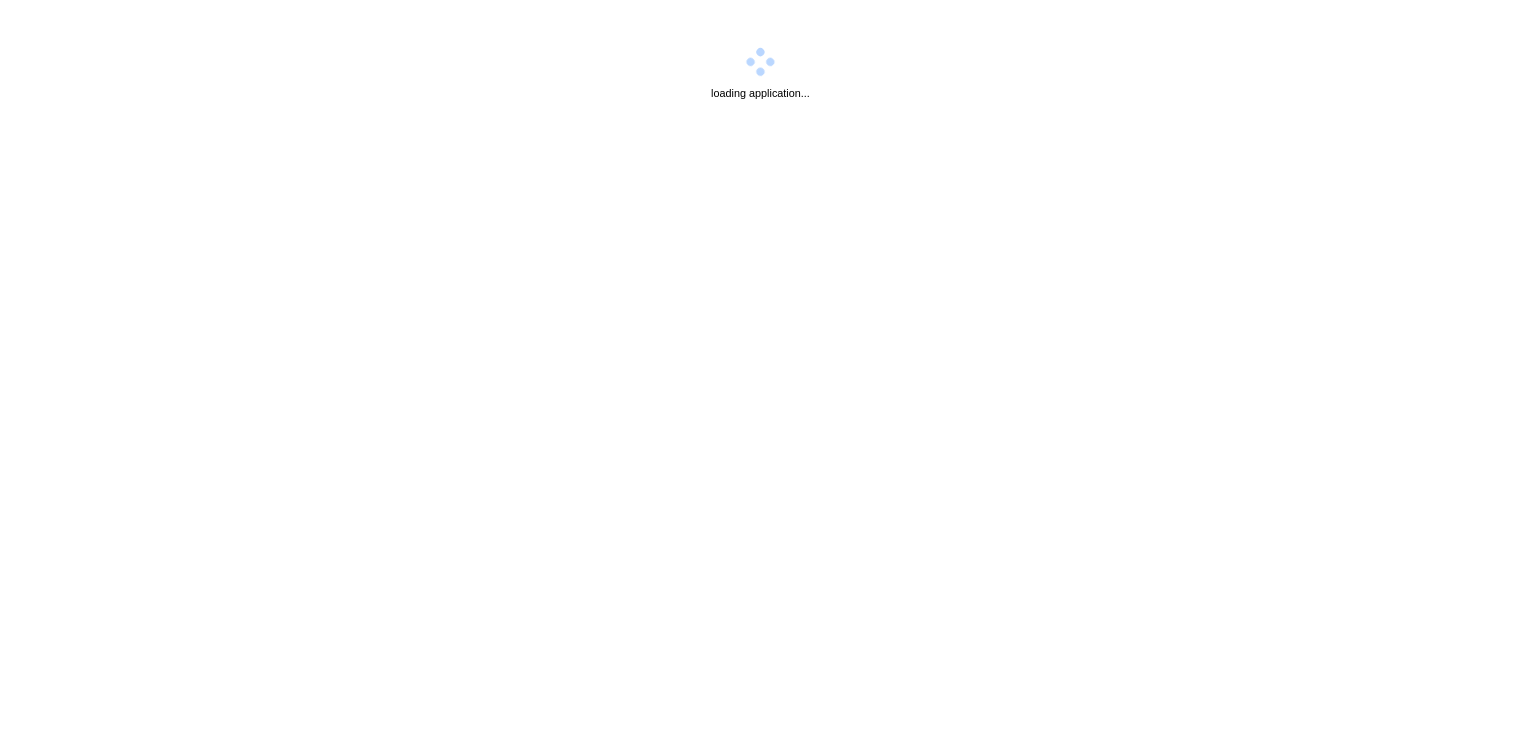 scroll, scrollTop: 0, scrollLeft: 0, axis: both 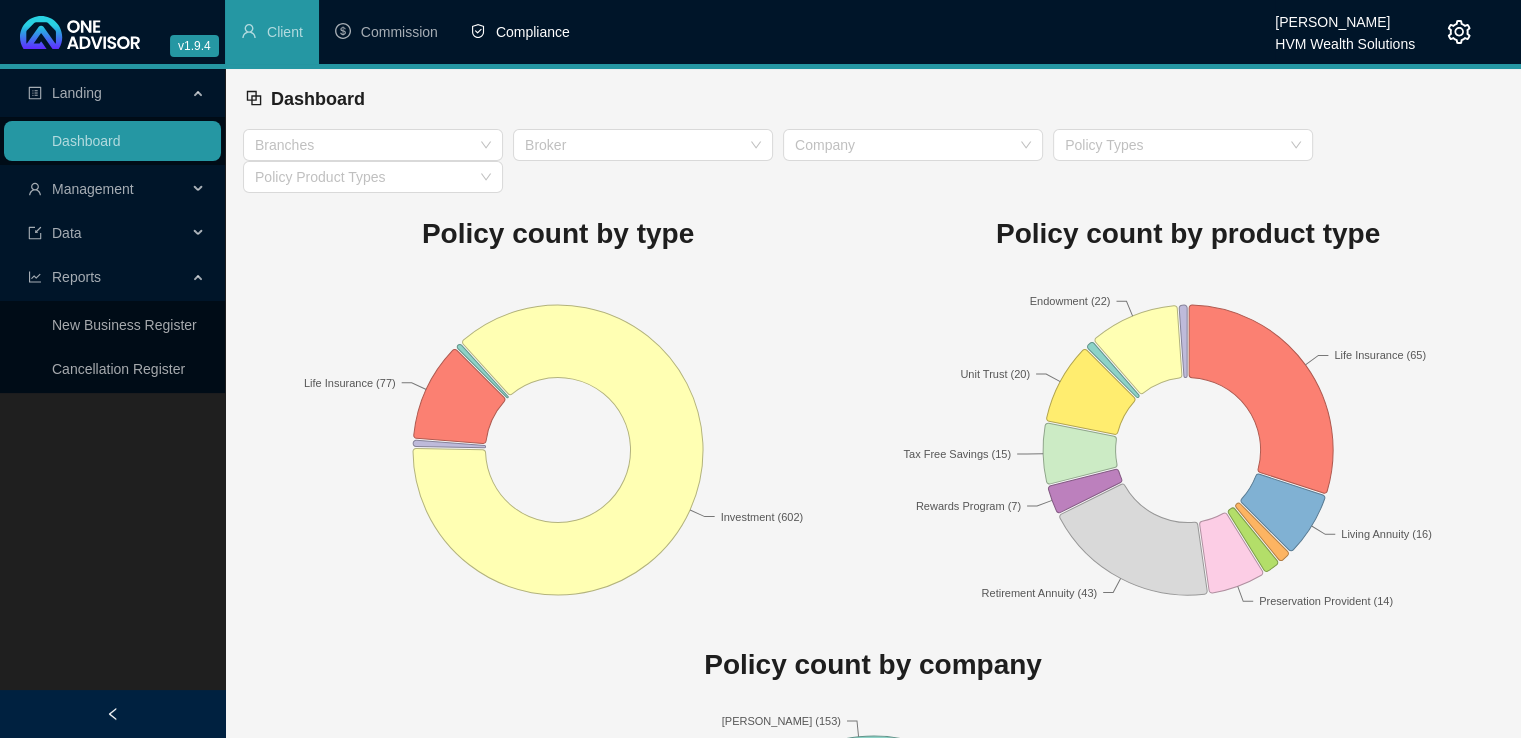 click on "Compliance" at bounding box center [533, 32] 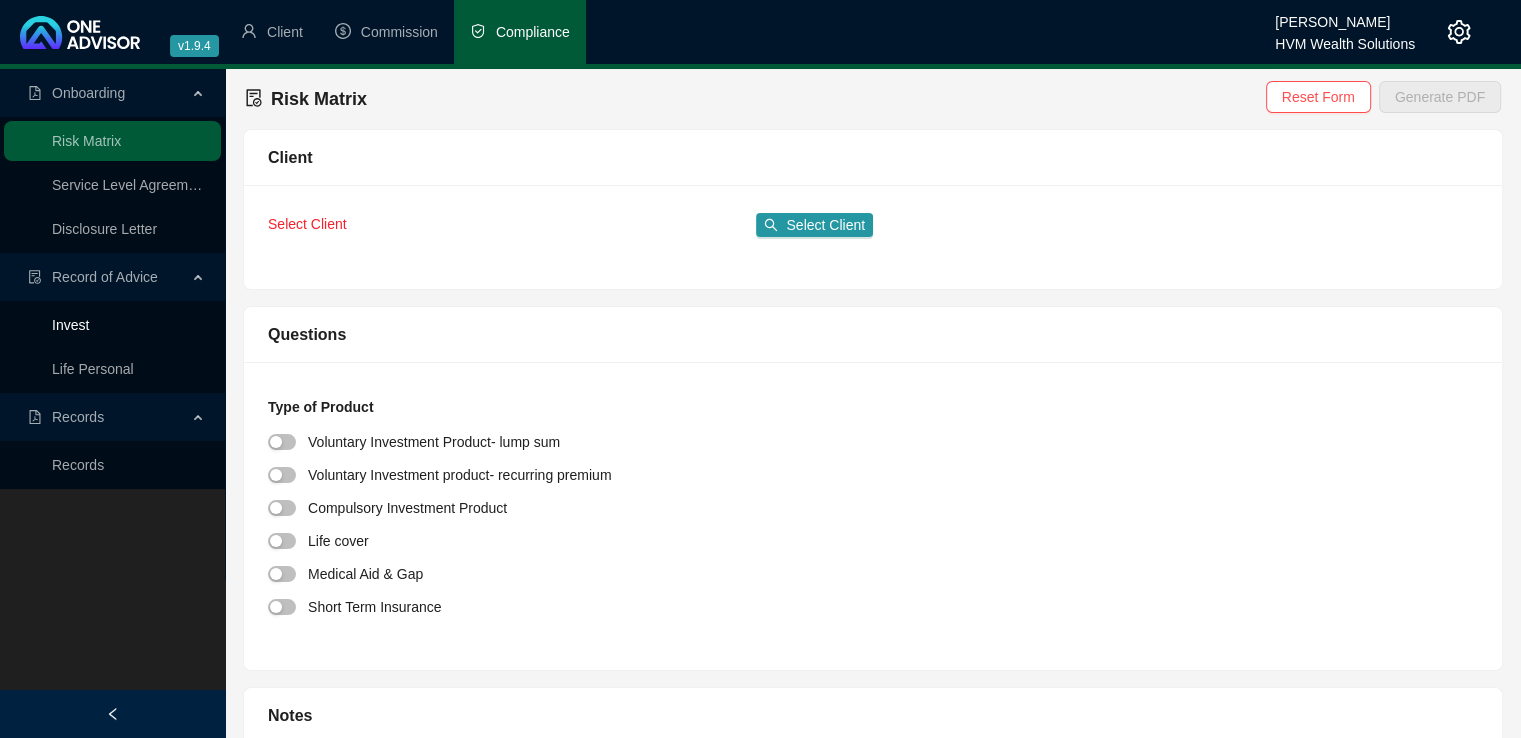 click on "Invest" at bounding box center [70, 325] 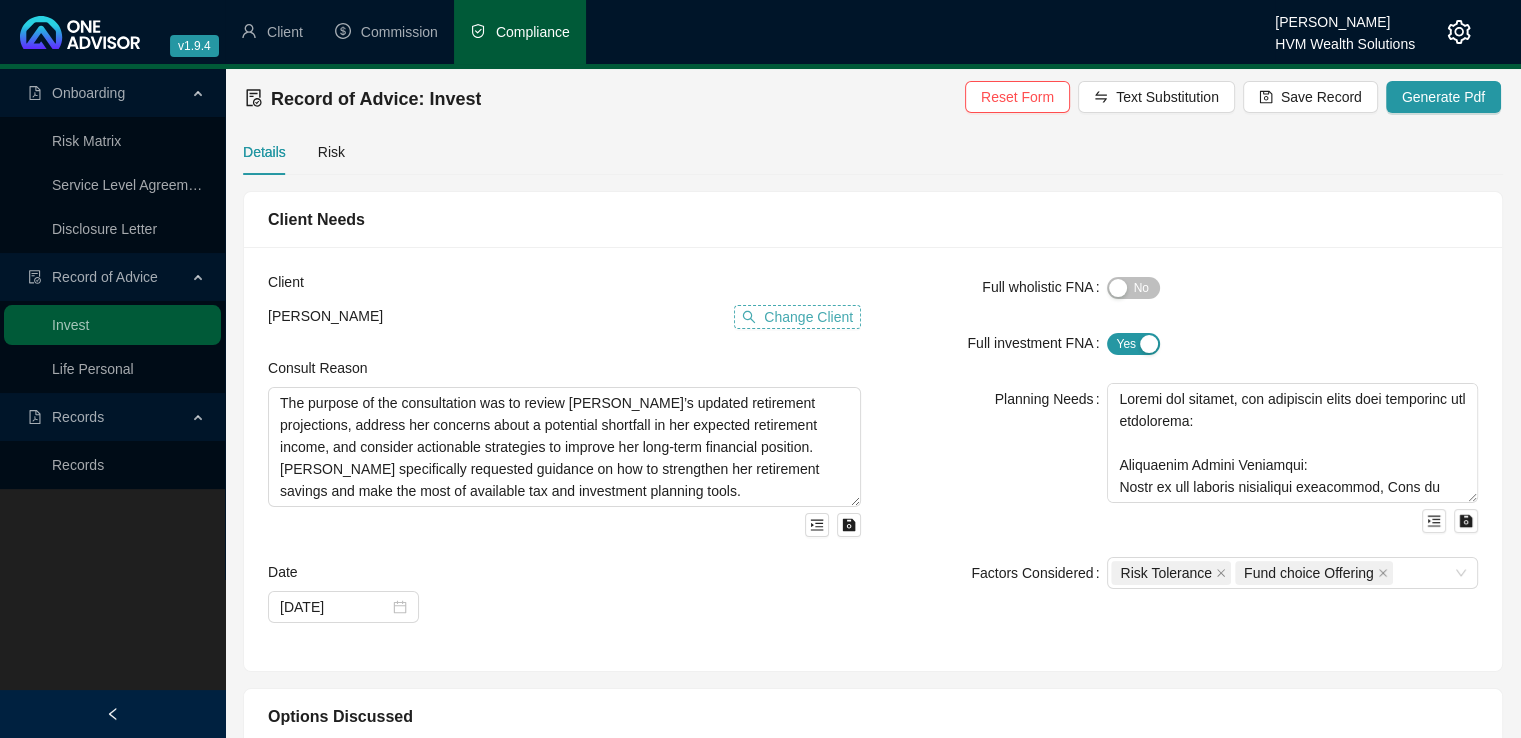 click on "Change Client" at bounding box center [808, 317] 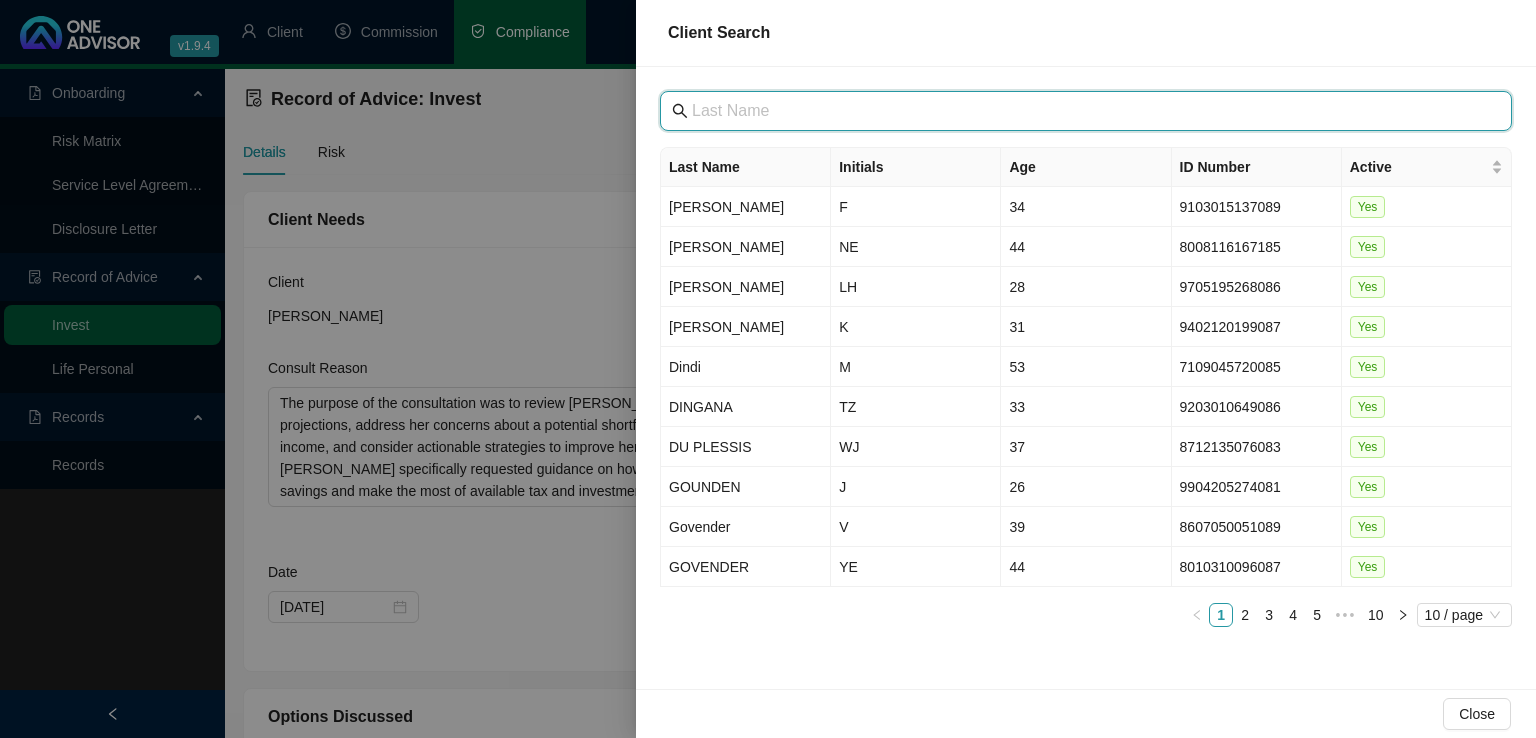 click at bounding box center (1088, 111) 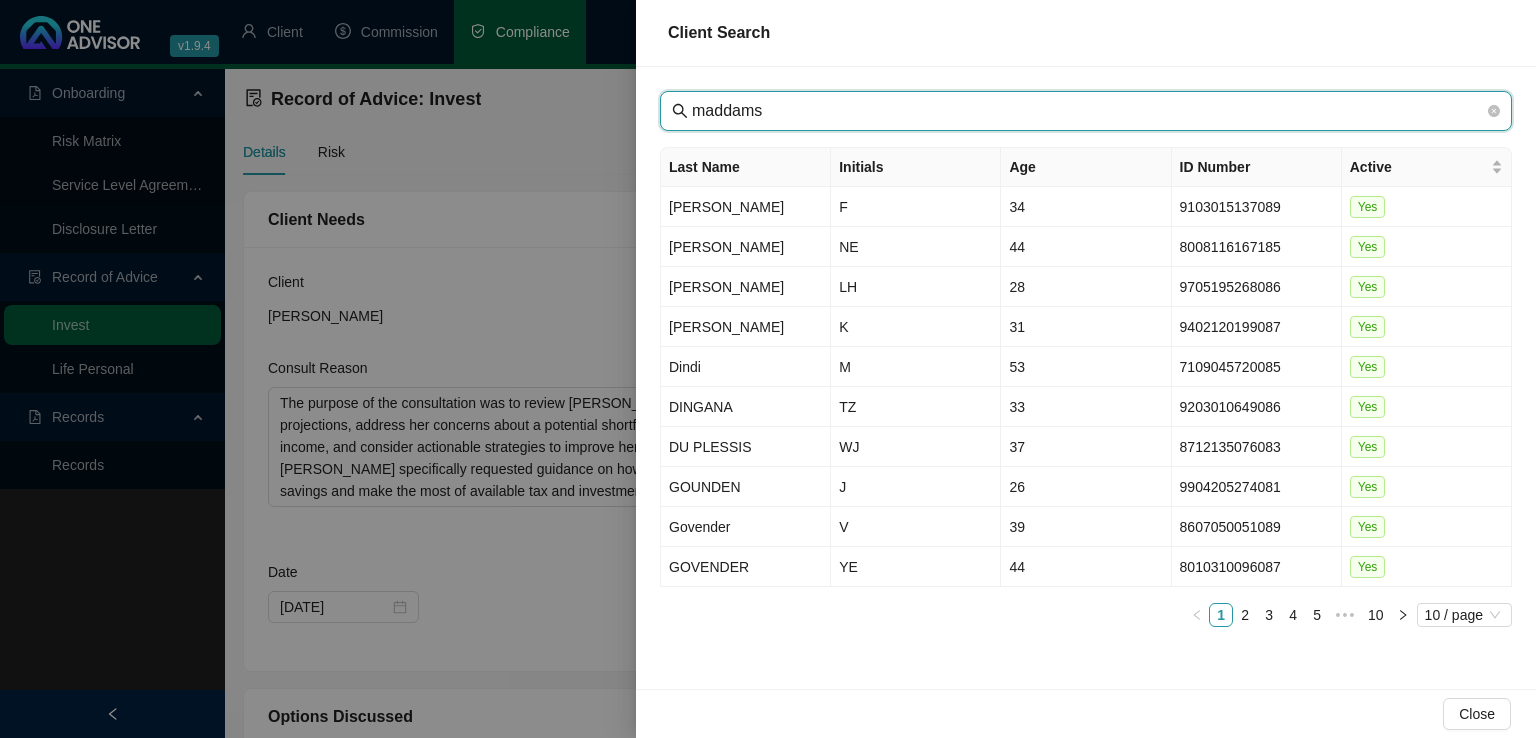 type on "maddams" 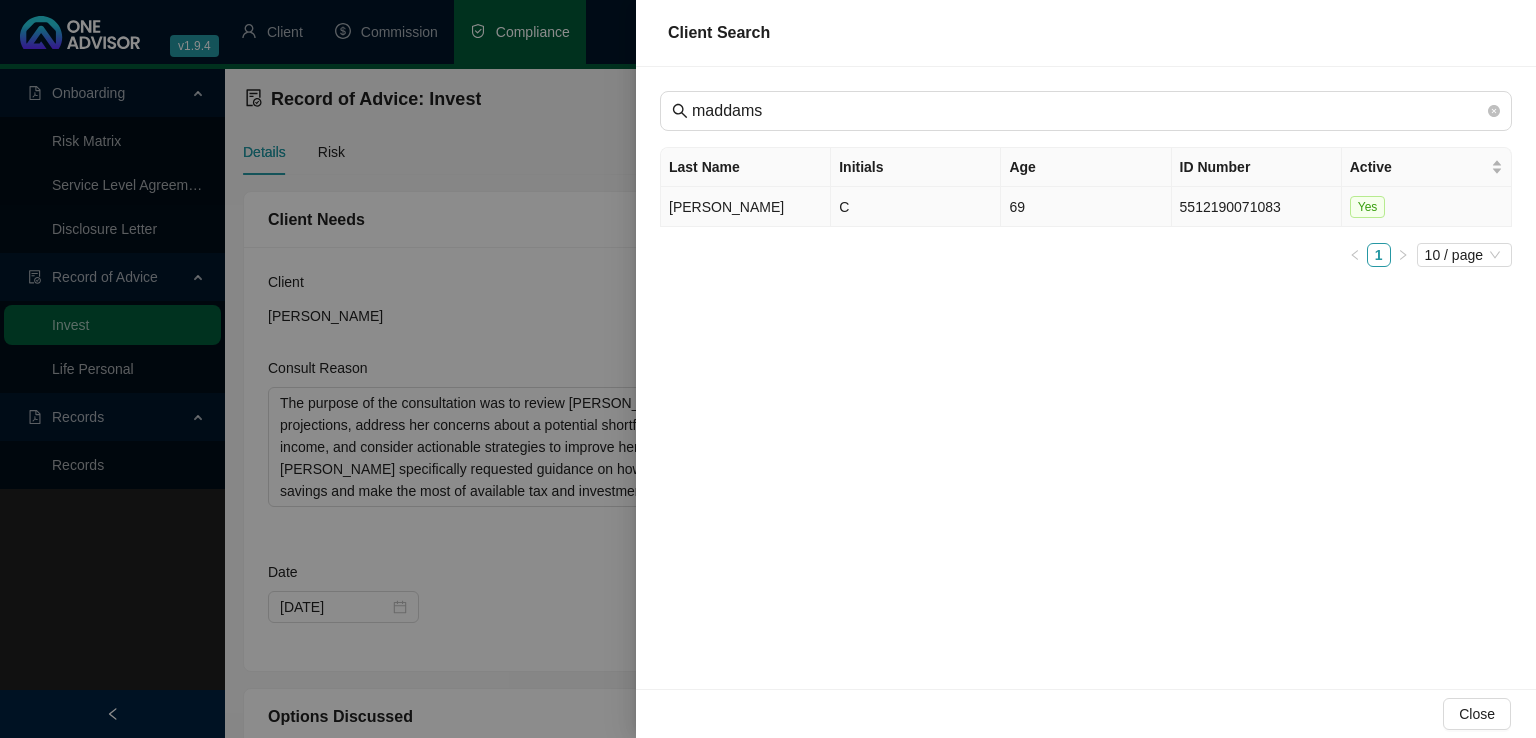 click on "[PERSON_NAME]" at bounding box center [746, 207] 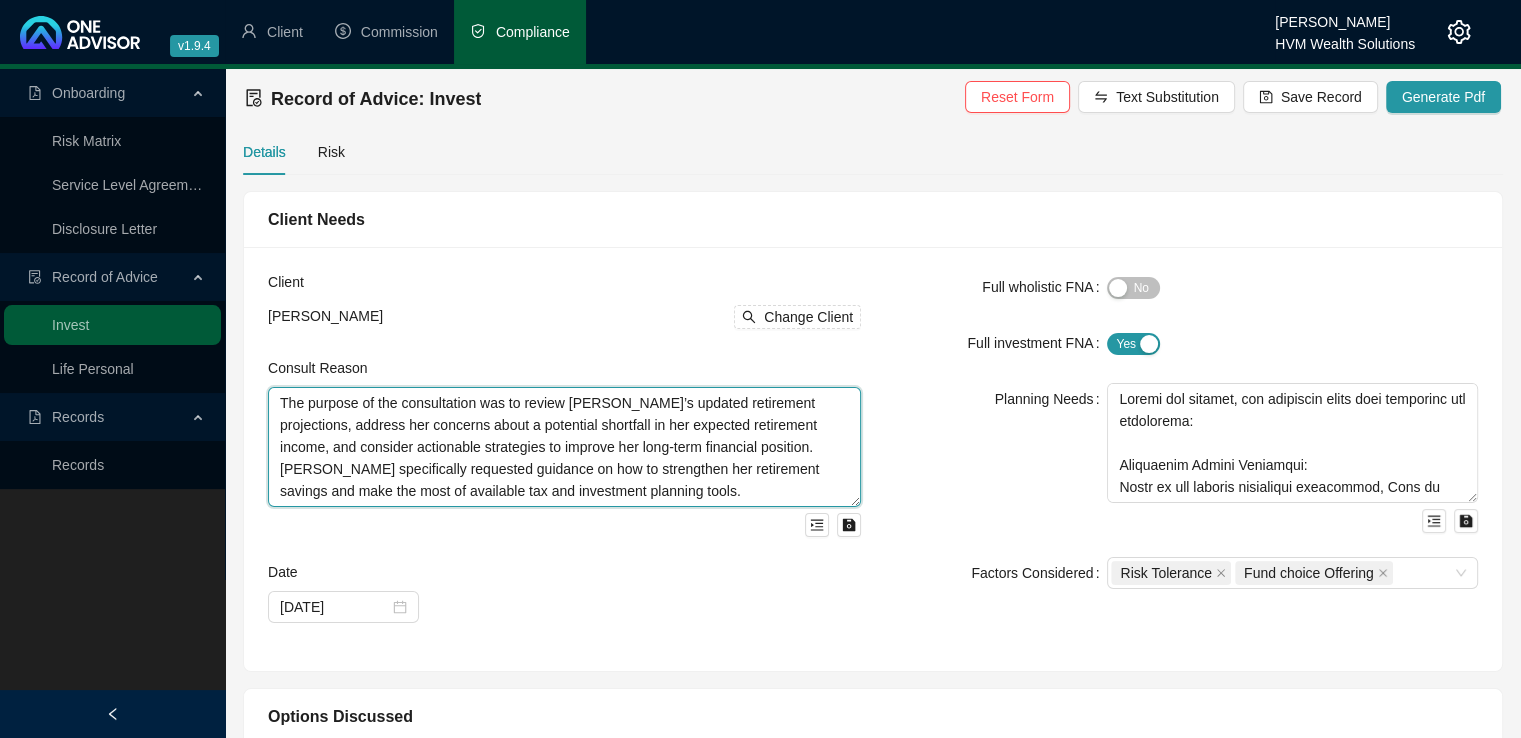 drag, startPoint x: 276, startPoint y: 400, endPoint x: 693, endPoint y: 583, distance: 455.38776 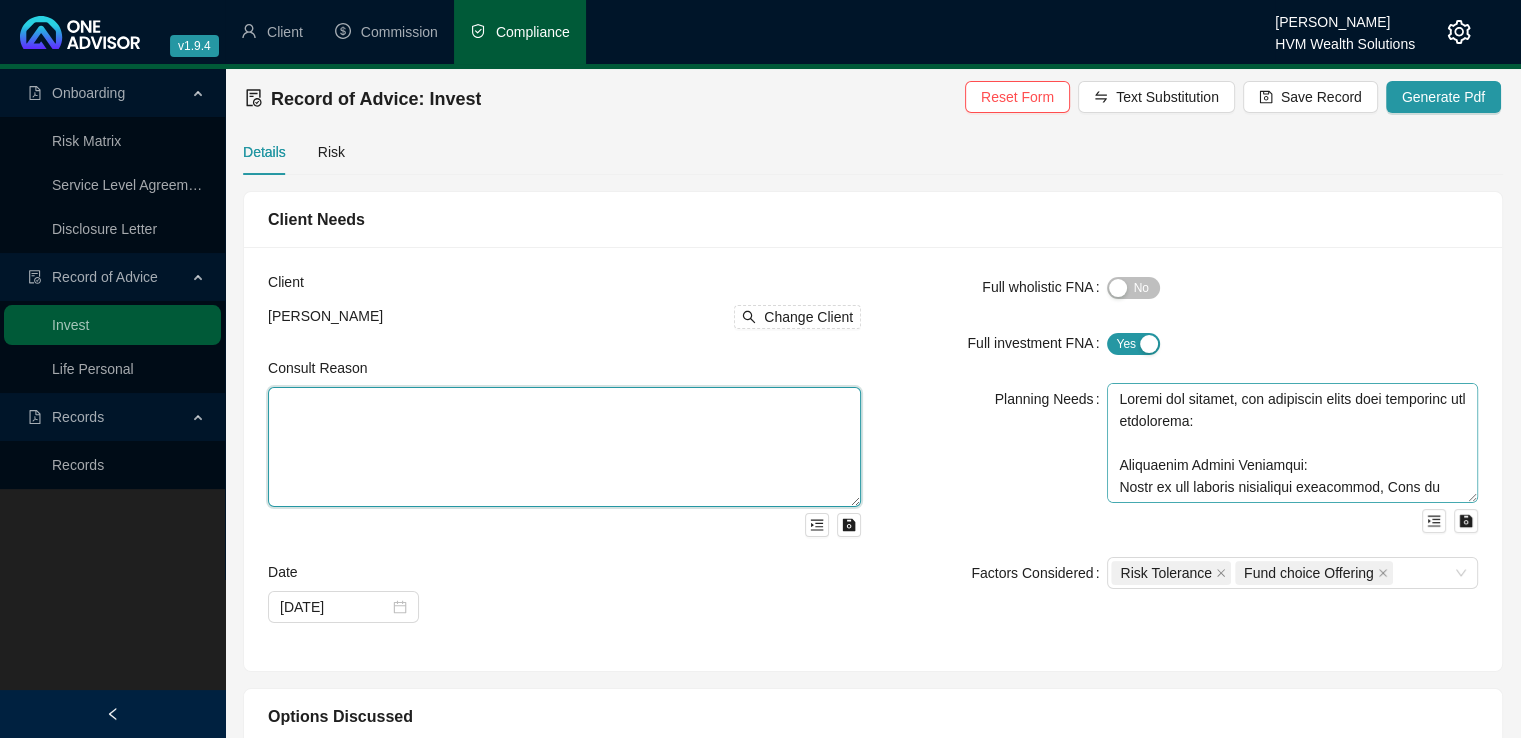 type 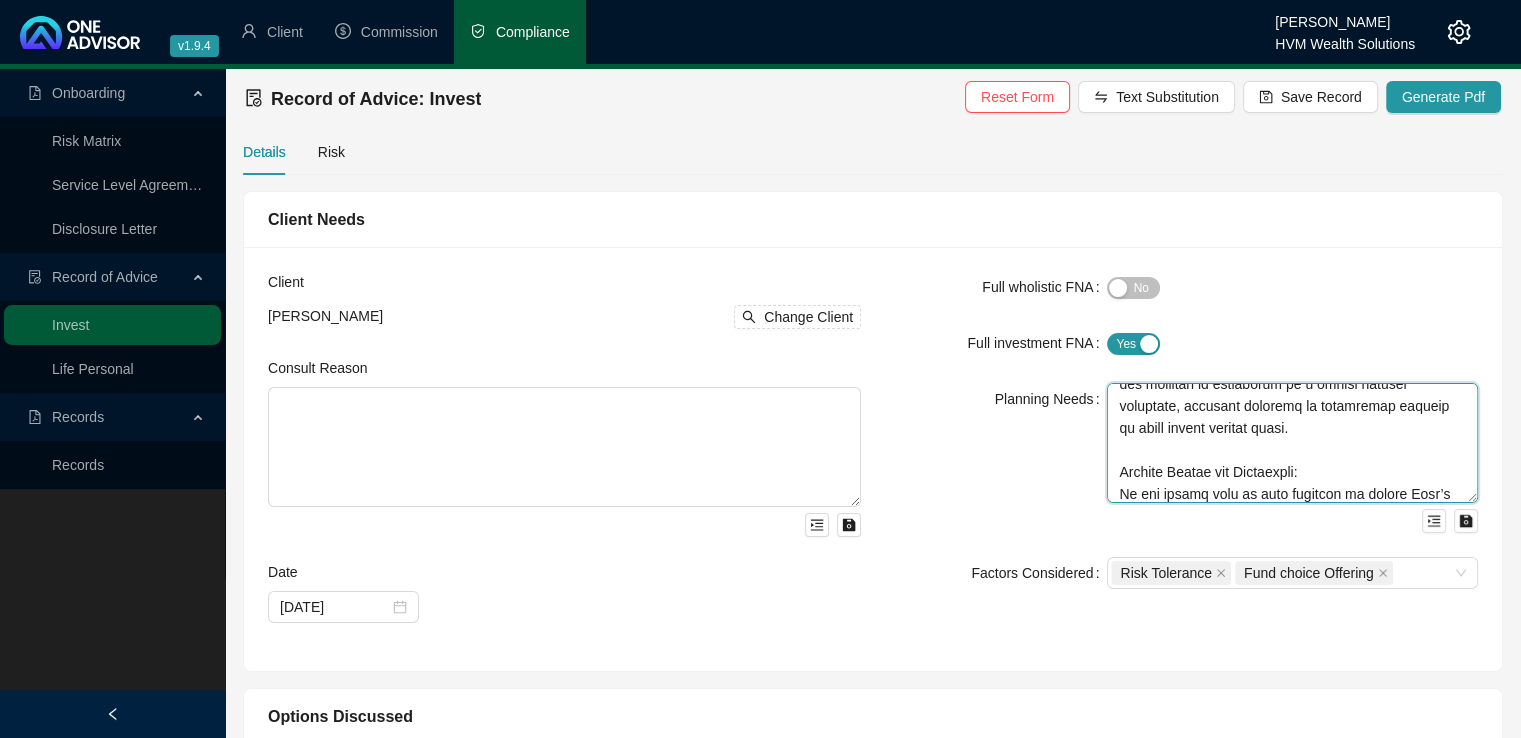 scroll, scrollTop: 813, scrollLeft: 0, axis: vertical 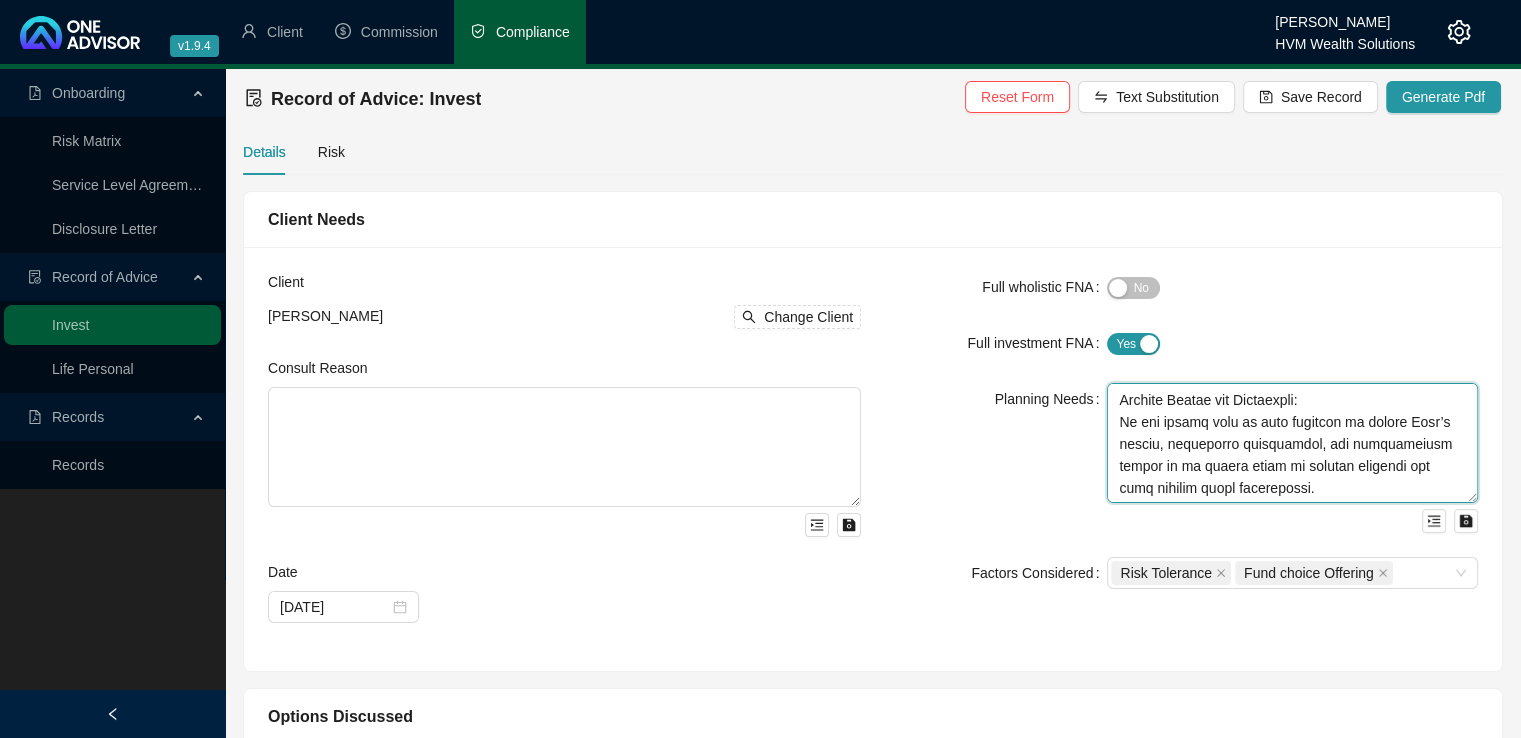 drag, startPoint x: 1112, startPoint y: 402, endPoint x: 1436, endPoint y: 535, distance: 350.23563 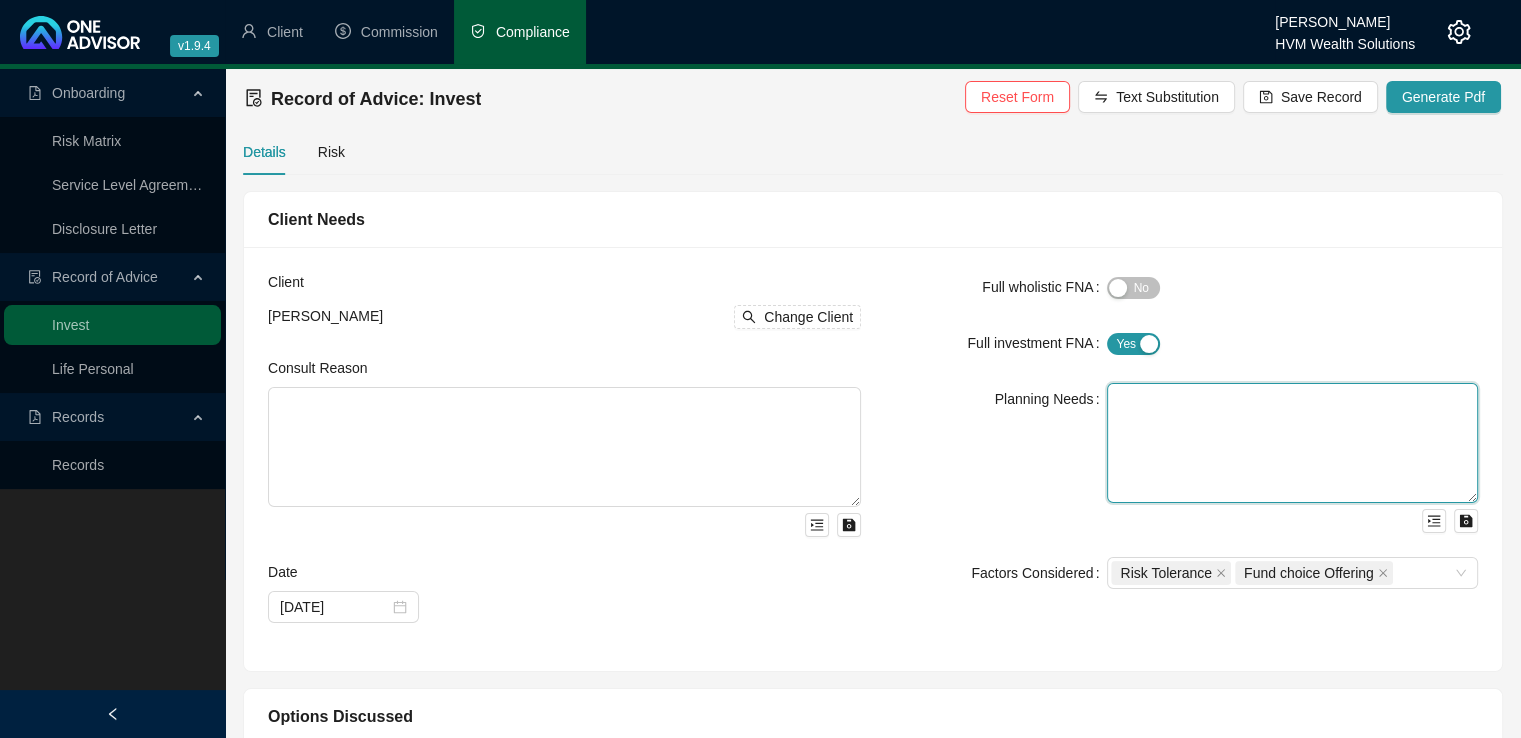 scroll, scrollTop: 0, scrollLeft: 0, axis: both 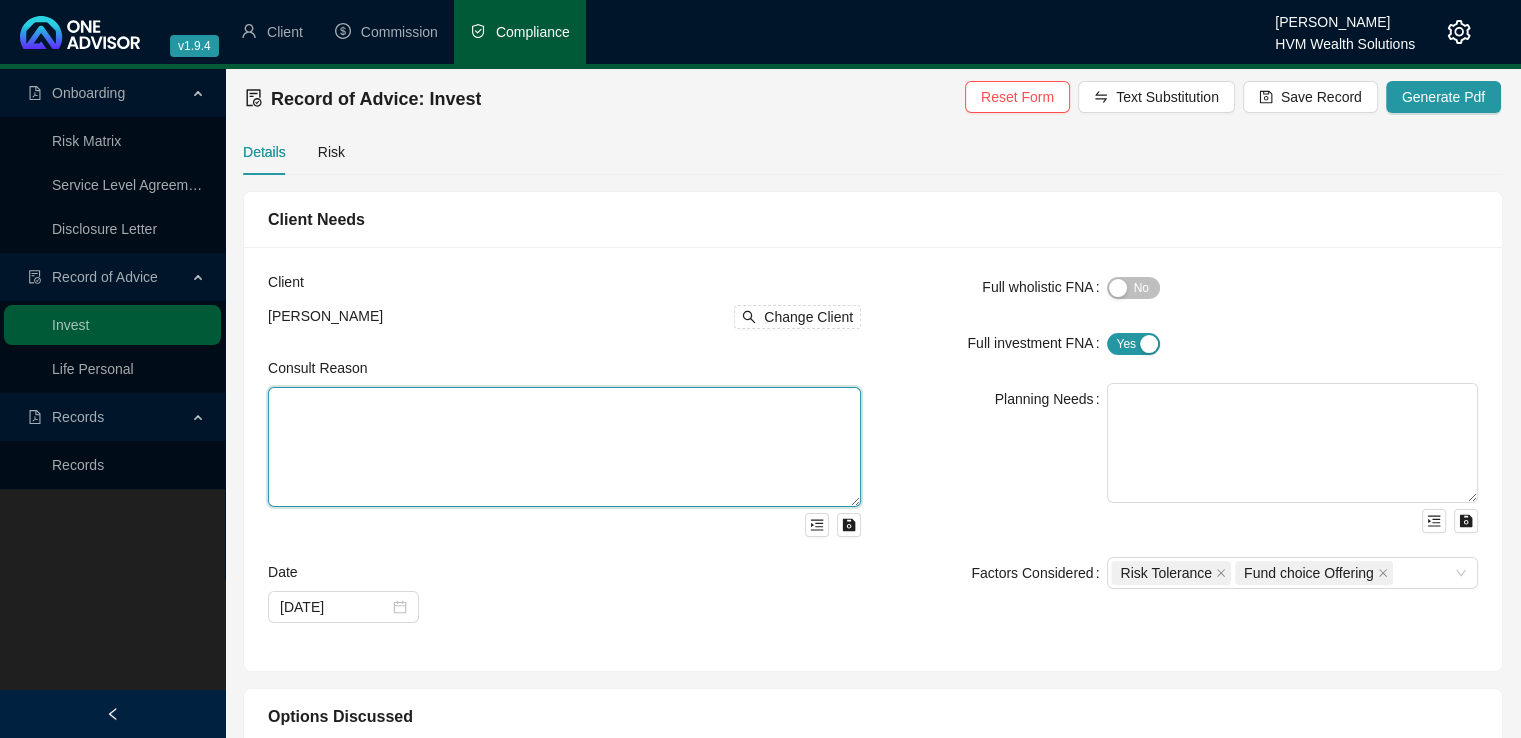click at bounding box center (564, 447) 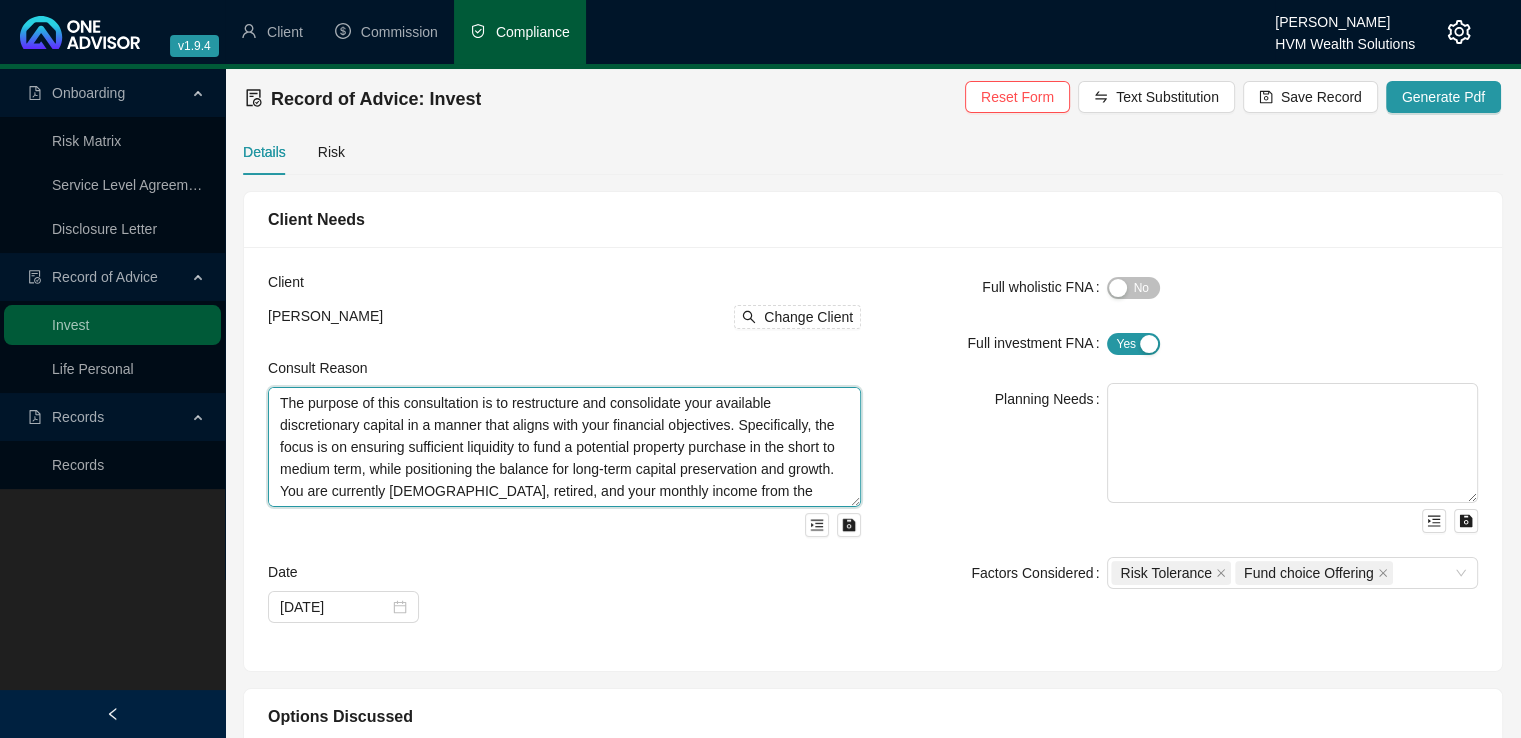 scroll, scrollTop: 170, scrollLeft: 0, axis: vertical 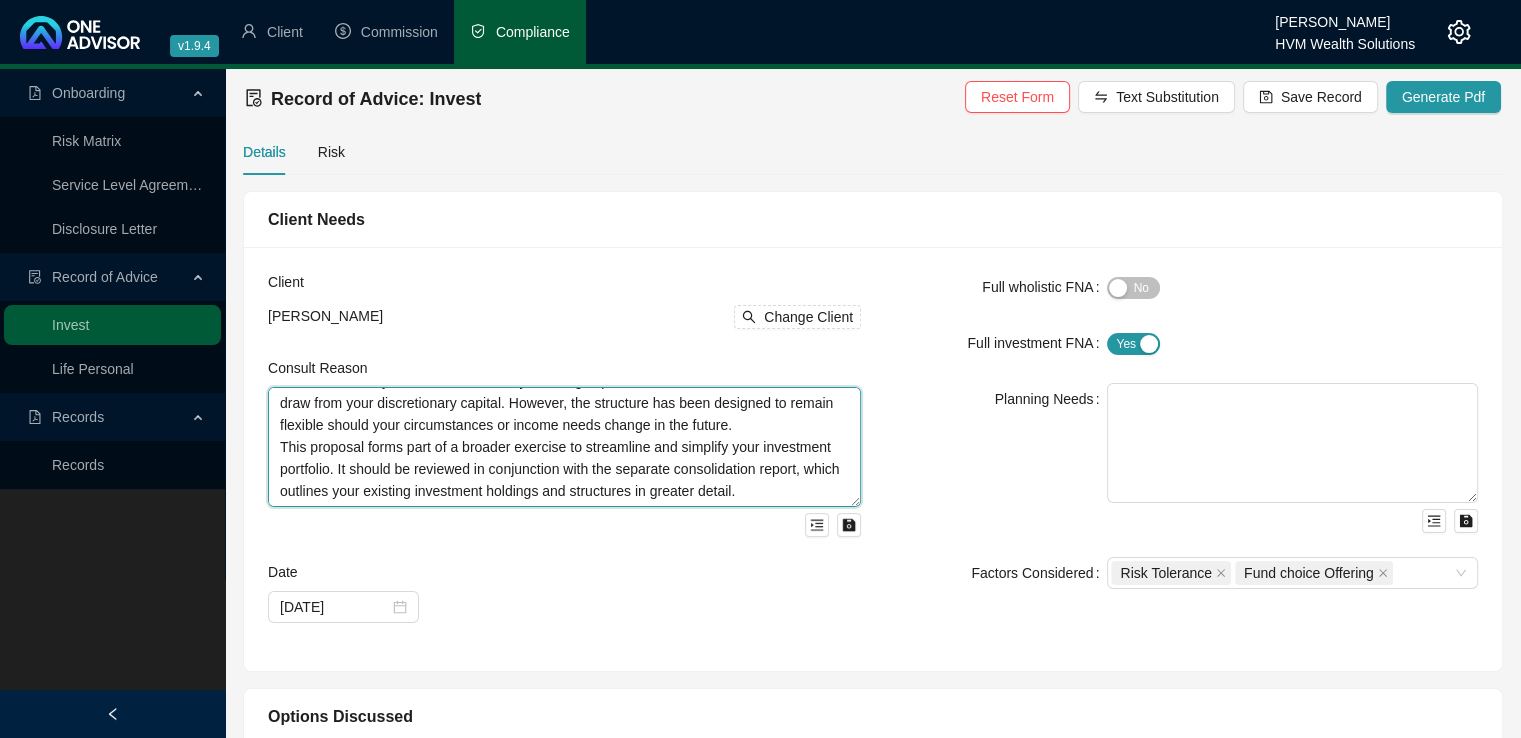 drag, startPoint x: 280, startPoint y: 404, endPoint x: 402, endPoint y: 537, distance: 180.47992 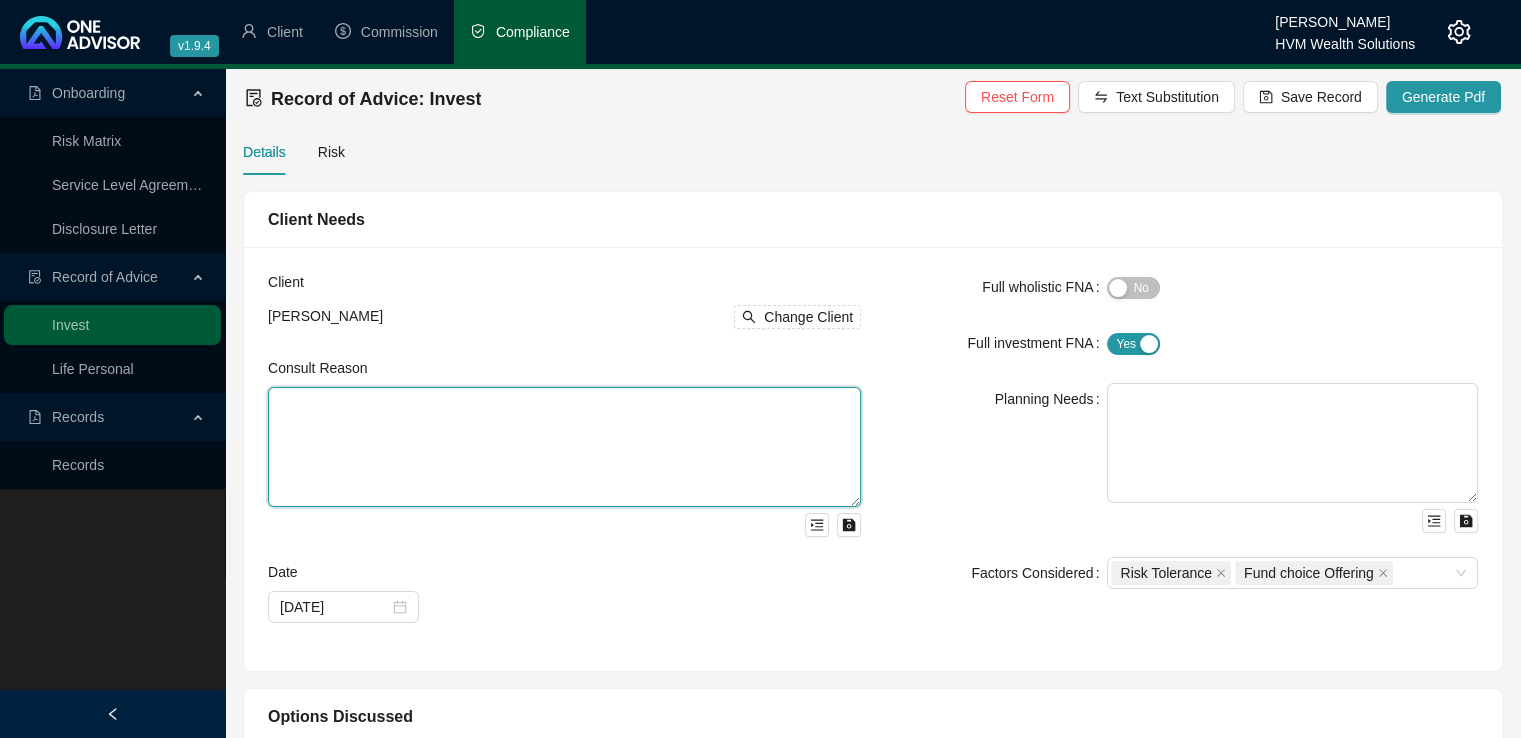 scroll, scrollTop: 0, scrollLeft: 0, axis: both 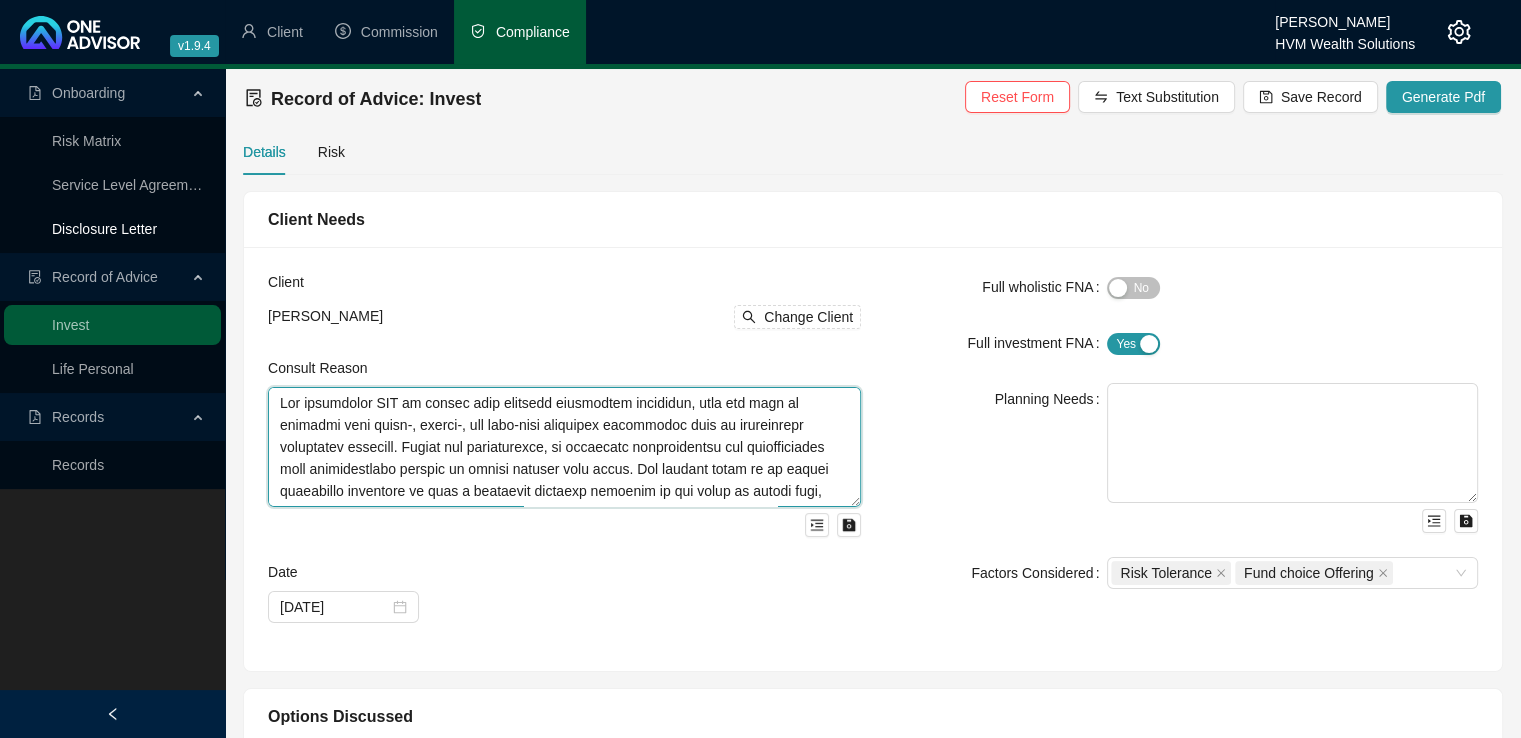 type on "You approached HVM to review your existing investment portfolio, with the goal of aligning your short-, medium-, and long-term financial objectives with an appropriate investment strategy. During our consultation, we discussed restructuring and consolidating your discretionary capital to better support your needs. The primary focus is to ensure sufficient liquidity to fund a potential property purchase in the short to medium term, while positioning the remaining capital for long-term preservation and growth.
At age [DEMOGRAPHIC_DATA], you are retired, and your monthly income from the GEPF life annuity is sufficient to meet your ongoing living expenses. There is currently no need to draw from your discretionary investments. However, the recommended structure remains flexible and can be adjusted if your circumstances or income requirements change in the future.
This proposal forms part of a broader exercise to simplify and streamline your portfolio. It should be read in conjunction with the separate consolidation report, ..." 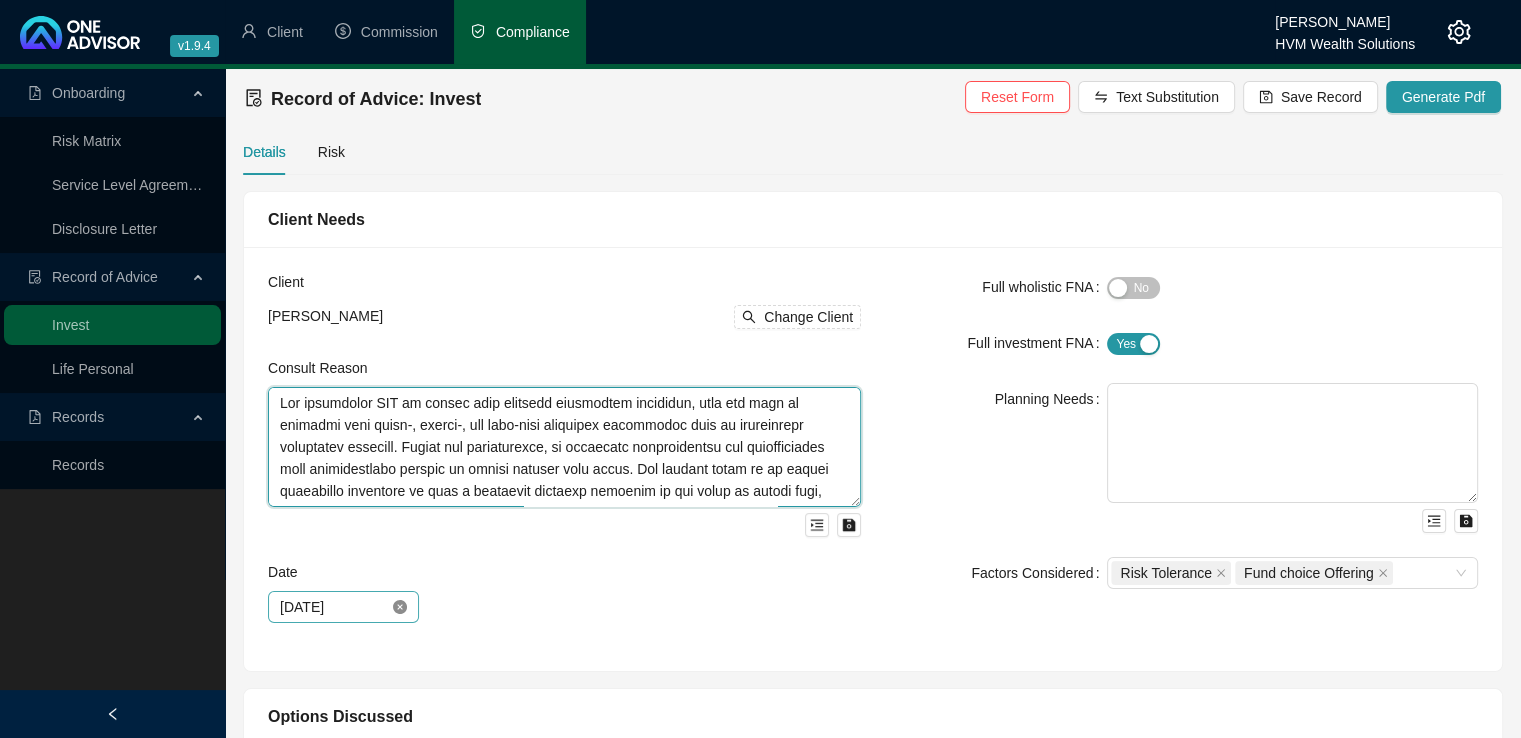 click 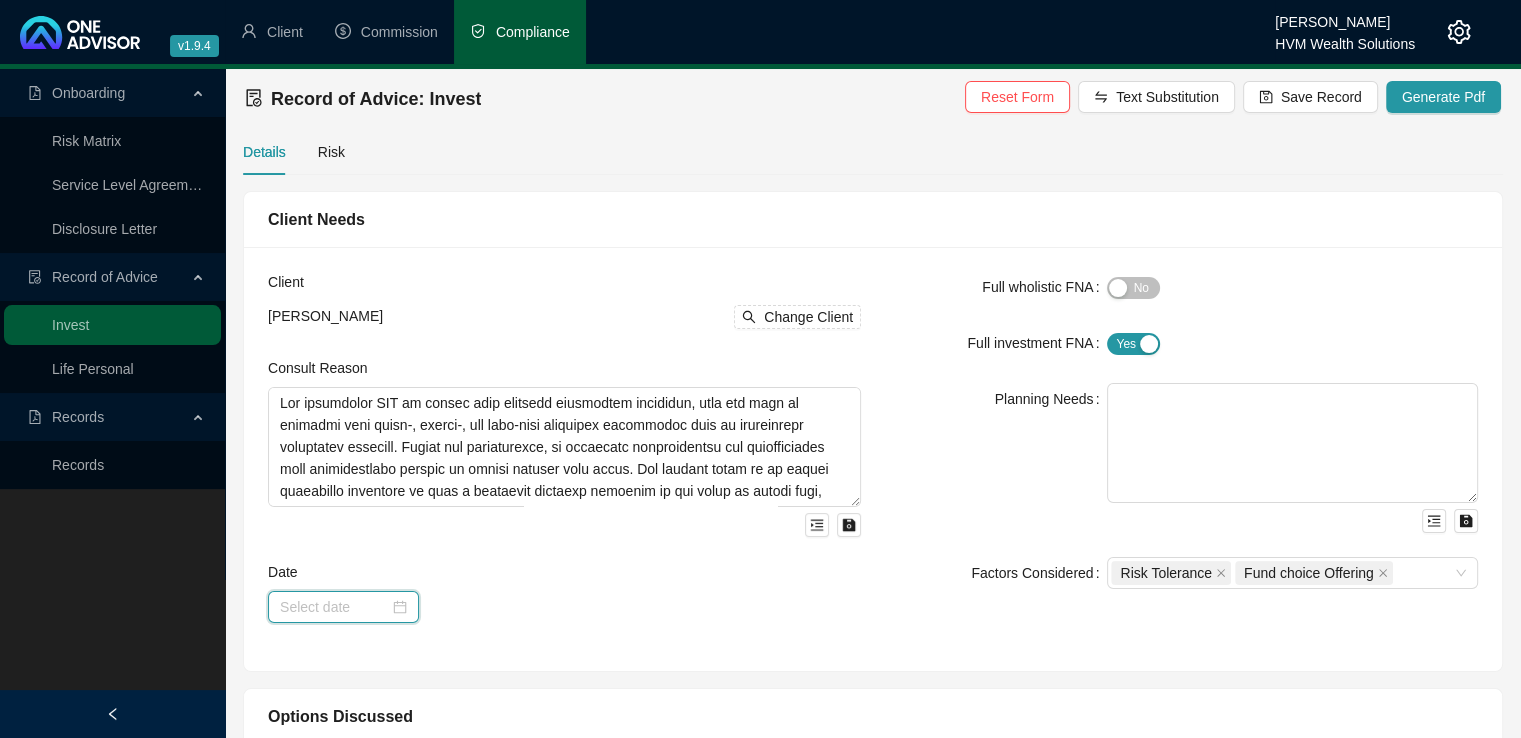 click at bounding box center (334, 607) 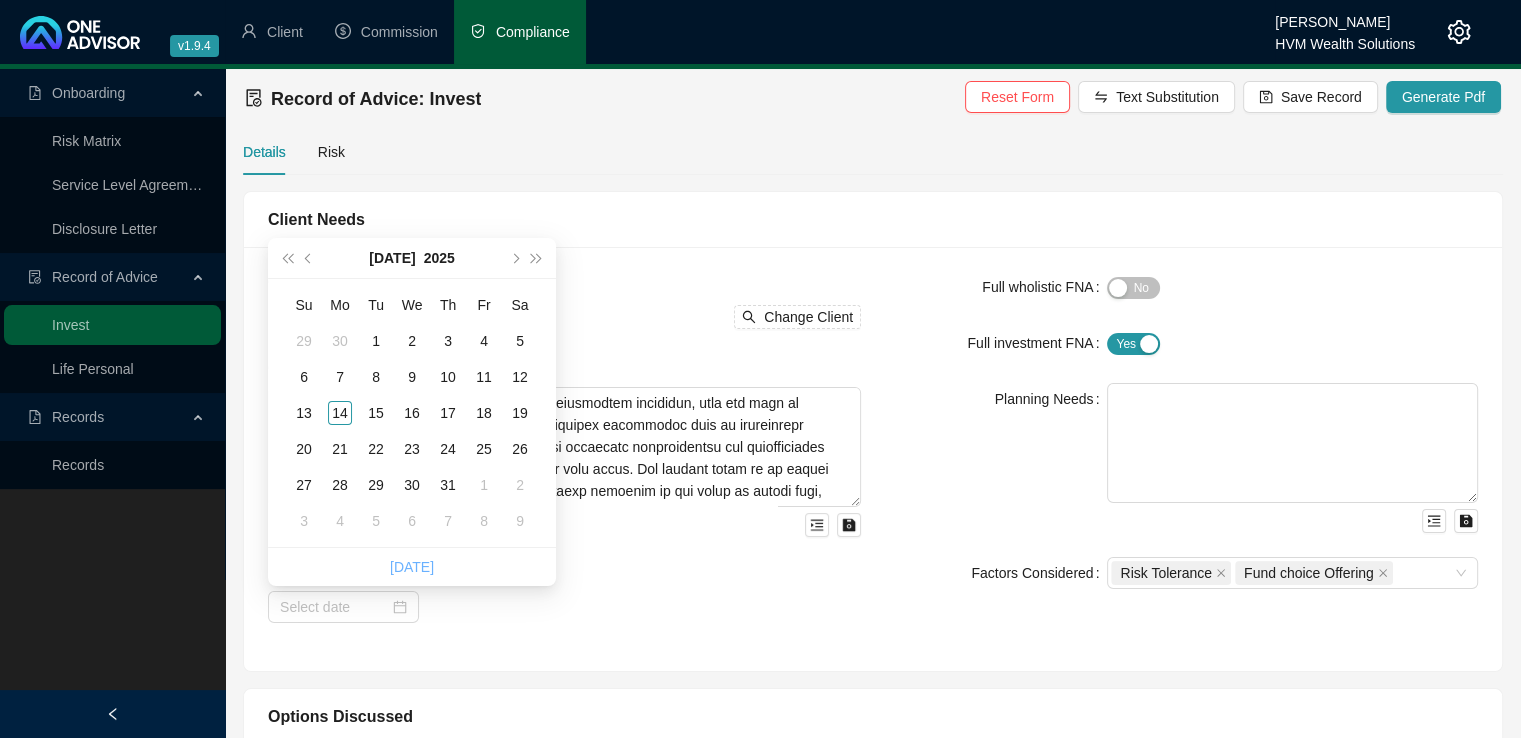 click on "[DATE]" at bounding box center (412, 567) 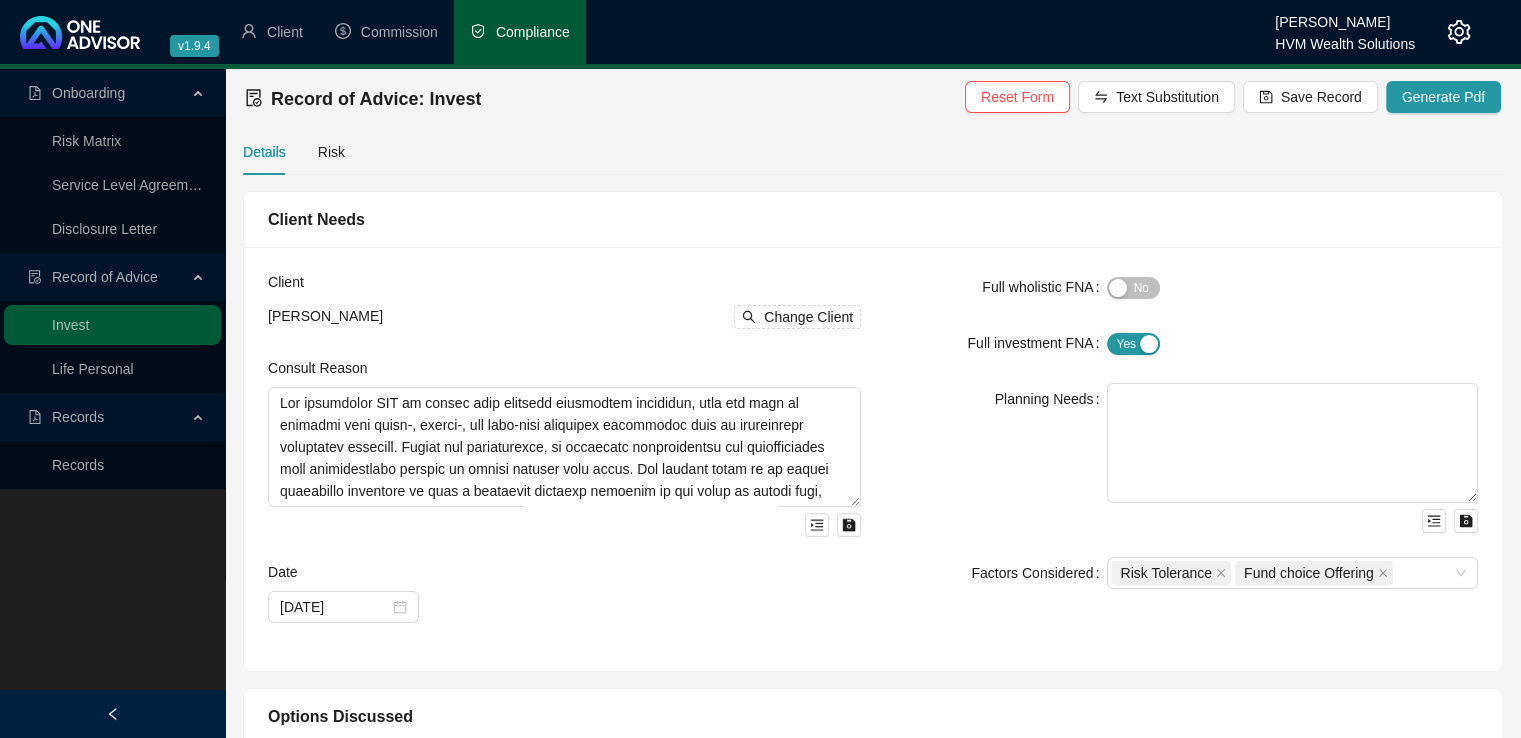 click on "[DATE]" at bounding box center [564, 607] 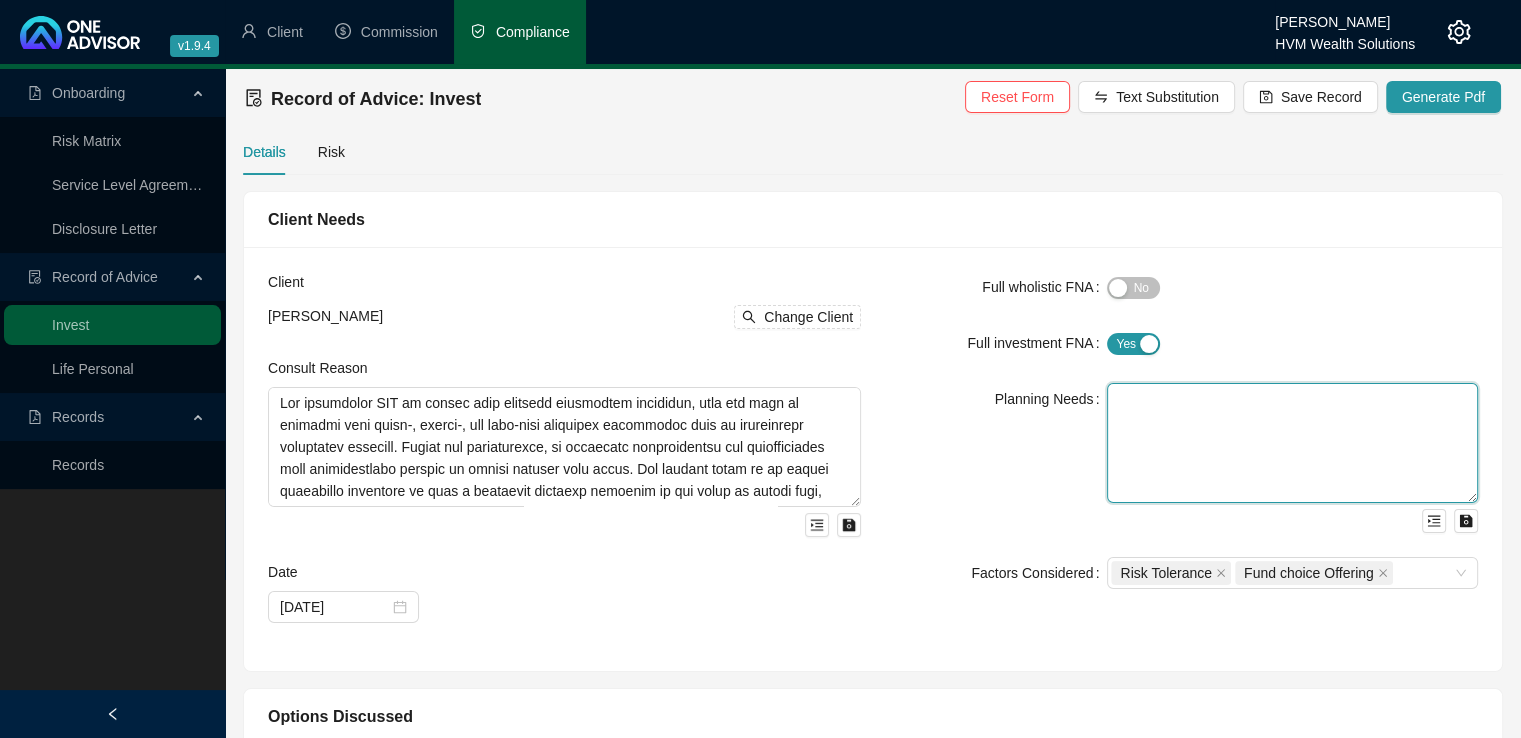 click at bounding box center (1292, 443) 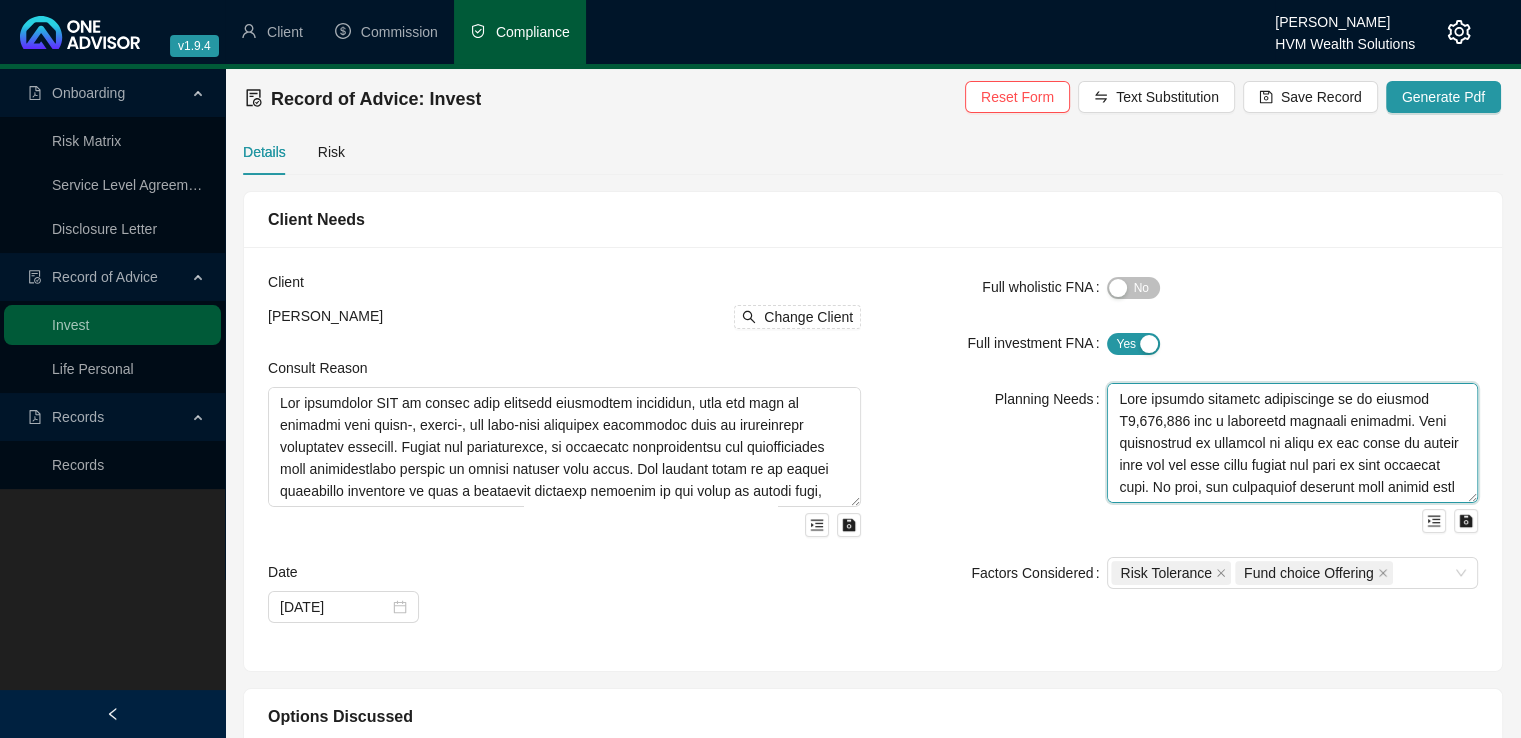 scroll, scrollTop: 390, scrollLeft: 0, axis: vertical 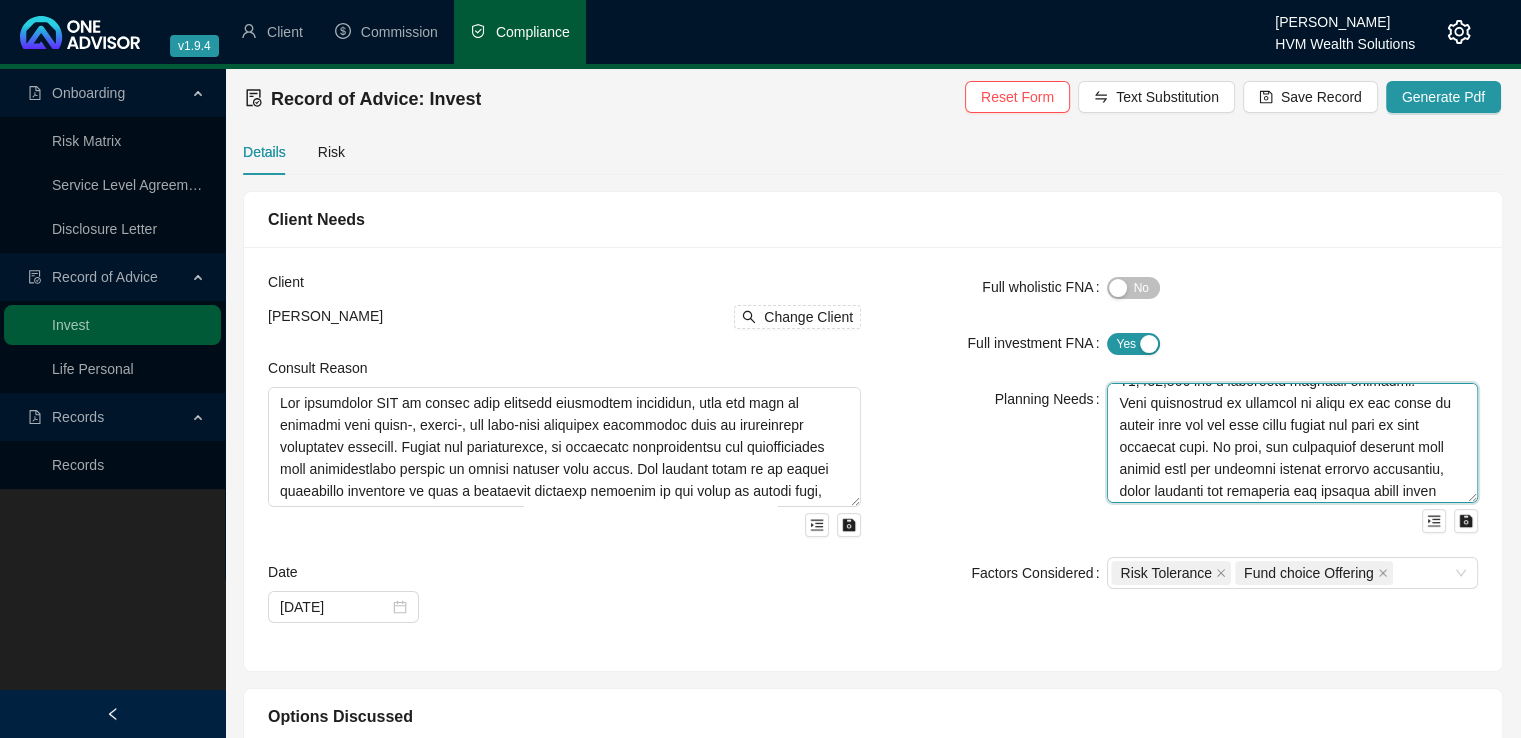 click at bounding box center (1292, 443) 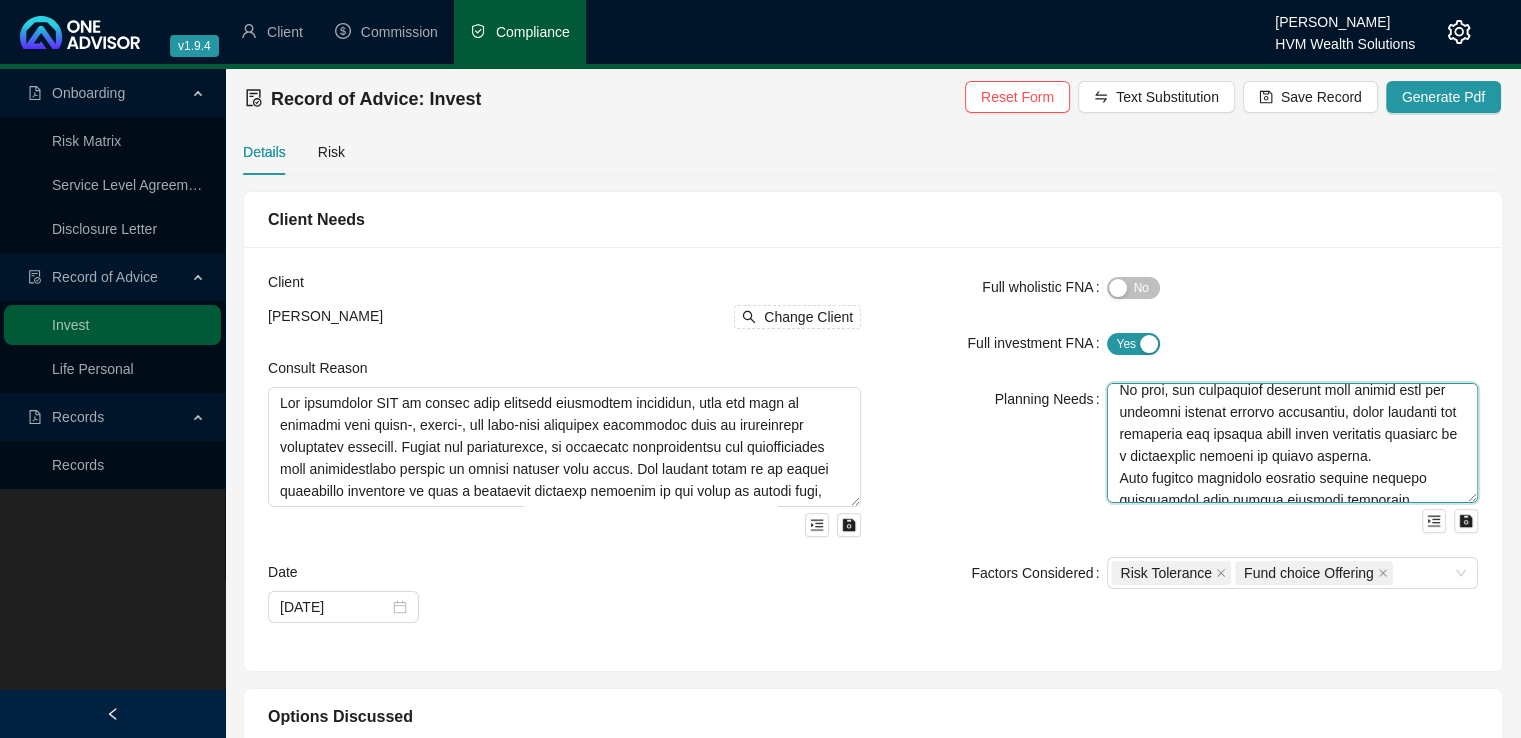 scroll, scrollTop: 120, scrollLeft: 0, axis: vertical 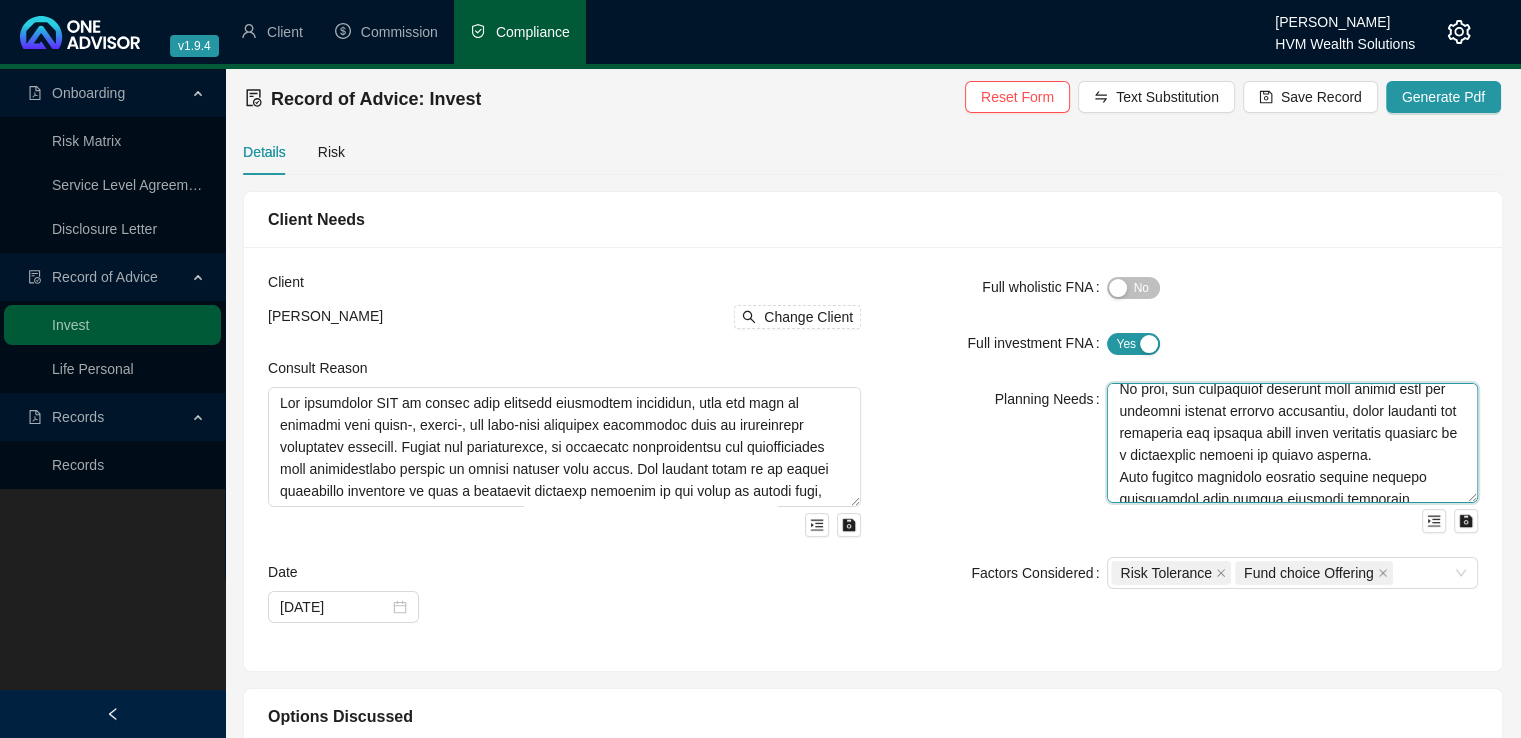 click at bounding box center (1292, 443) 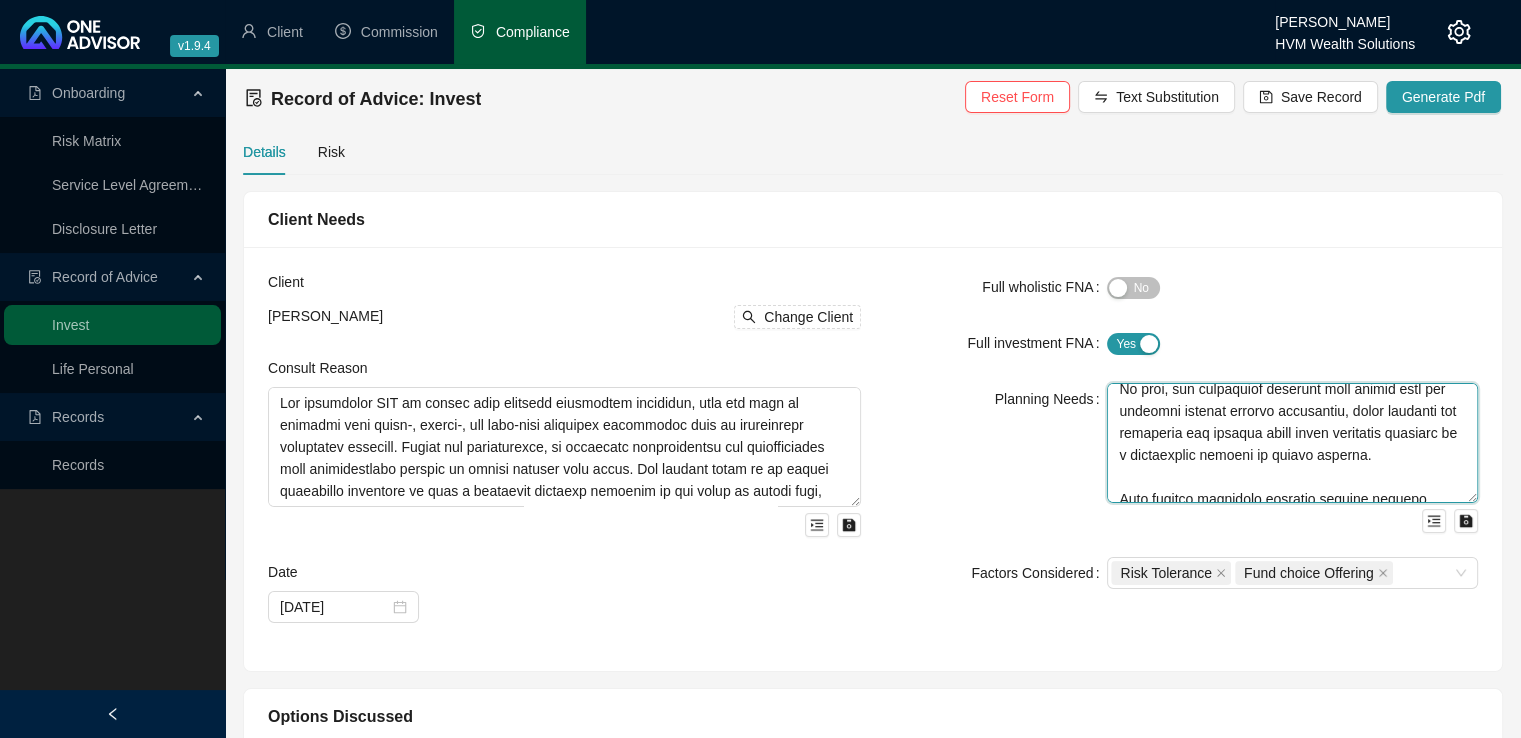 scroll, scrollTop: 126, scrollLeft: 0, axis: vertical 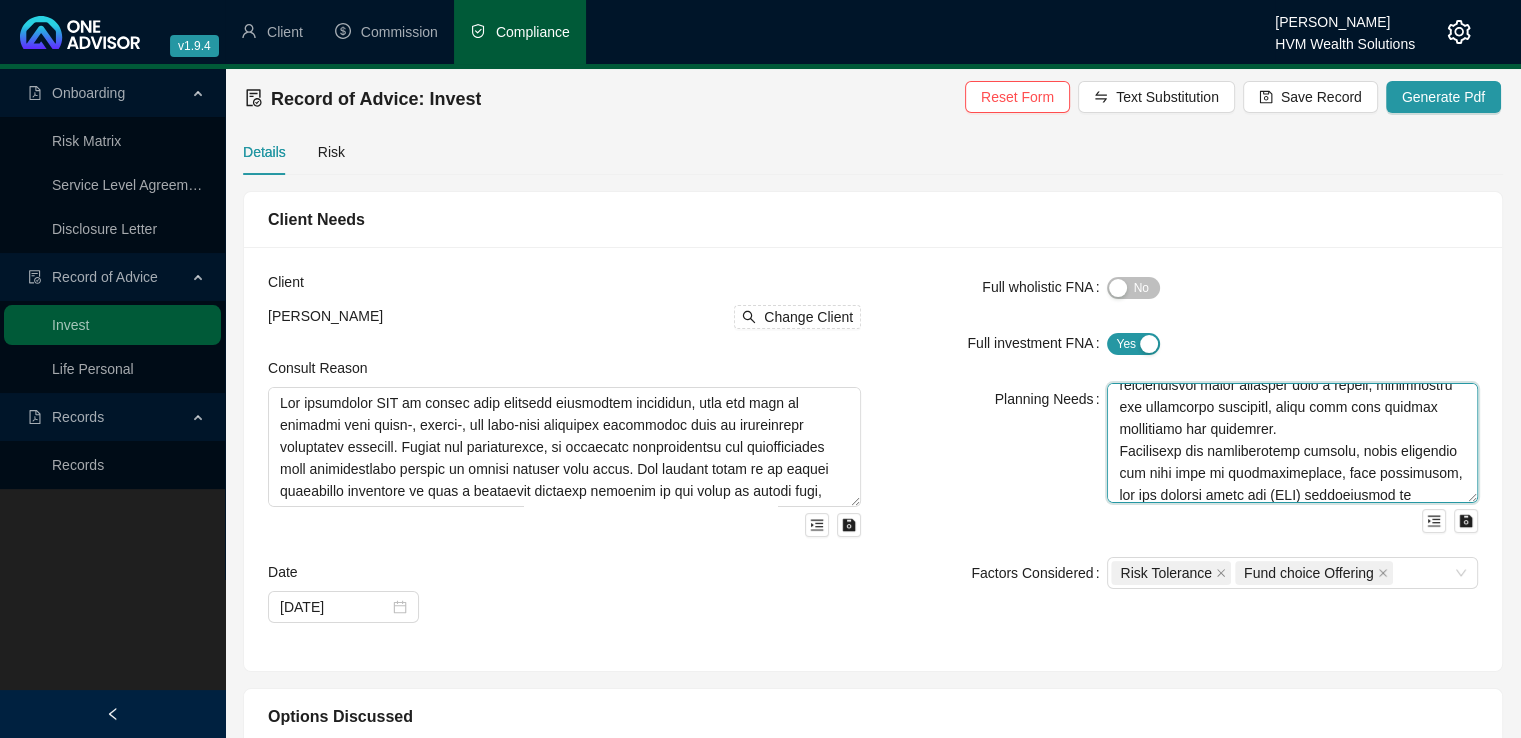 click at bounding box center (1292, 443) 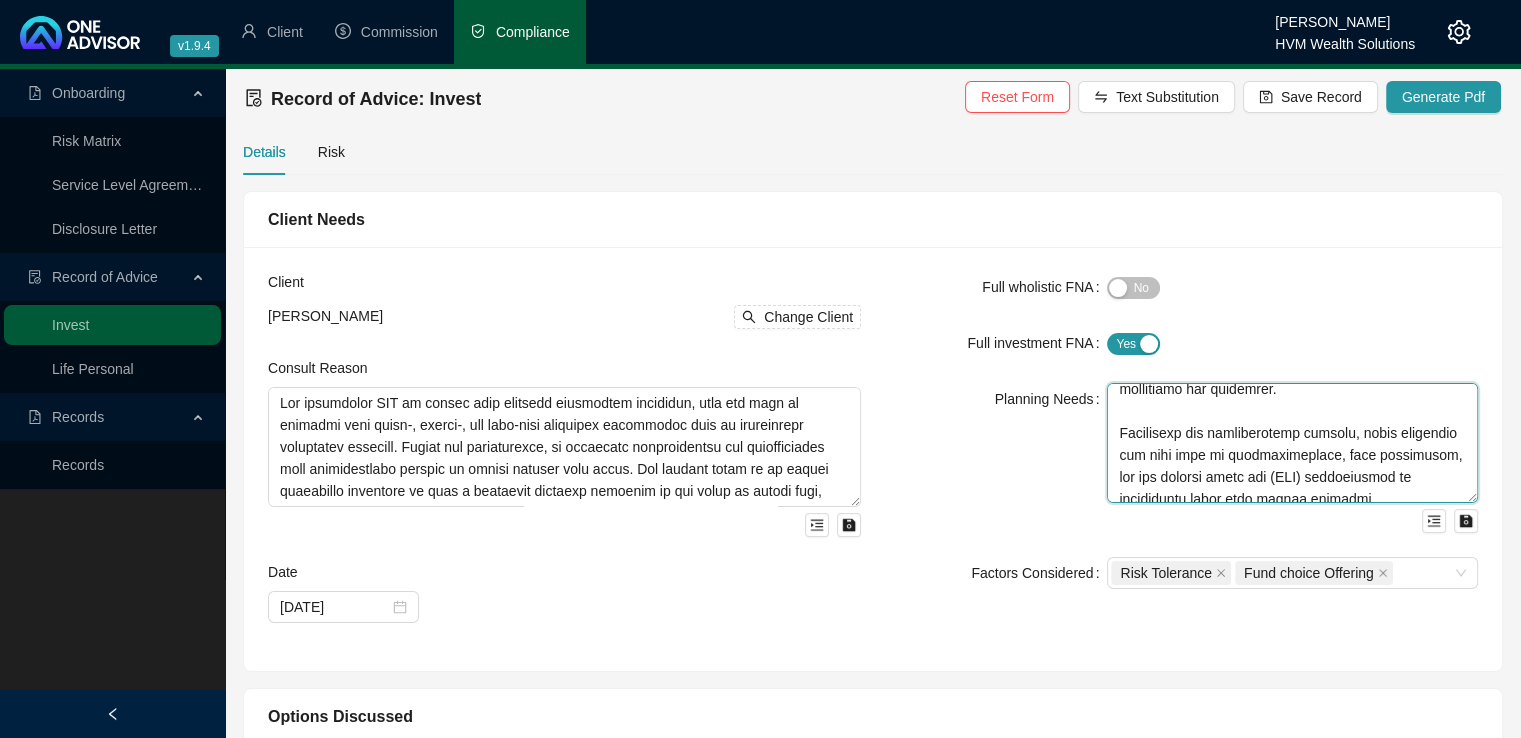 scroll, scrollTop: 440, scrollLeft: 0, axis: vertical 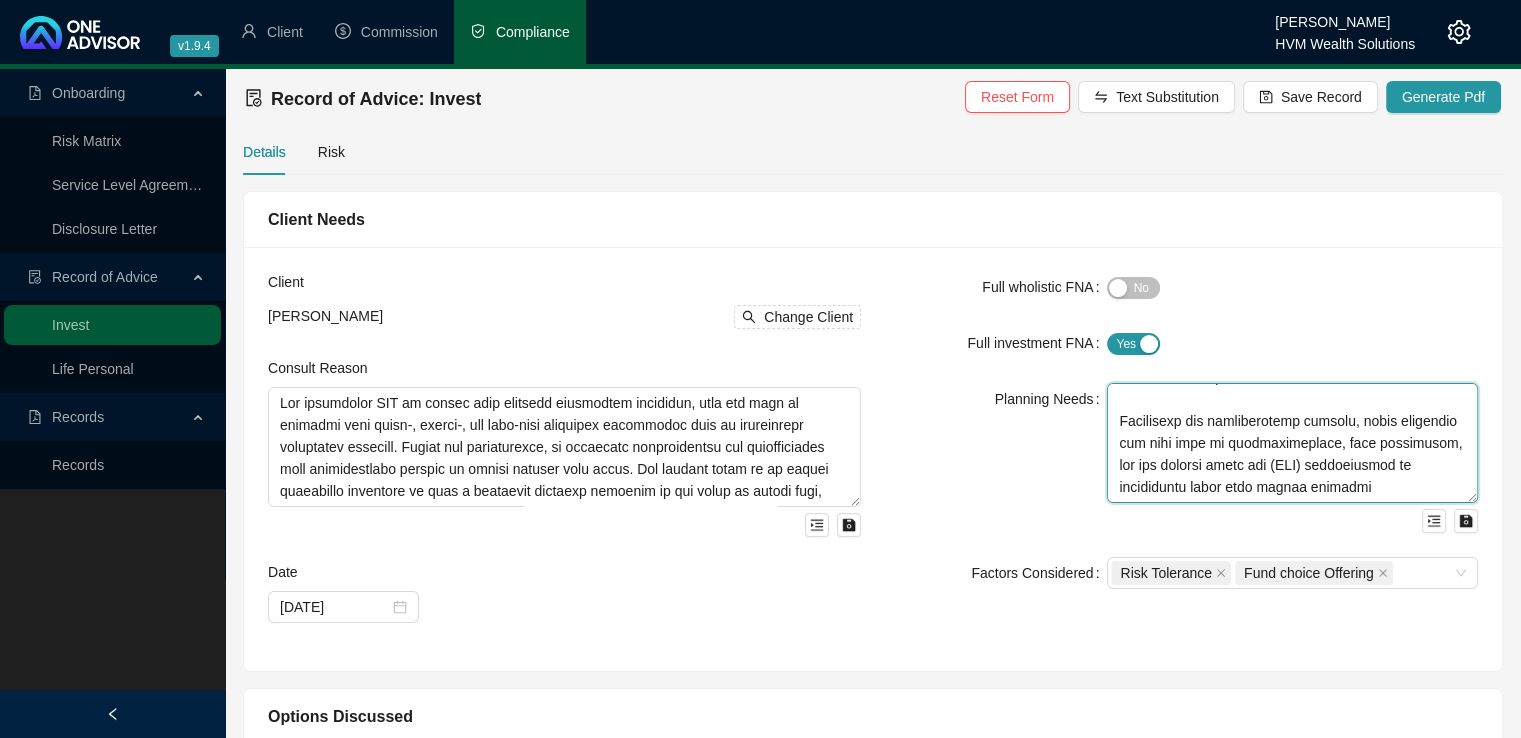 drag, startPoint x: 1124, startPoint y: 399, endPoint x: 1421, endPoint y: 465, distance: 304.24496 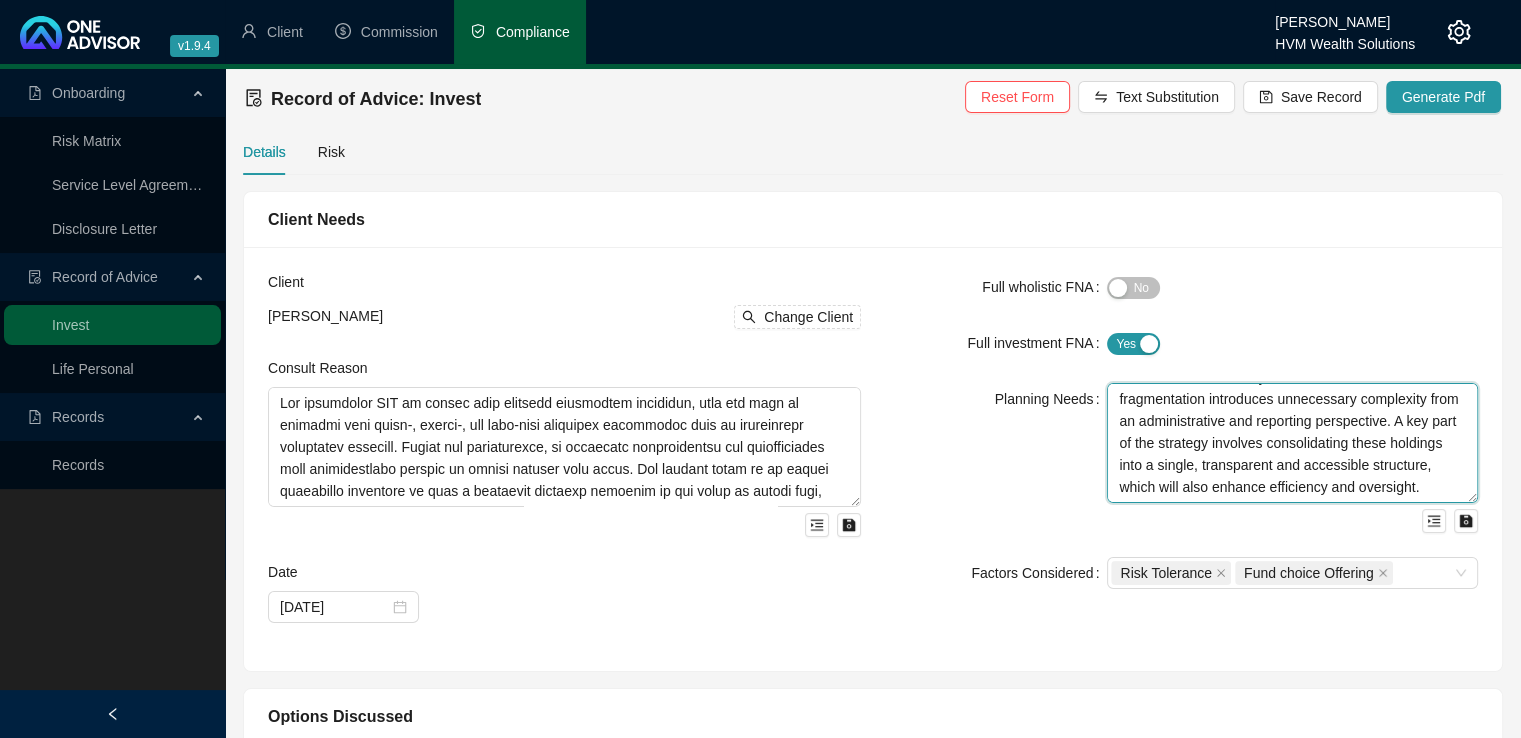 scroll, scrollTop: 352, scrollLeft: 0, axis: vertical 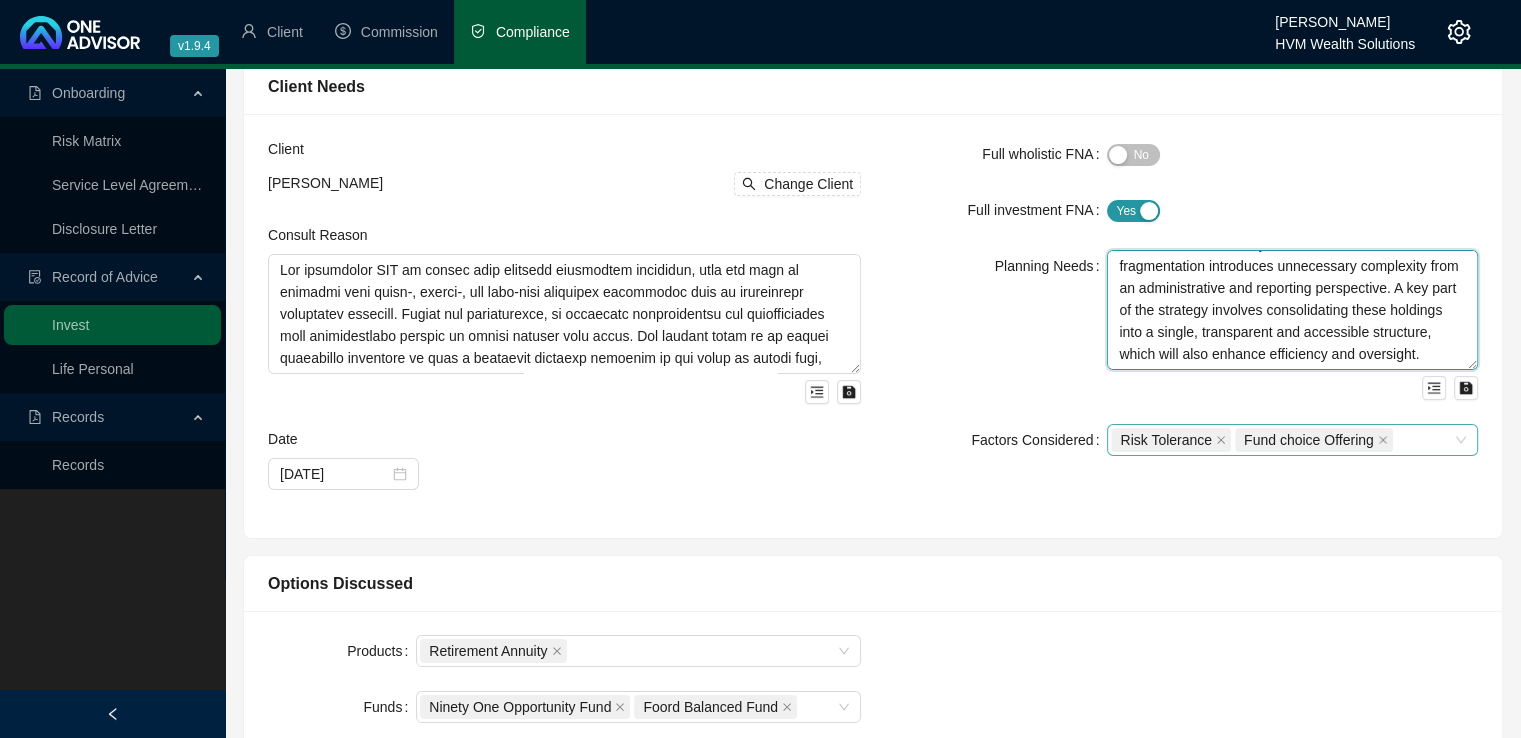 click on "Risk Tolerance Fund choice Offering" at bounding box center [1292, 440] 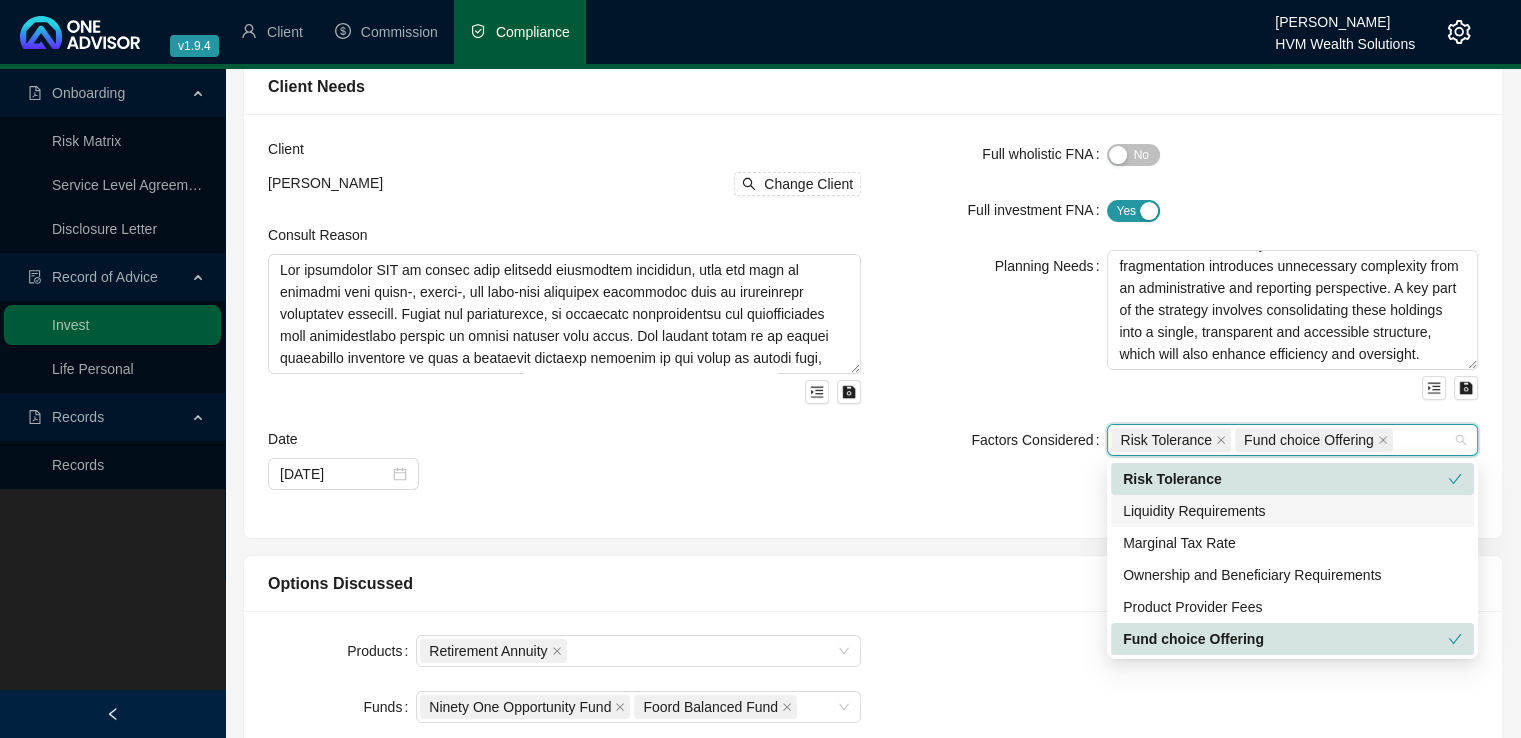 click on "Liquidity Requirements" at bounding box center (1292, 511) 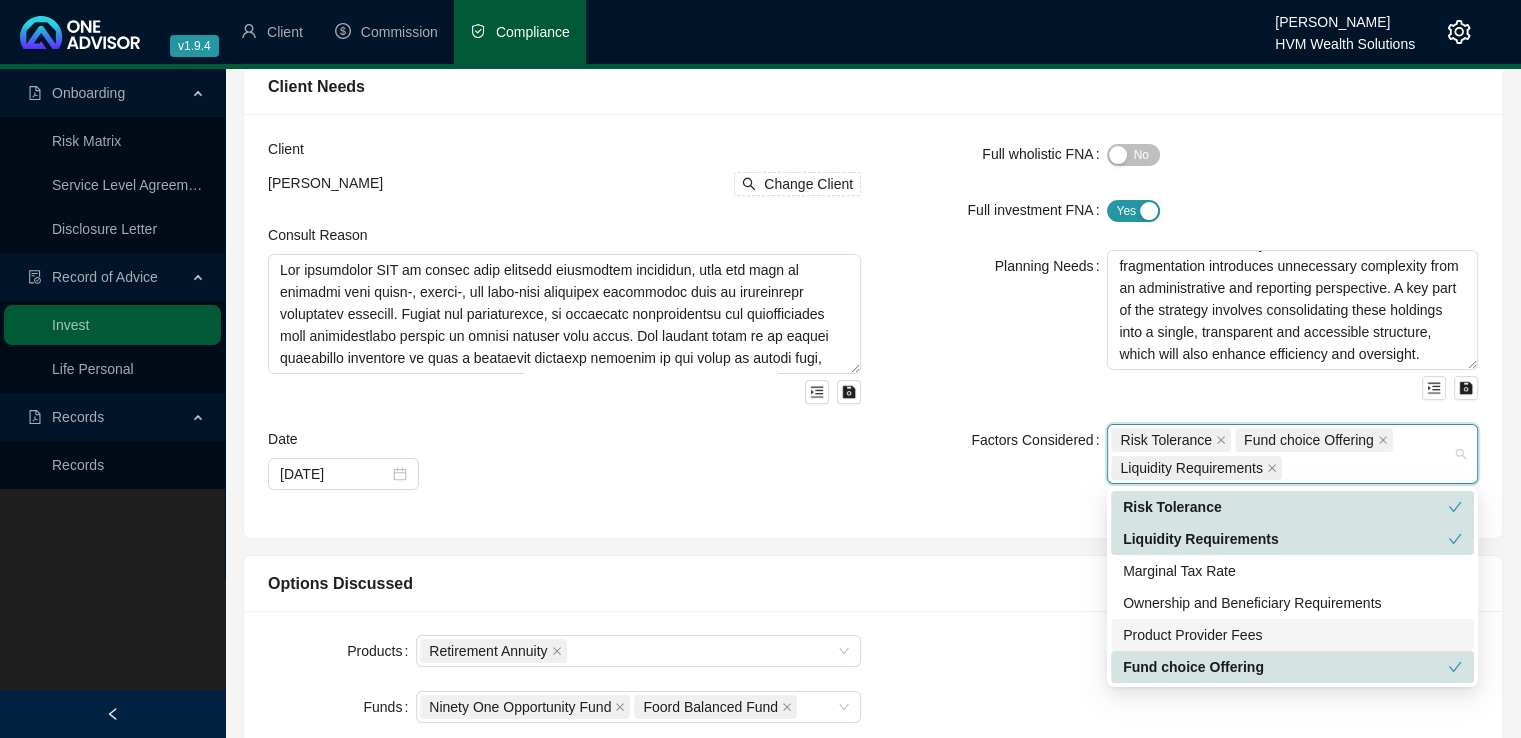 click on "Product Provider Fees" at bounding box center (1292, 635) 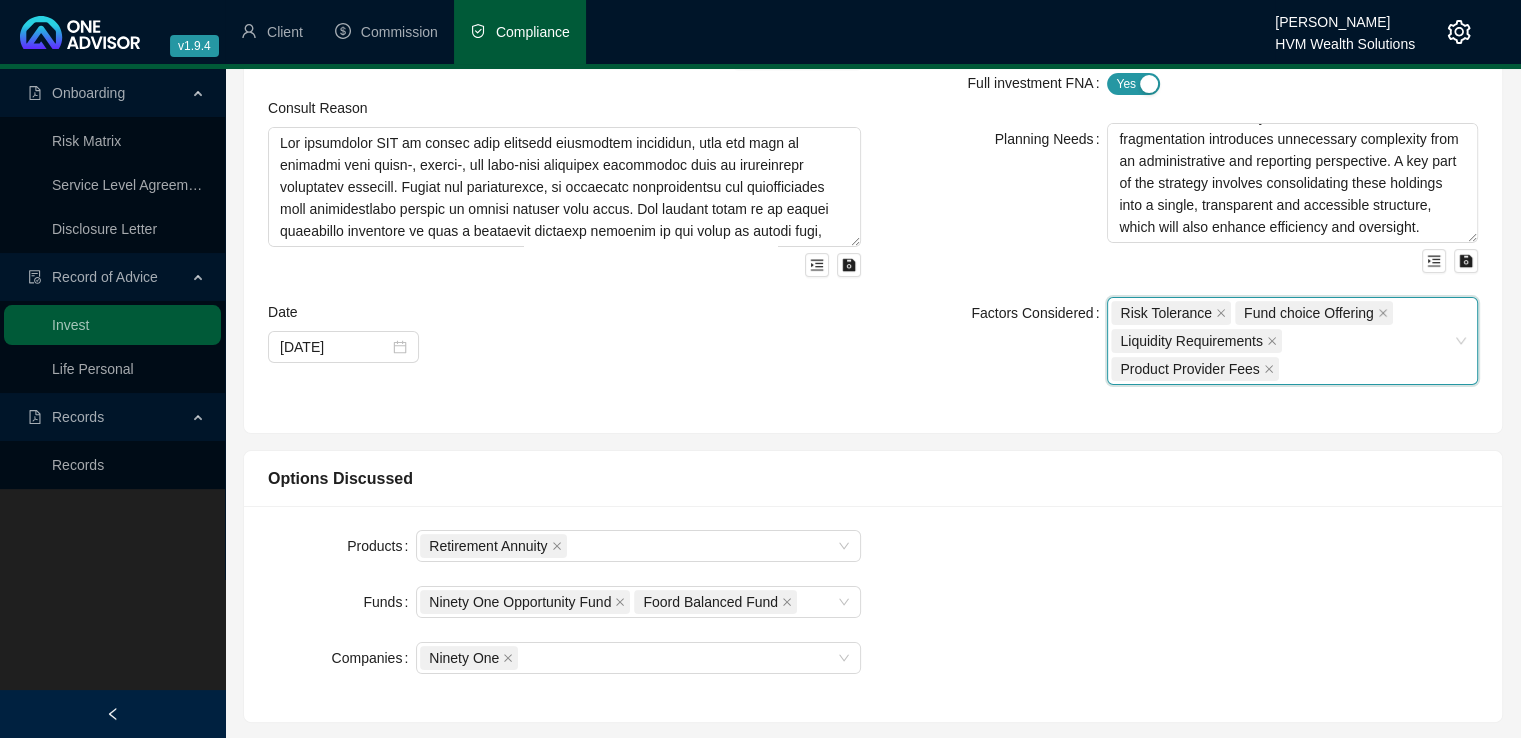 scroll, scrollTop: 278, scrollLeft: 0, axis: vertical 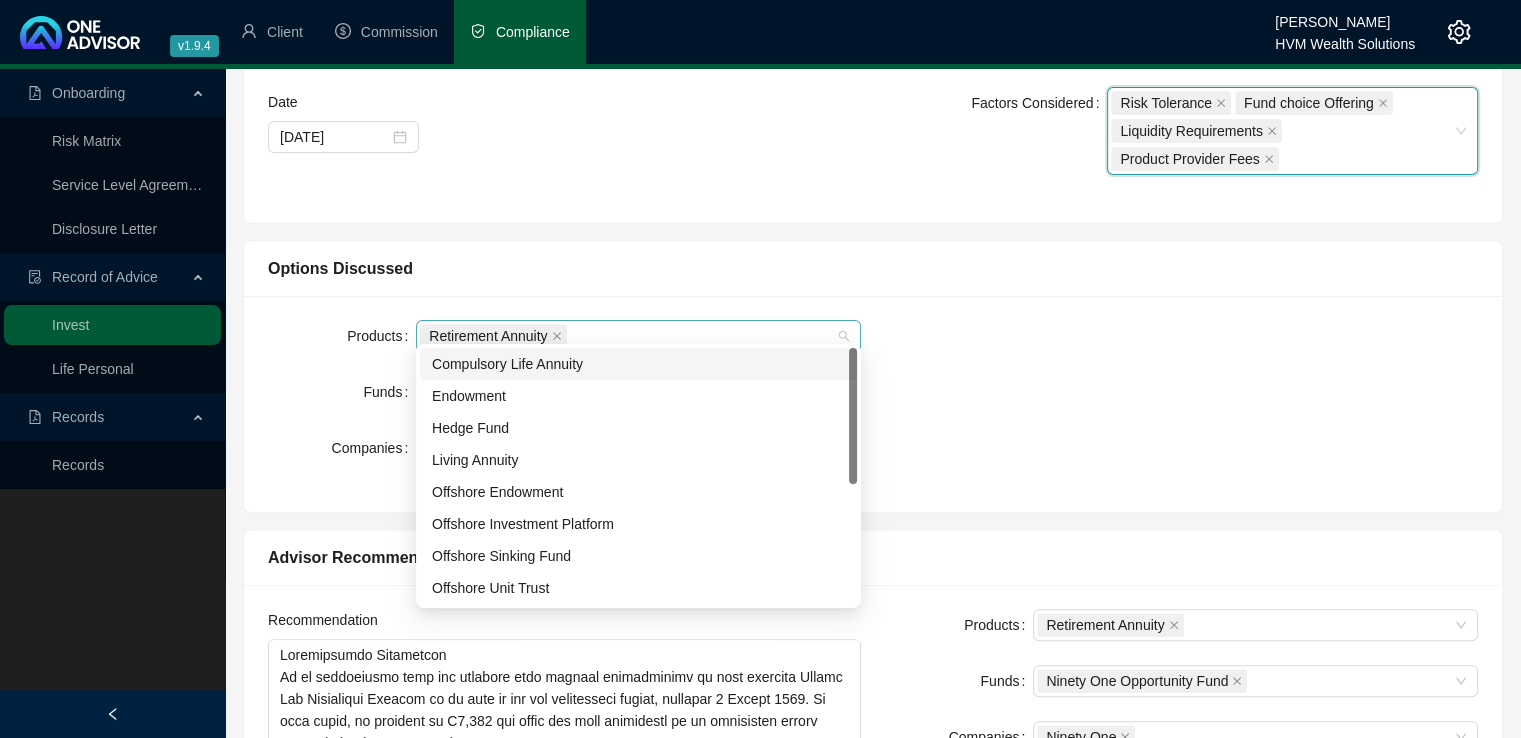 click on "Retirement Annuity" at bounding box center (638, 336) 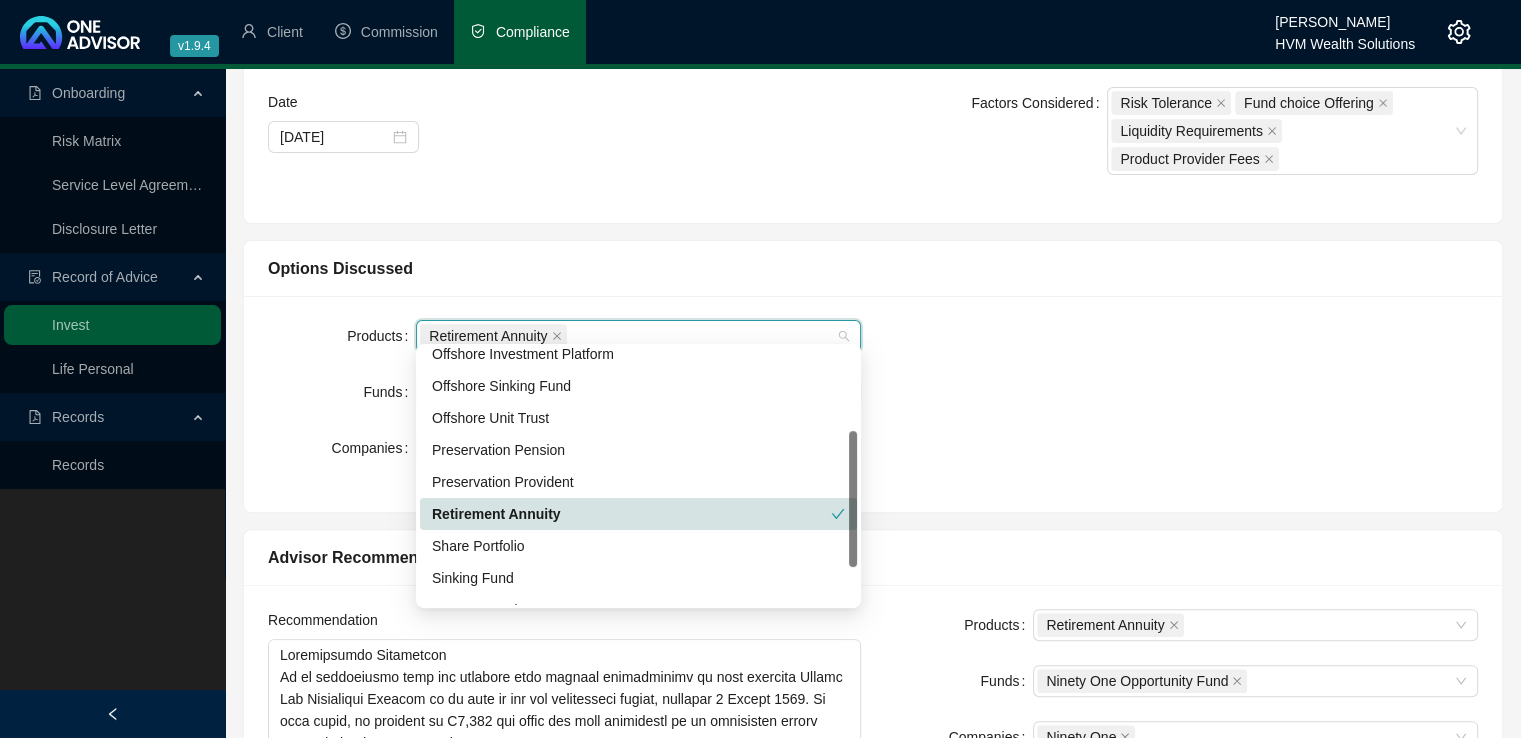 scroll, scrollTop: 176, scrollLeft: 0, axis: vertical 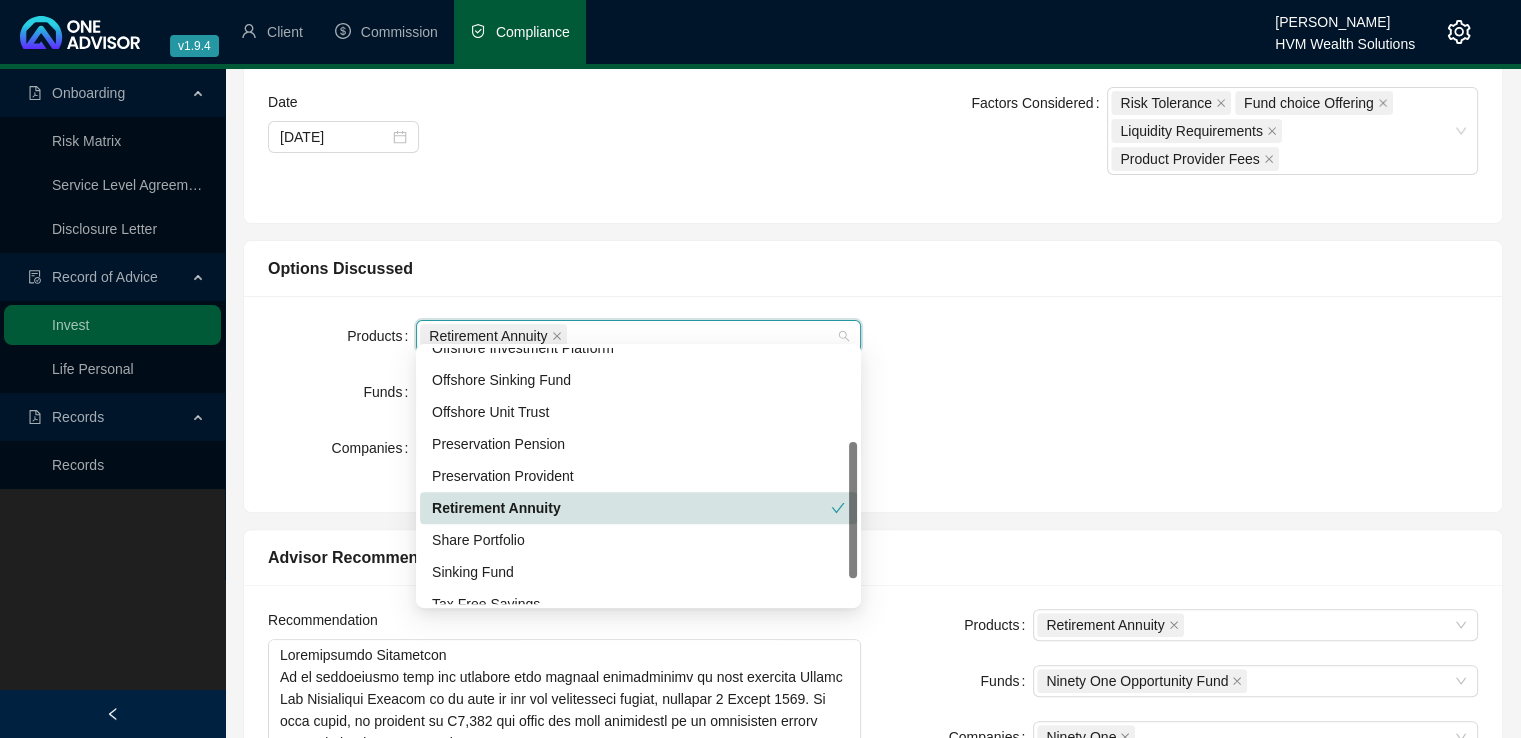 drag, startPoint x: 854, startPoint y: 376, endPoint x: 684, endPoint y: 386, distance: 170.29387 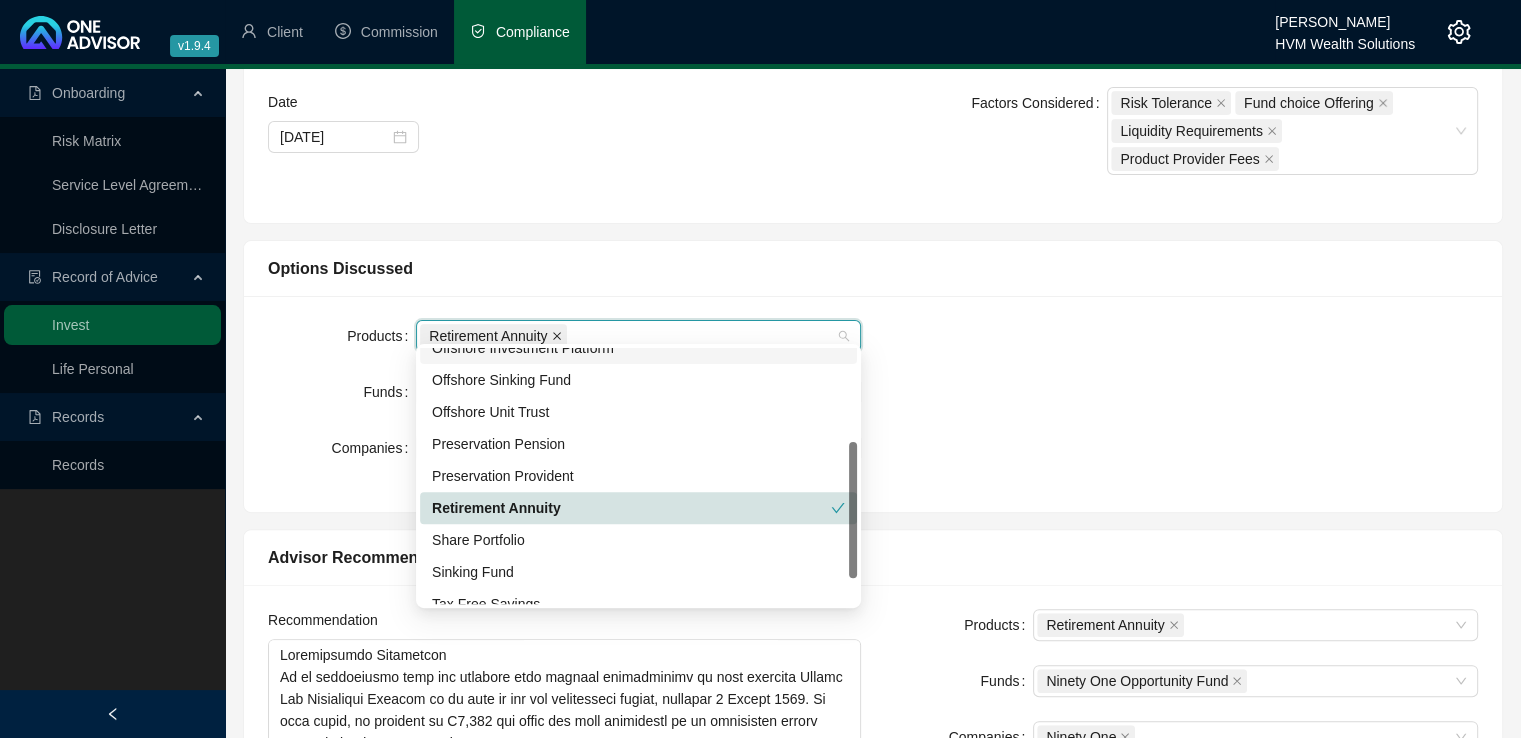 click 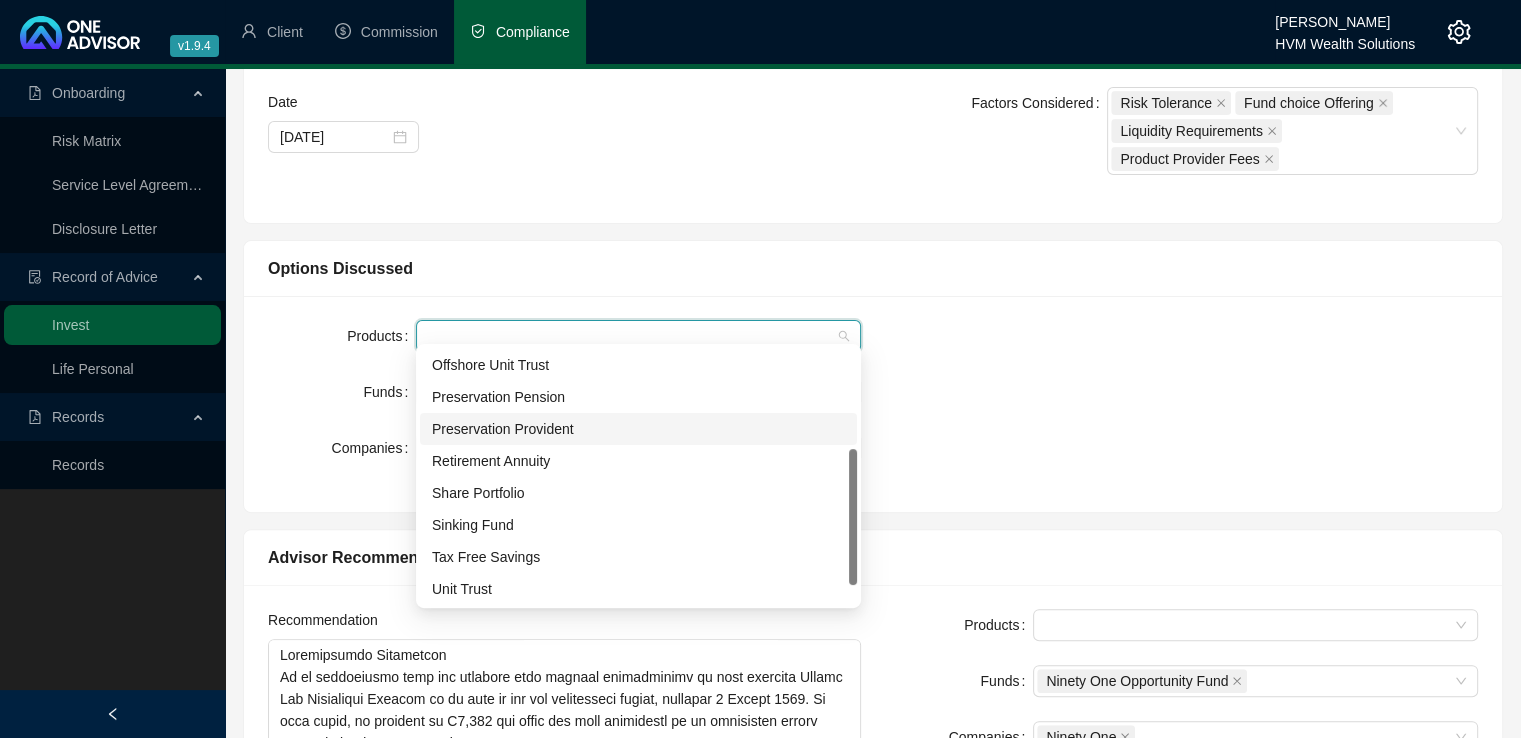 scroll, scrollTop: 224, scrollLeft: 0, axis: vertical 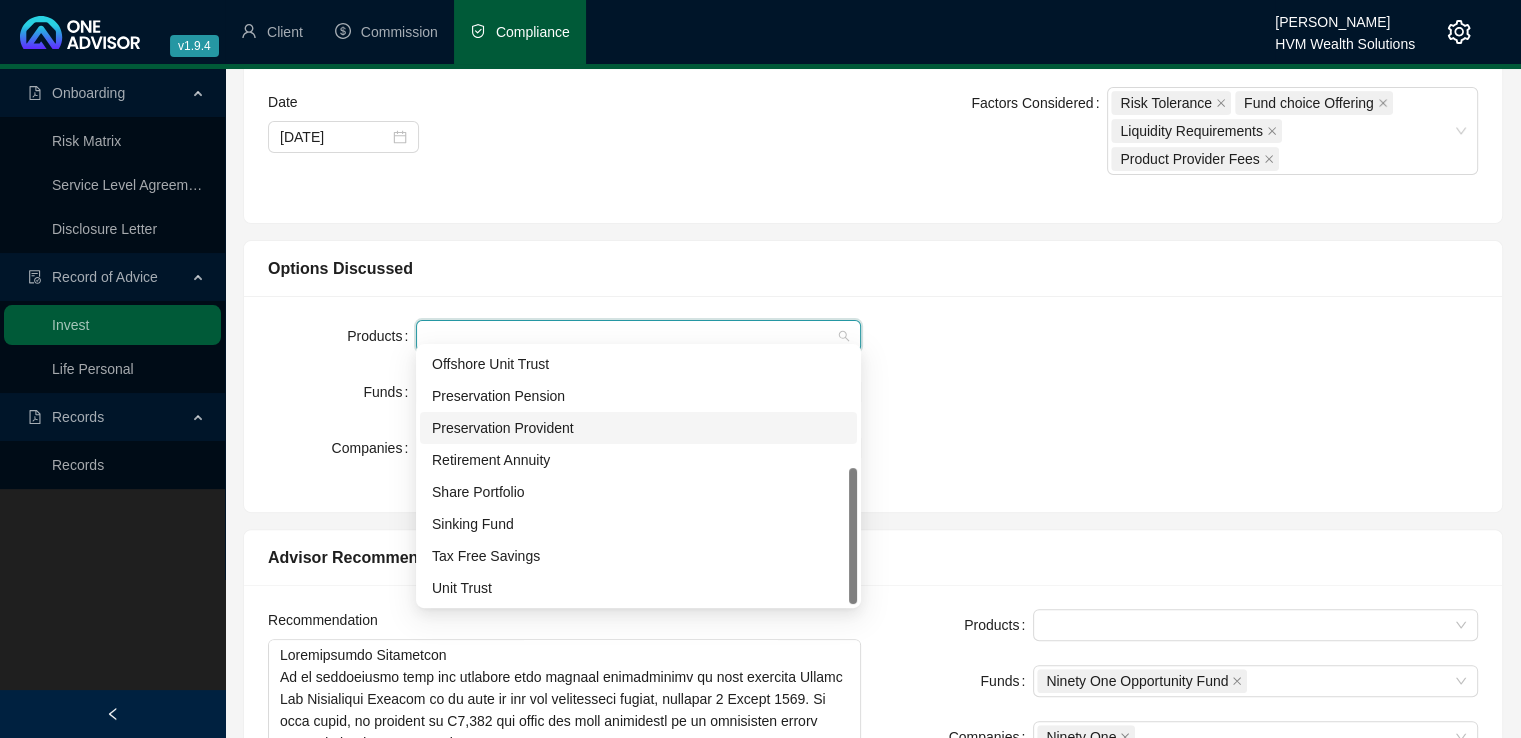 drag, startPoint x: 851, startPoint y: 516, endPoint x: 846, endPoint y: 561, distance: 45.276924 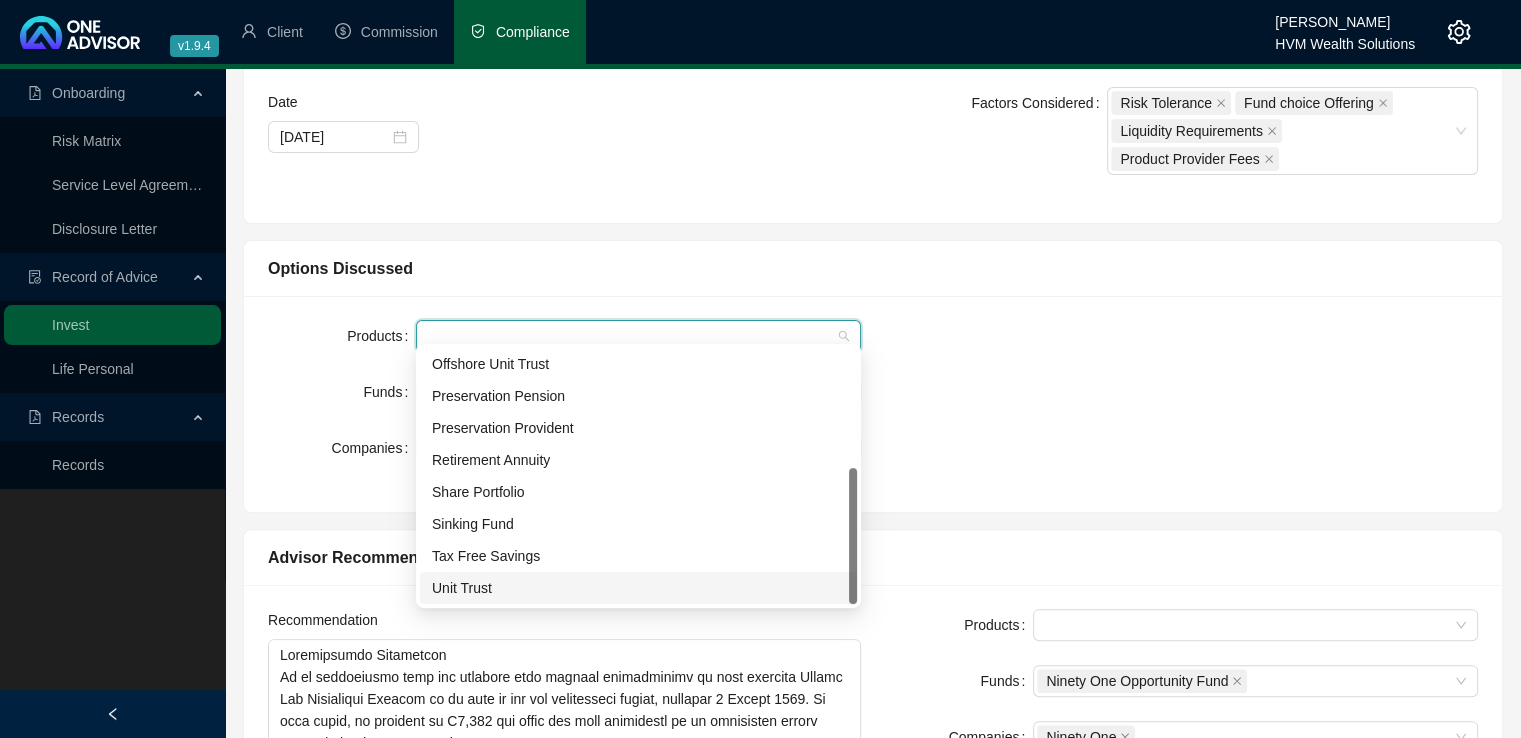 click on "Unit Trust" at bounding box center [638, 588] 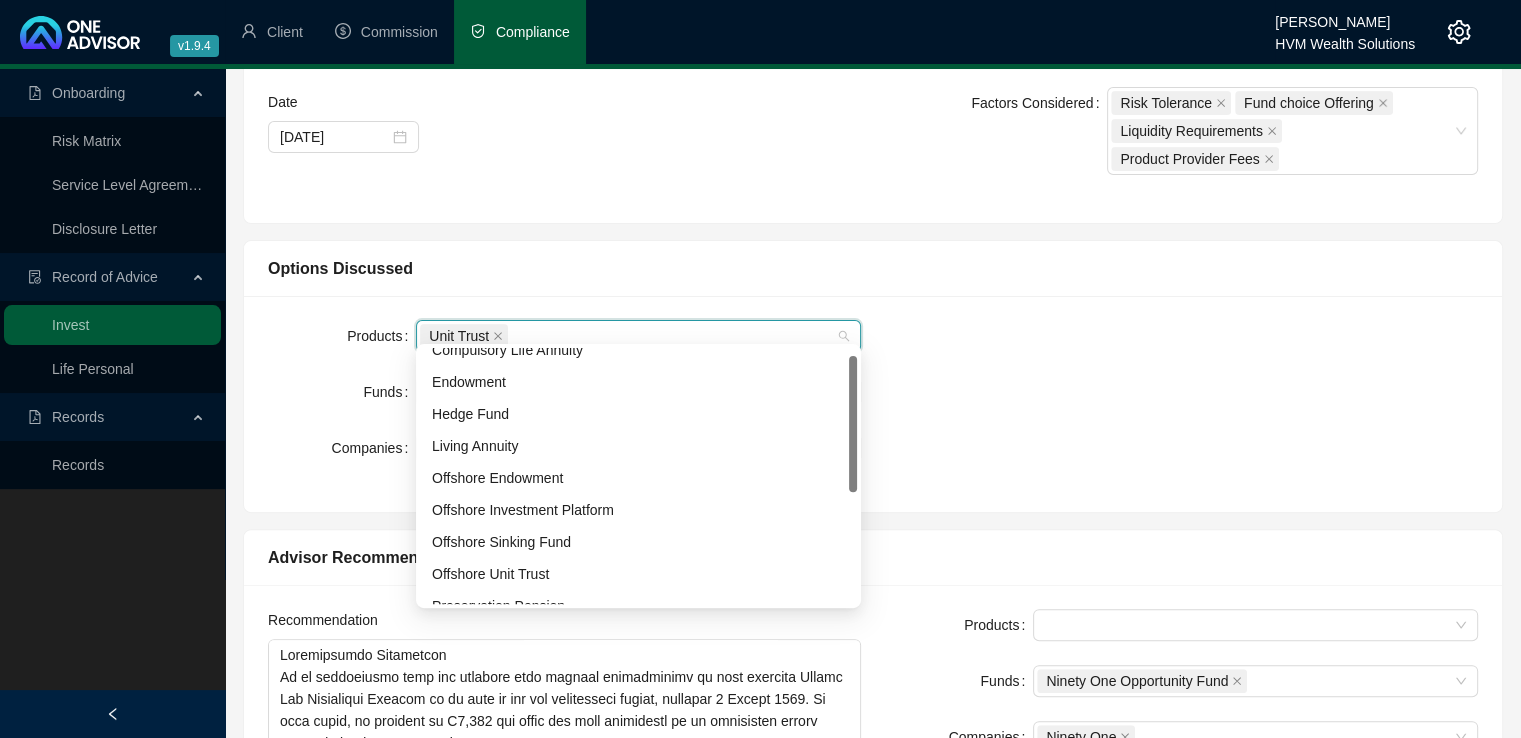 scroll, scrollTop: 0, scrollLeft: 0, axis: both 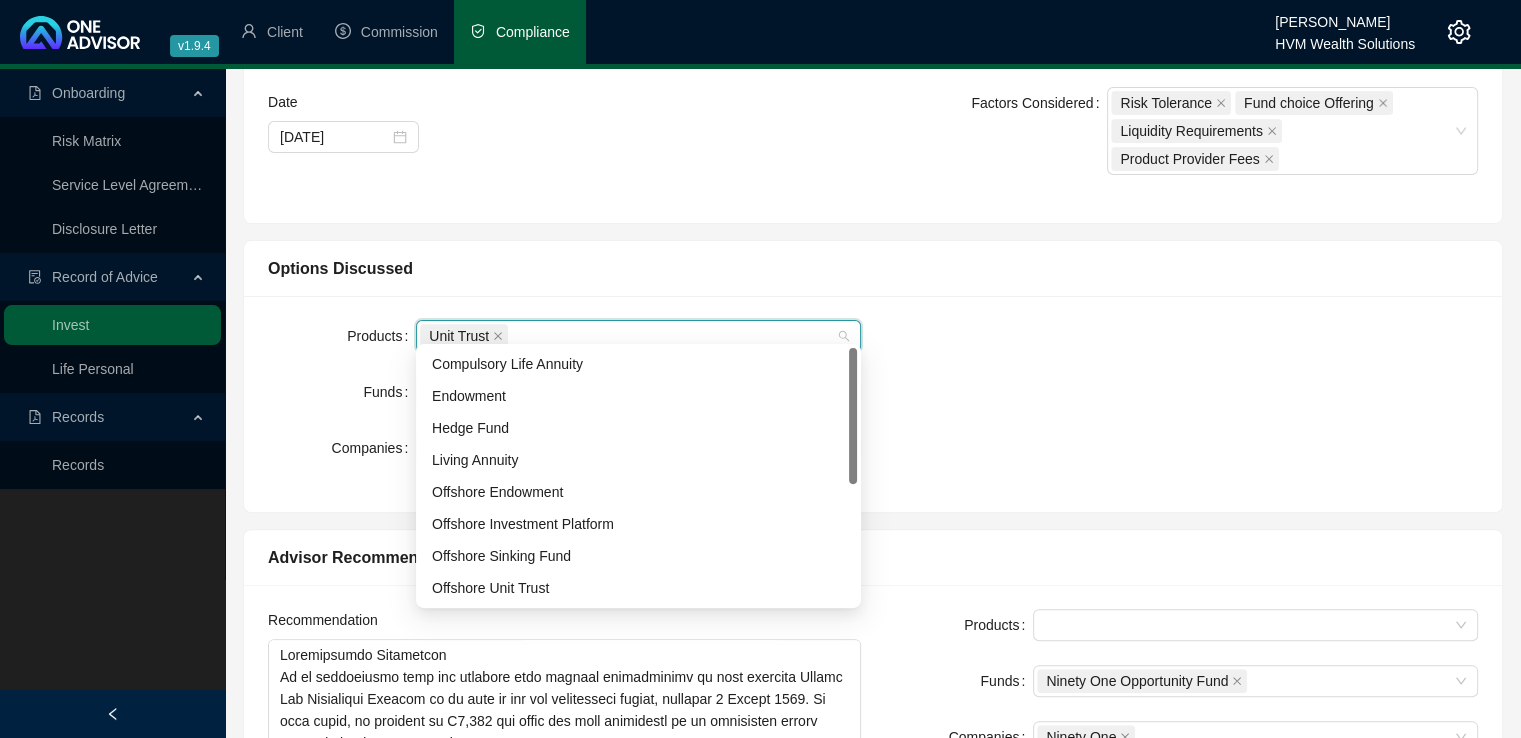 drag, startPoint x: 851, startPoint y: 513, endPoint x: 858, endPoint y: 371, distance: 142.17242 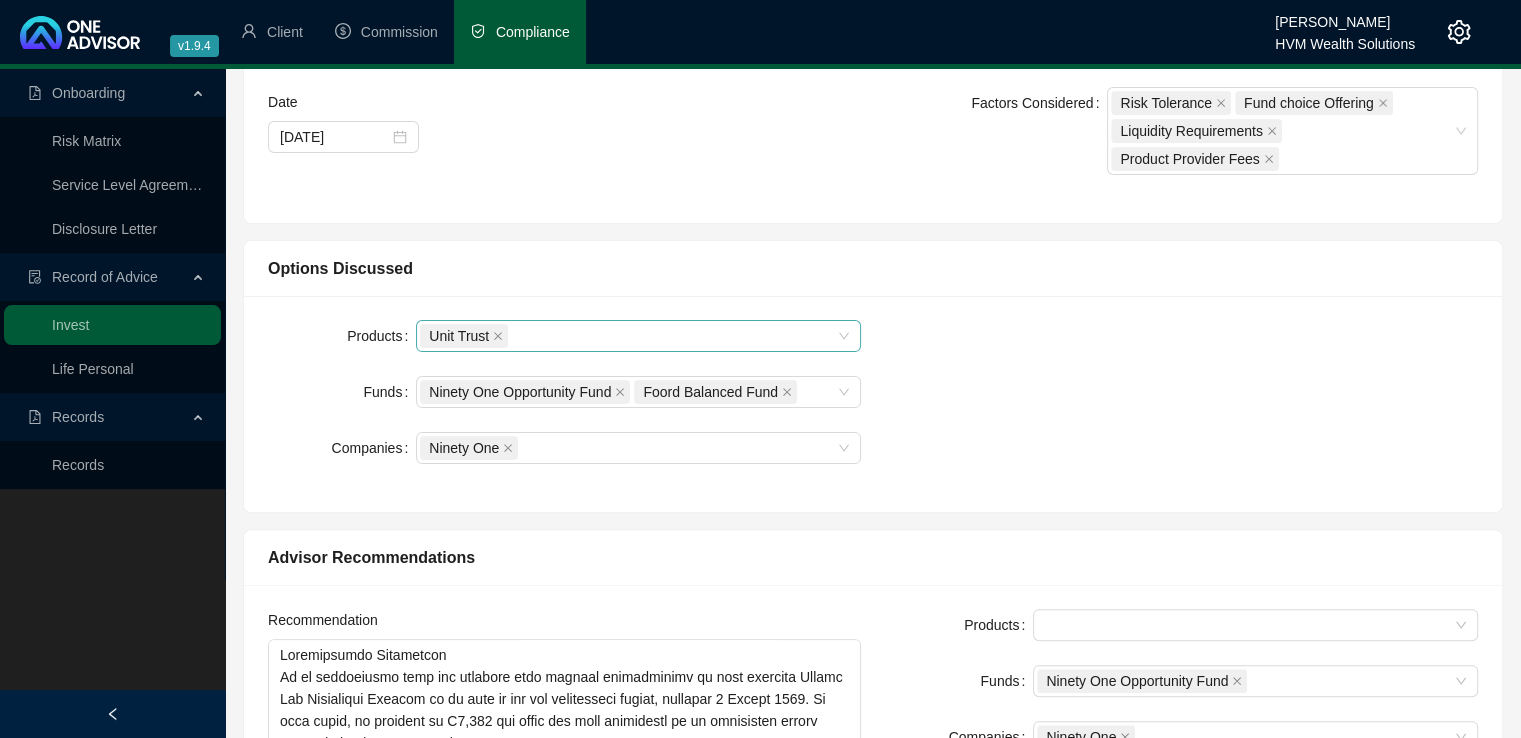 click on "Products Unit Trust   Funds Ninety One Opportunity Fund Foord Balanced Fund   Companies Ninety One" at bounding box center [873, 404] 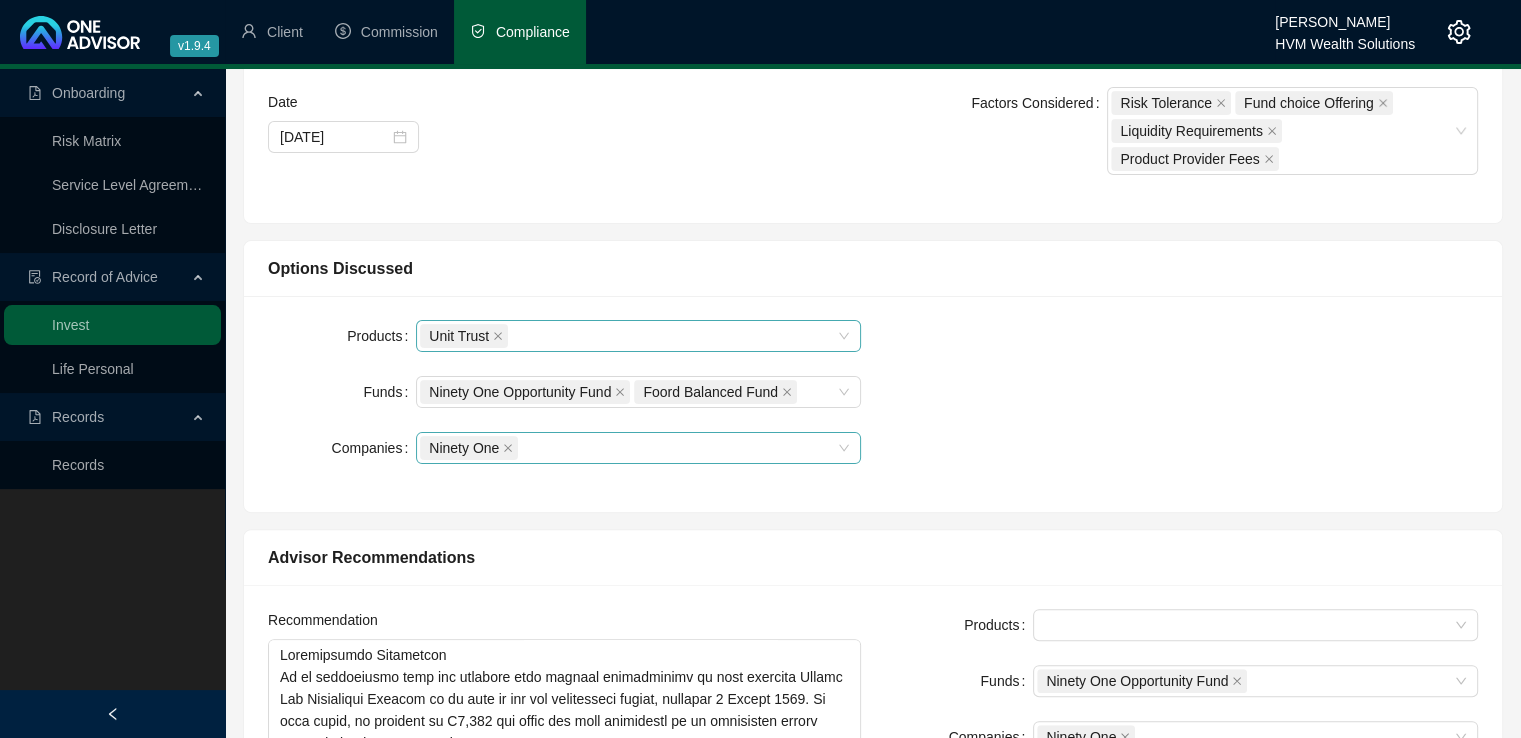 click on "Ninety One" at bounding box center [628, 448] 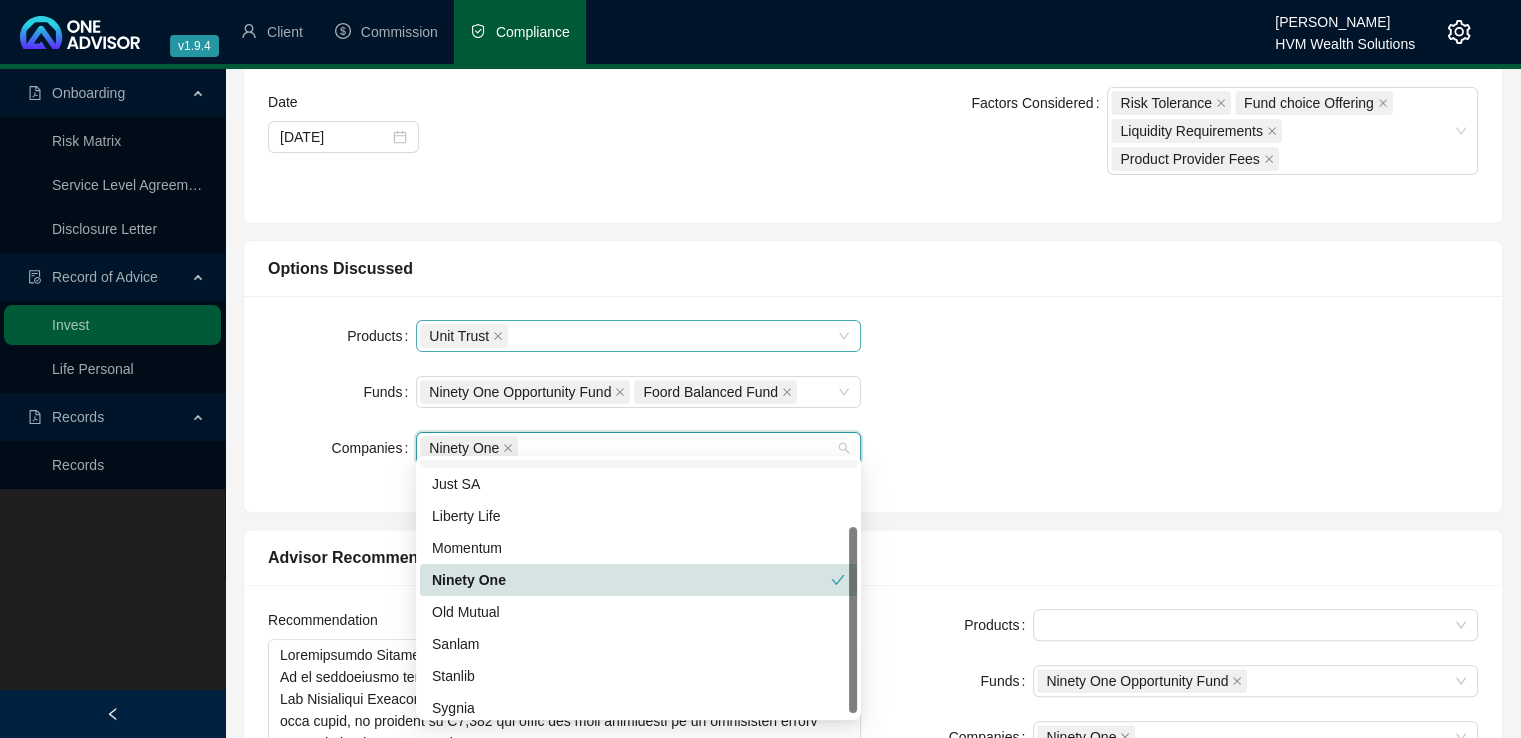 scroll, scrollTop: 96, scrollLeft: 0, axis: vertical 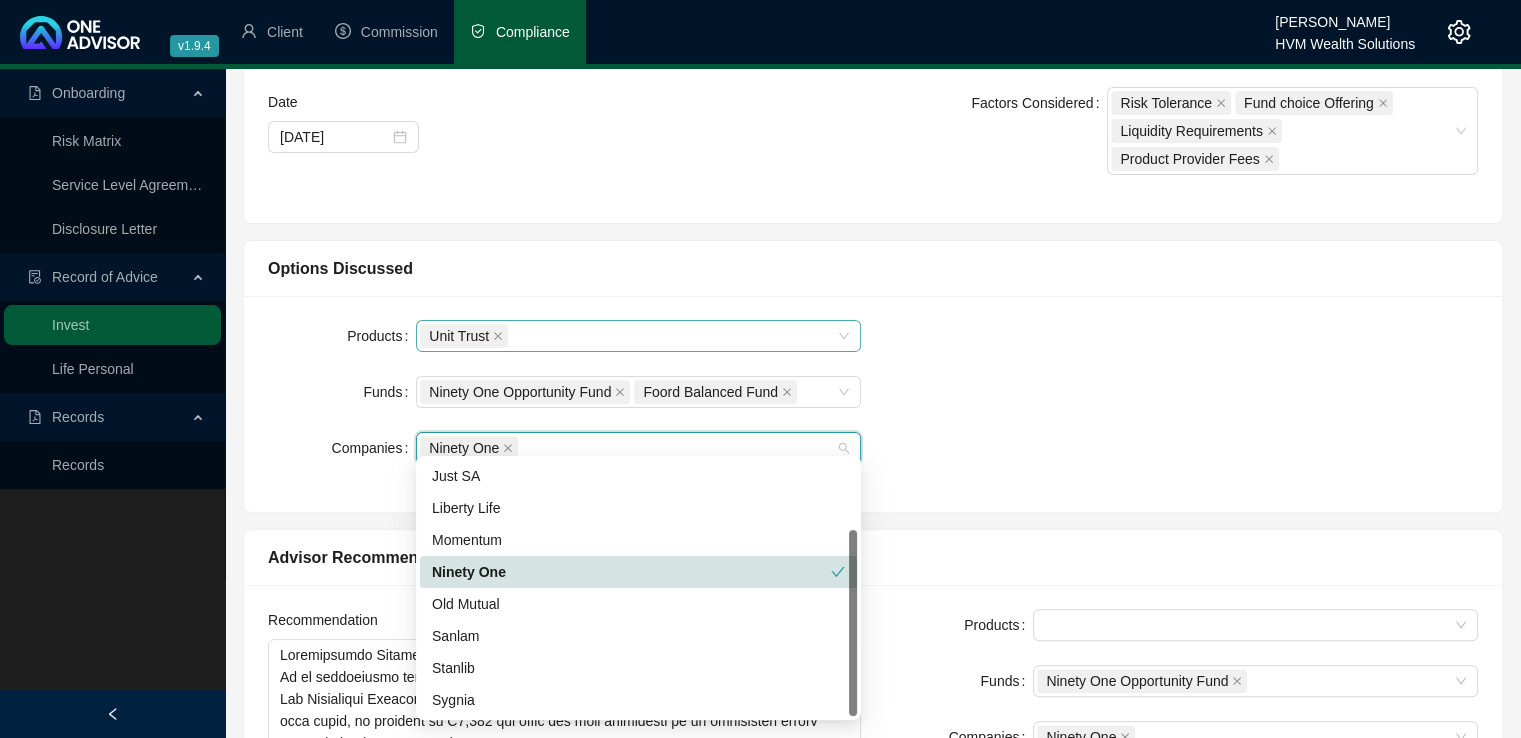drag, startPoint x: 853, startPoint y: 543, endPoint x: 857, endPoint y: 645, distance: 102.0784 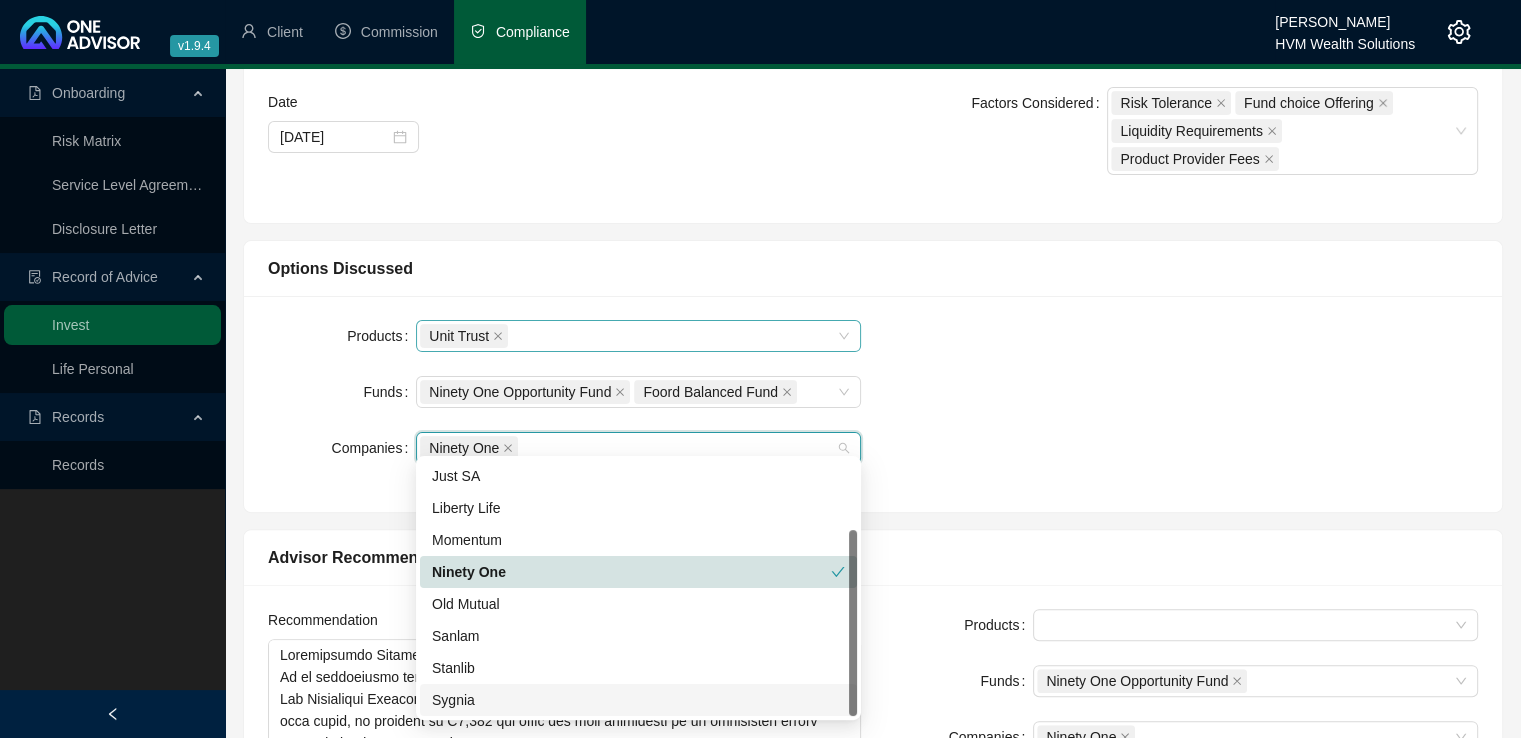 click on "Sygnia" at bounding box center [638, 700] 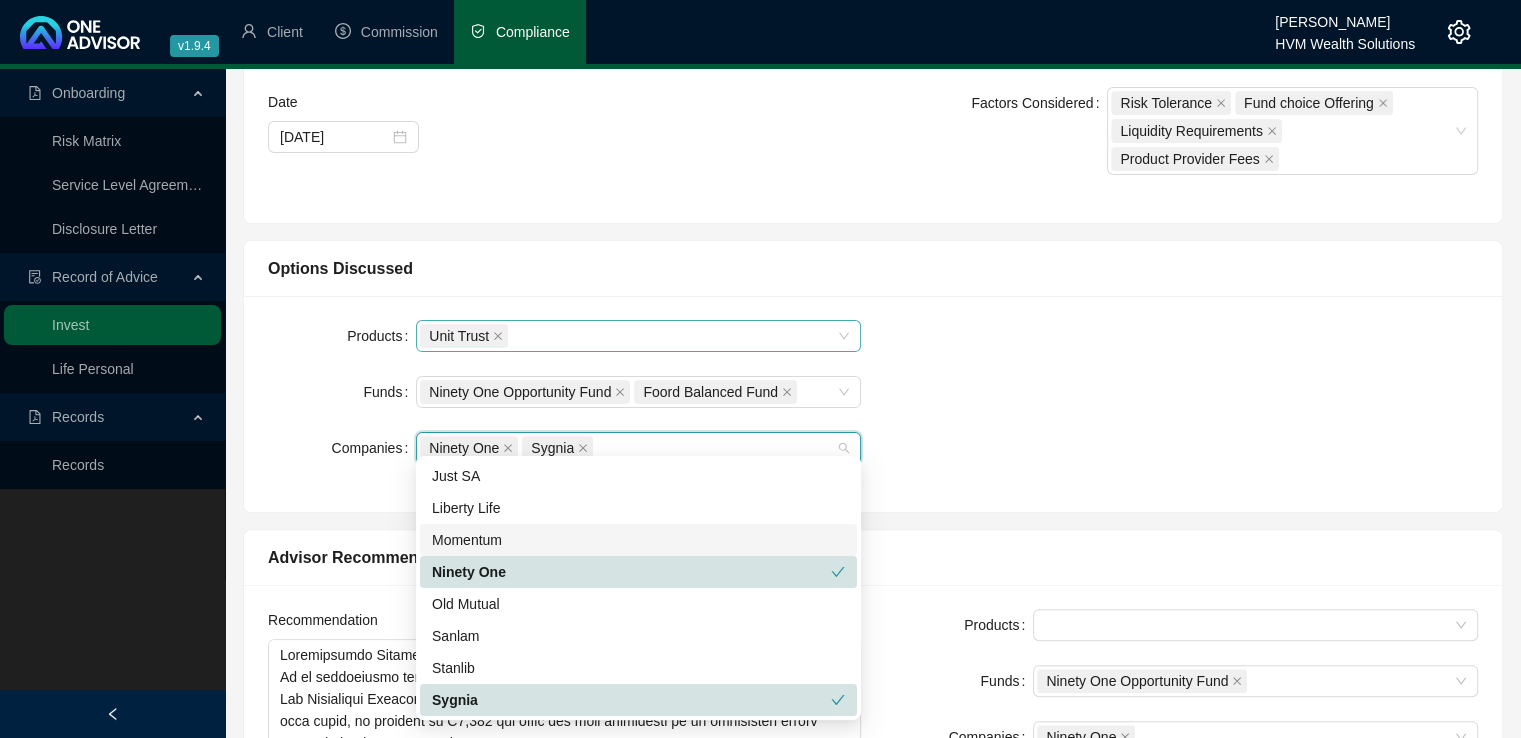 click on "Momentum" at bounding box center [638, 540] 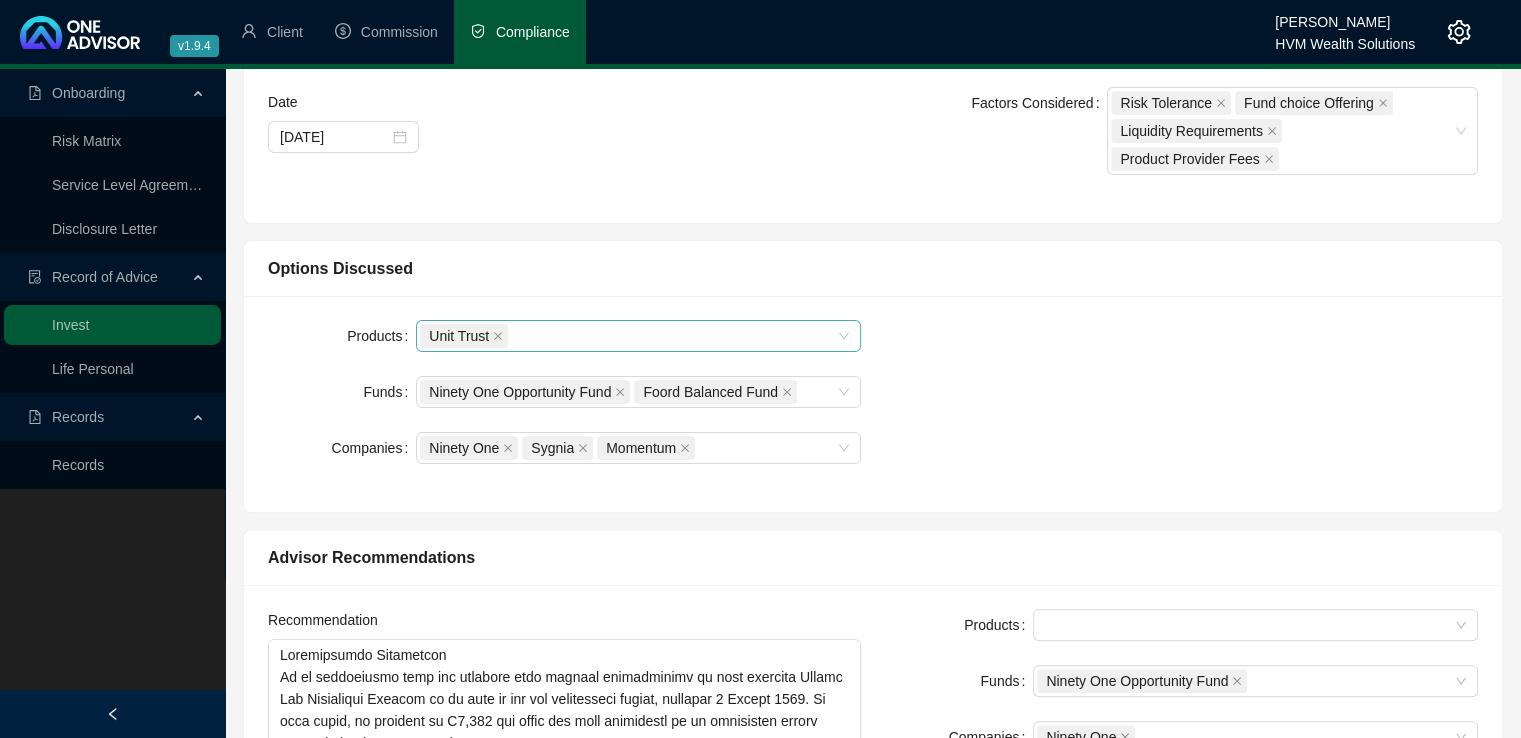 click on "Products Unit Trust   Funds Ninety One Opportunity Fund Foord Balanced Fund   Companies Ninety One Sygnia Momentum" at bounding box center [873, 404] 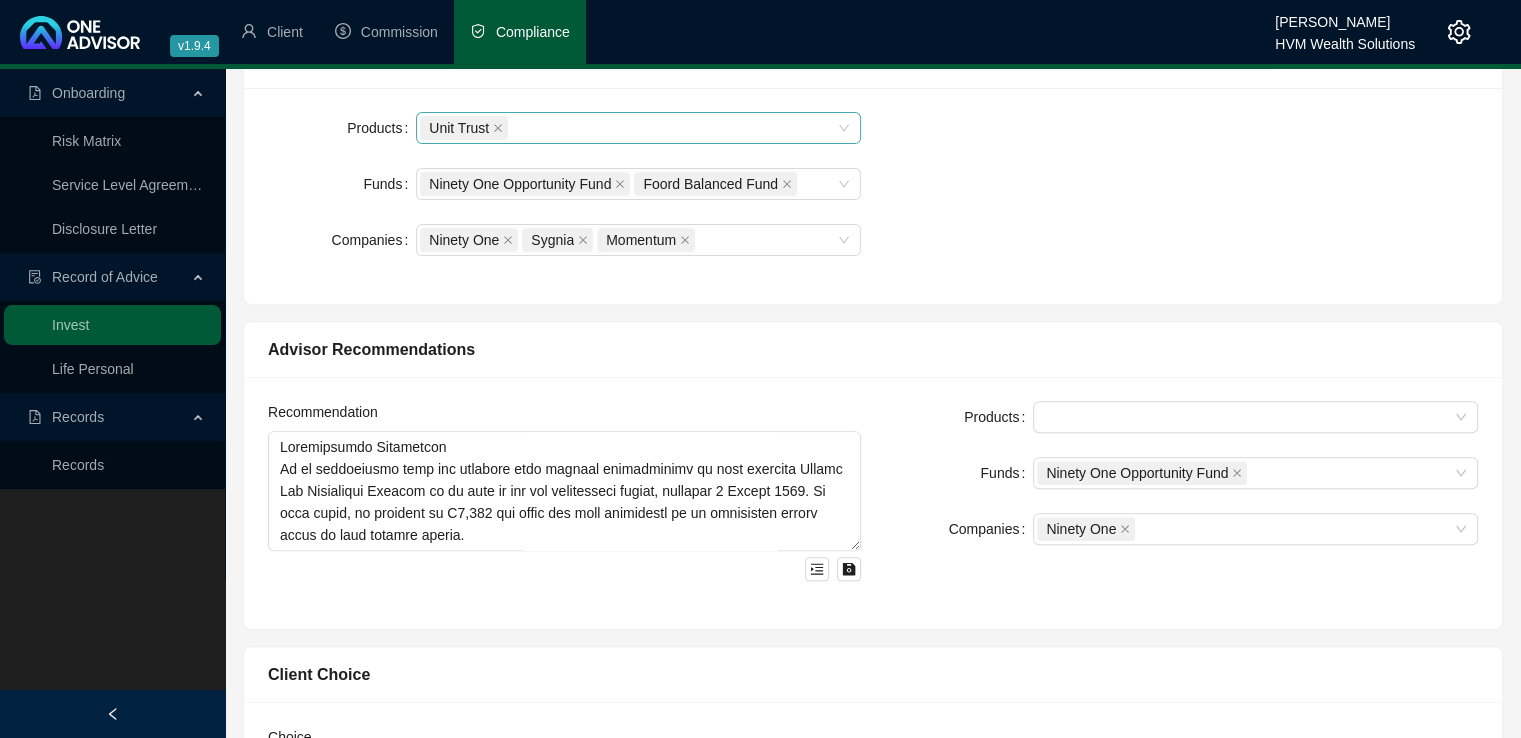 scroll, scrollTop: 694, scrollLeft: 0, axis: vertical 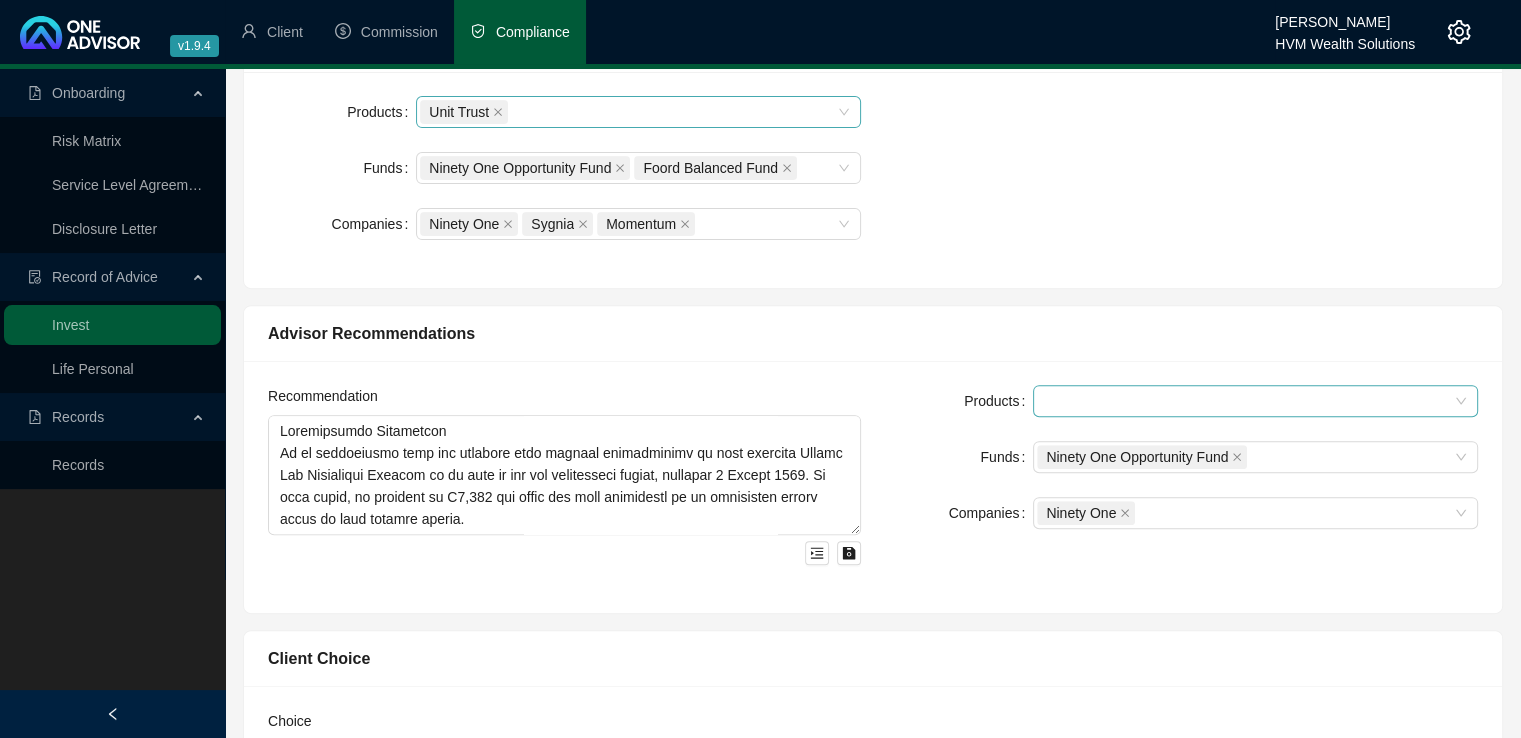 click at bounding box center [1245, 401] 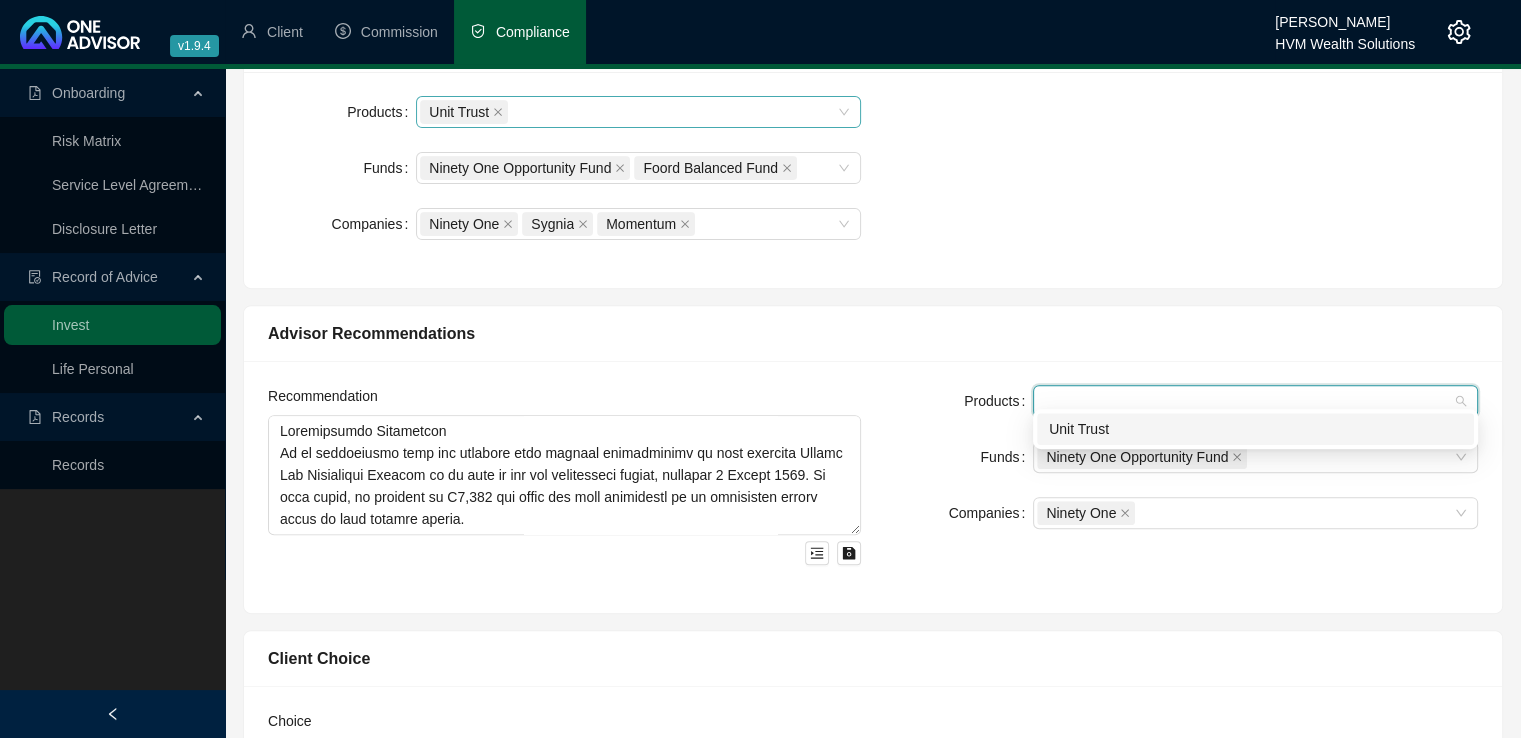 click on "Unit Trust" at bounding box center [1255, 429] 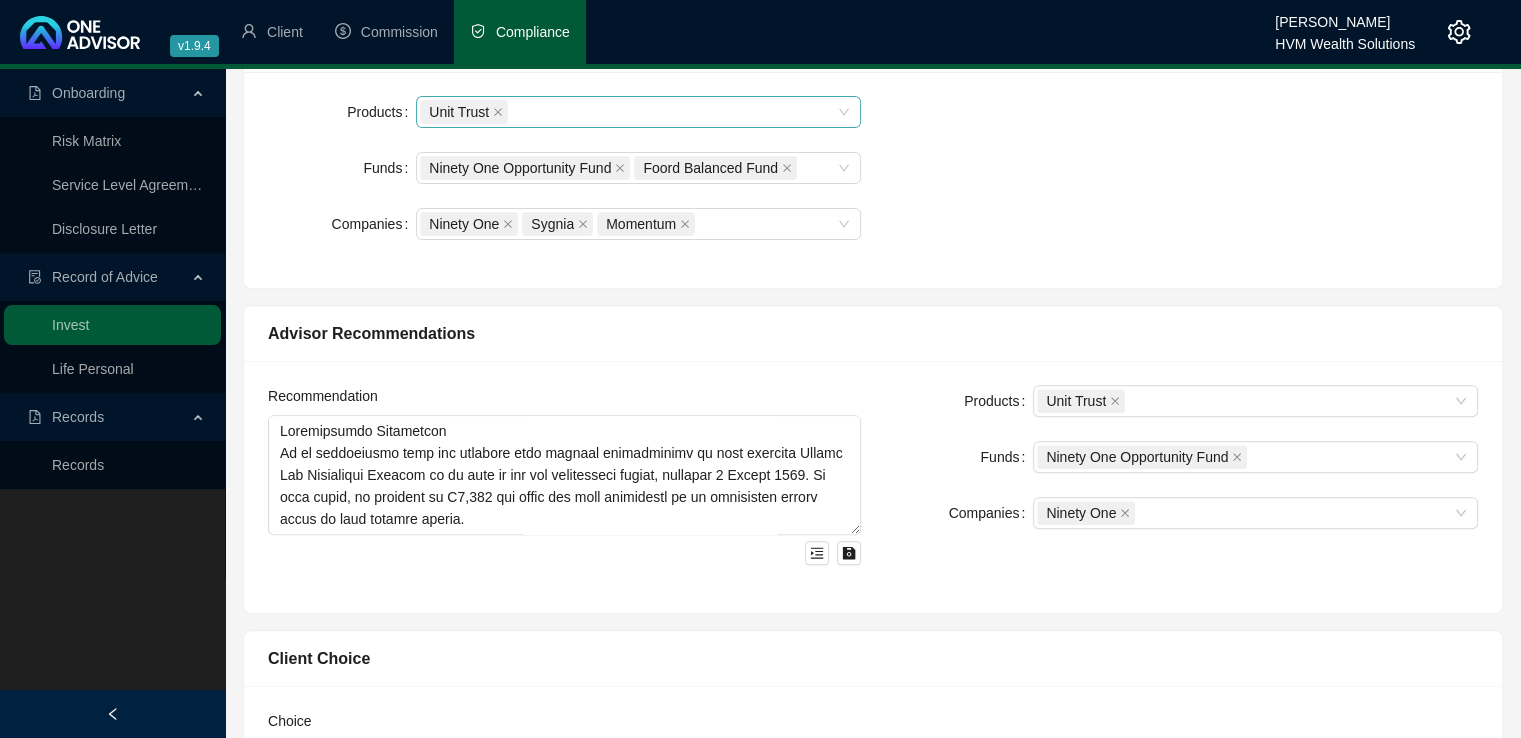 click on "Products Unit Trust   Funds Ninety One Opportunity Fund   Companies Ninety One" at bounding box center [1181, 487] 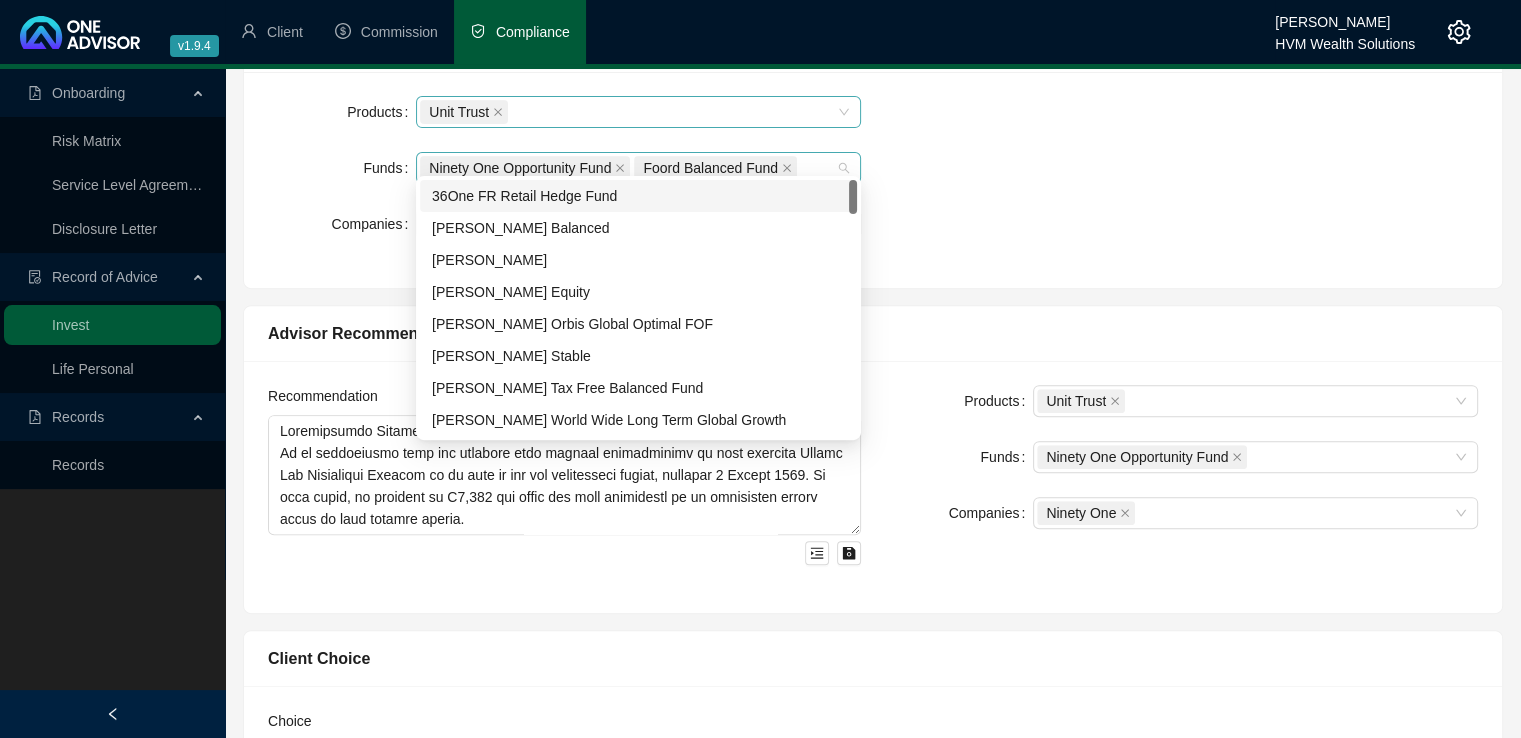 click on "Ninety One Opportunity Fund Foord Balanced Fund" at bounding box center (628, 168) 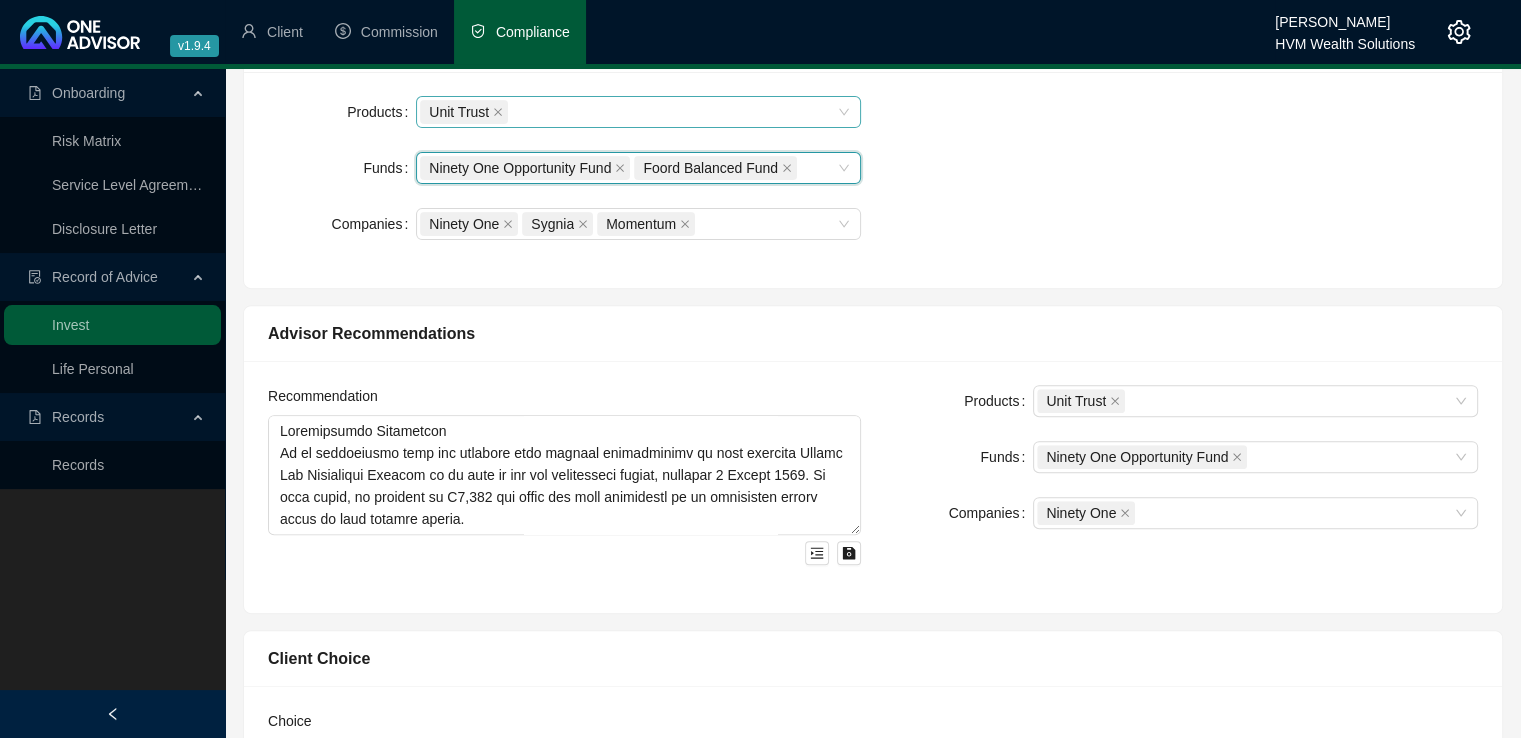click on "Foord Balanced Fund" at bounding box center (715, 168) 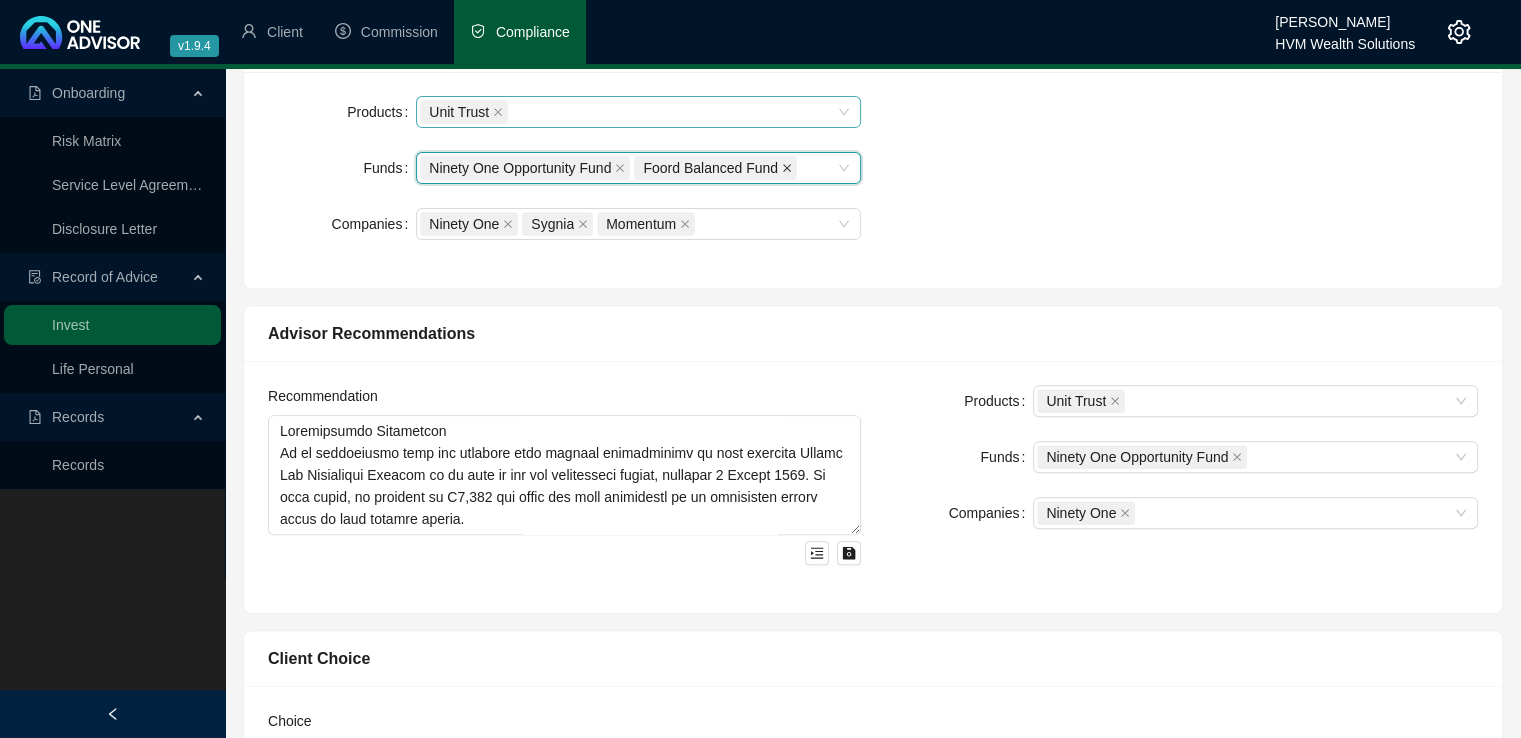 click 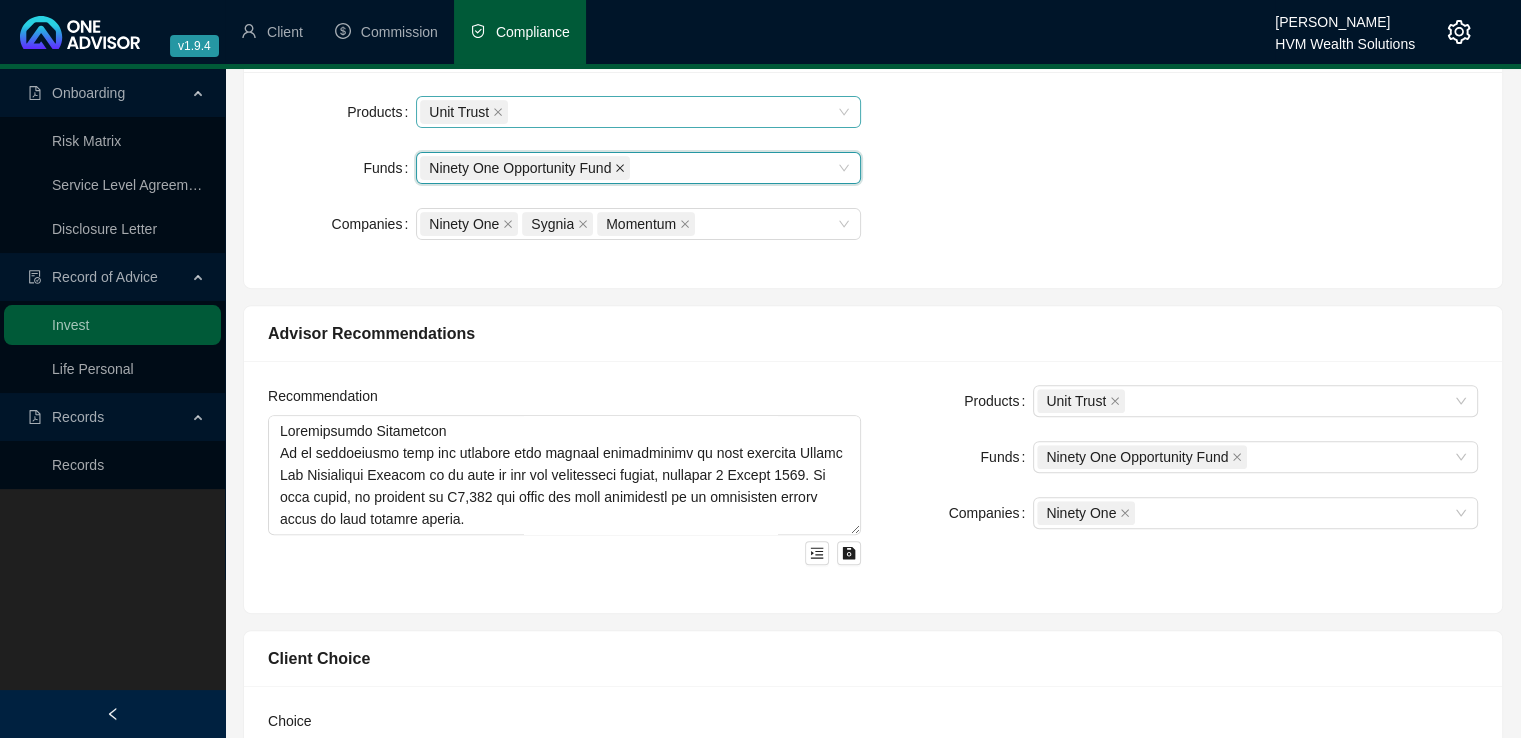 click 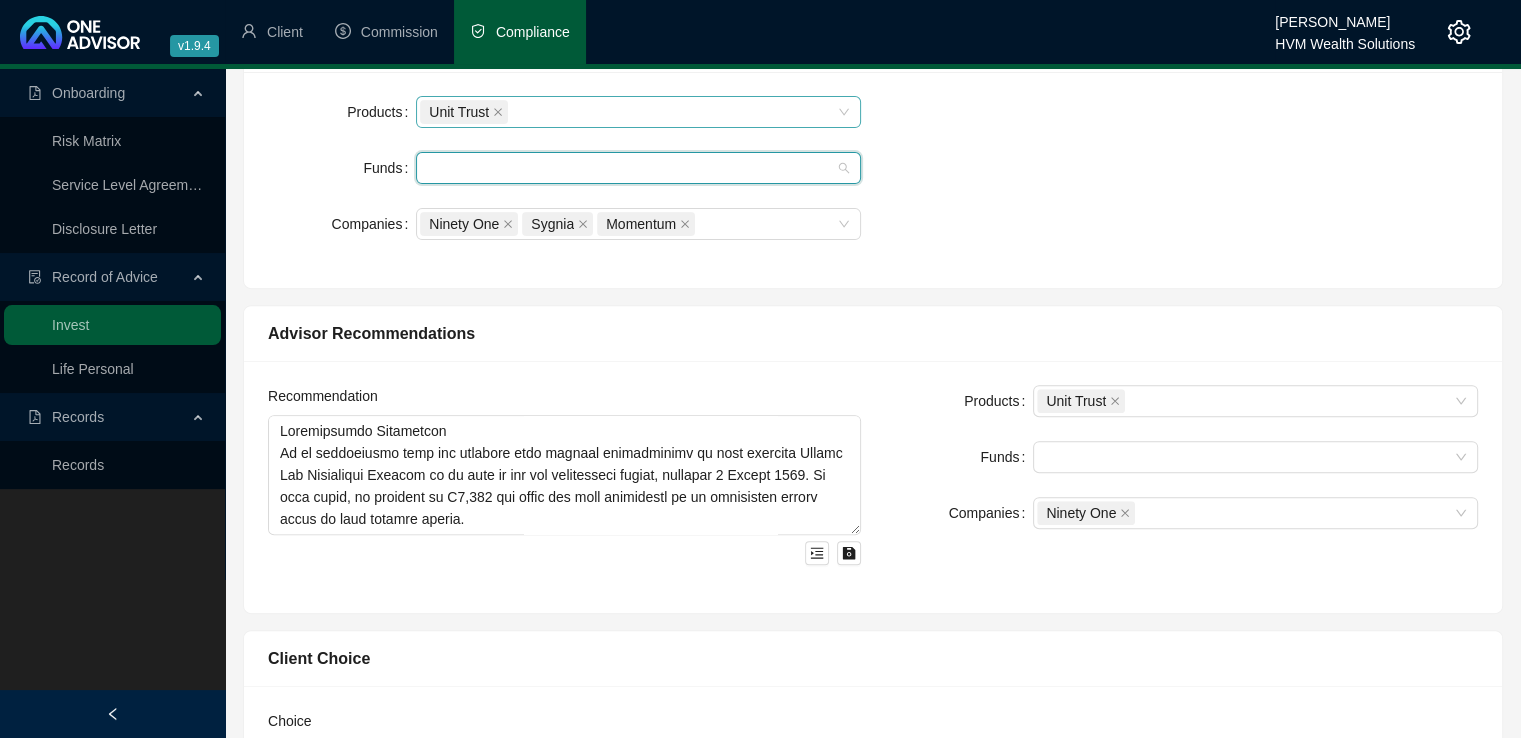 click at bounding box center [628, 168] 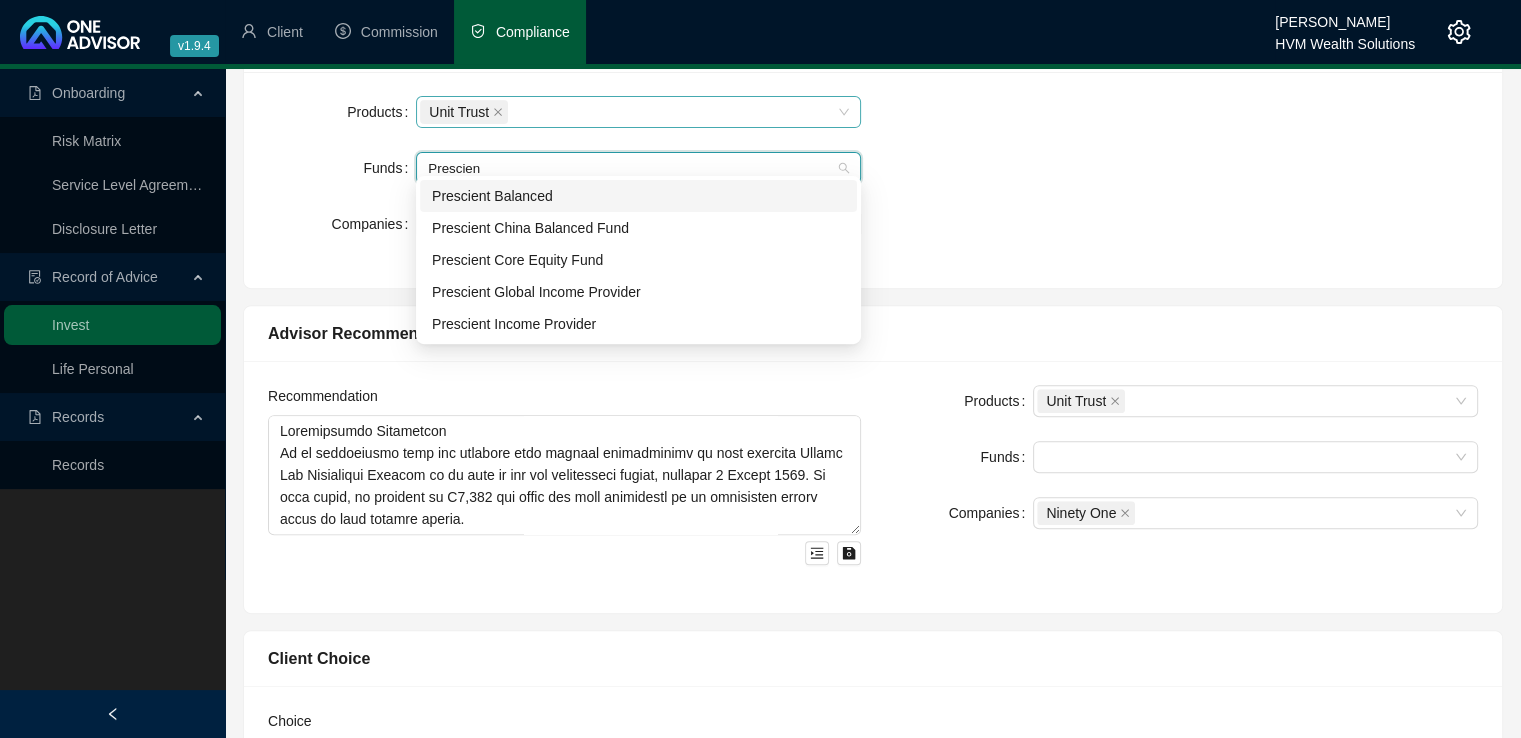 type on "Prescient" 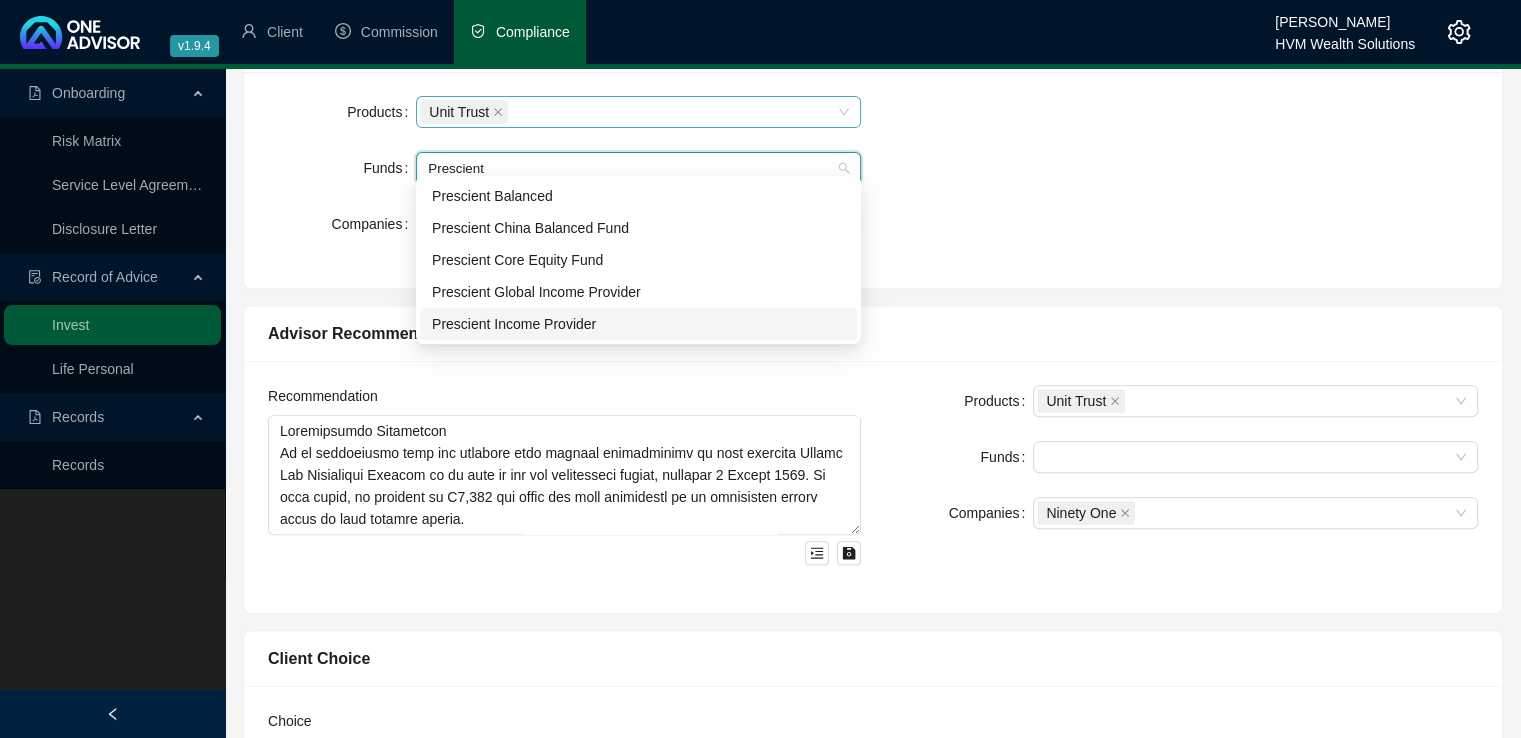 click on "Prescient Income Provider" at bounding box center (638, 324) 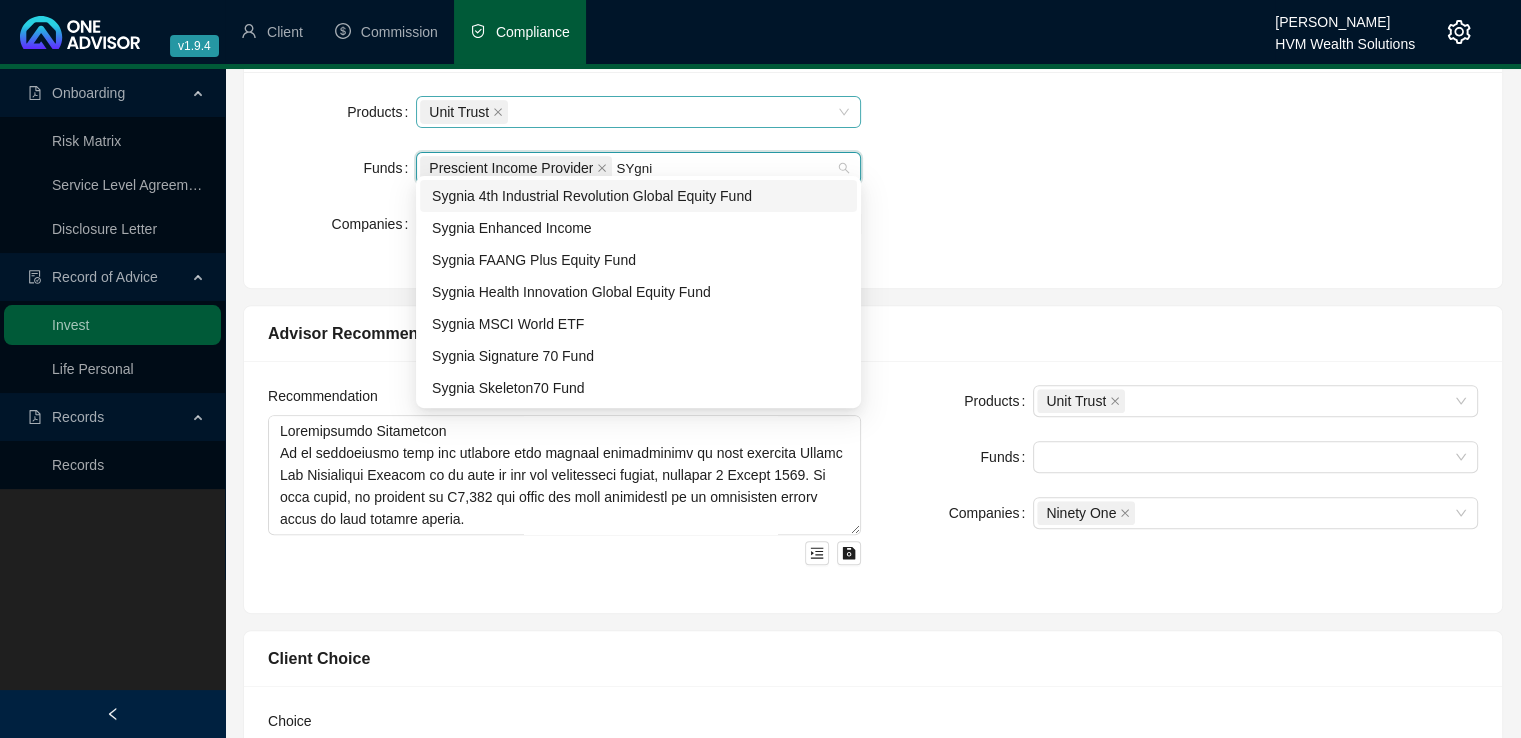 type on "SYgnia" 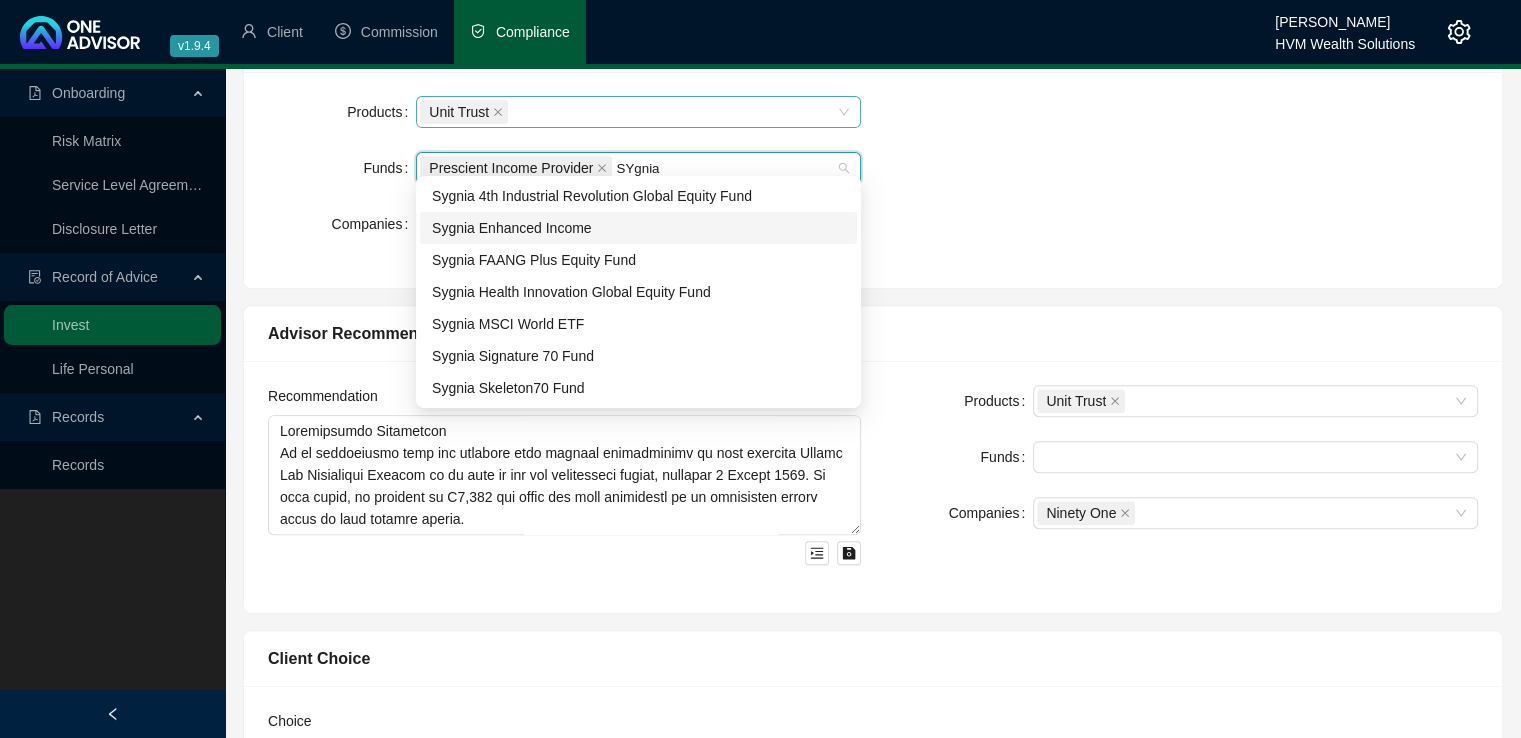 click on "Sygnia Enhanced Income" at bounding box center [638, 228] 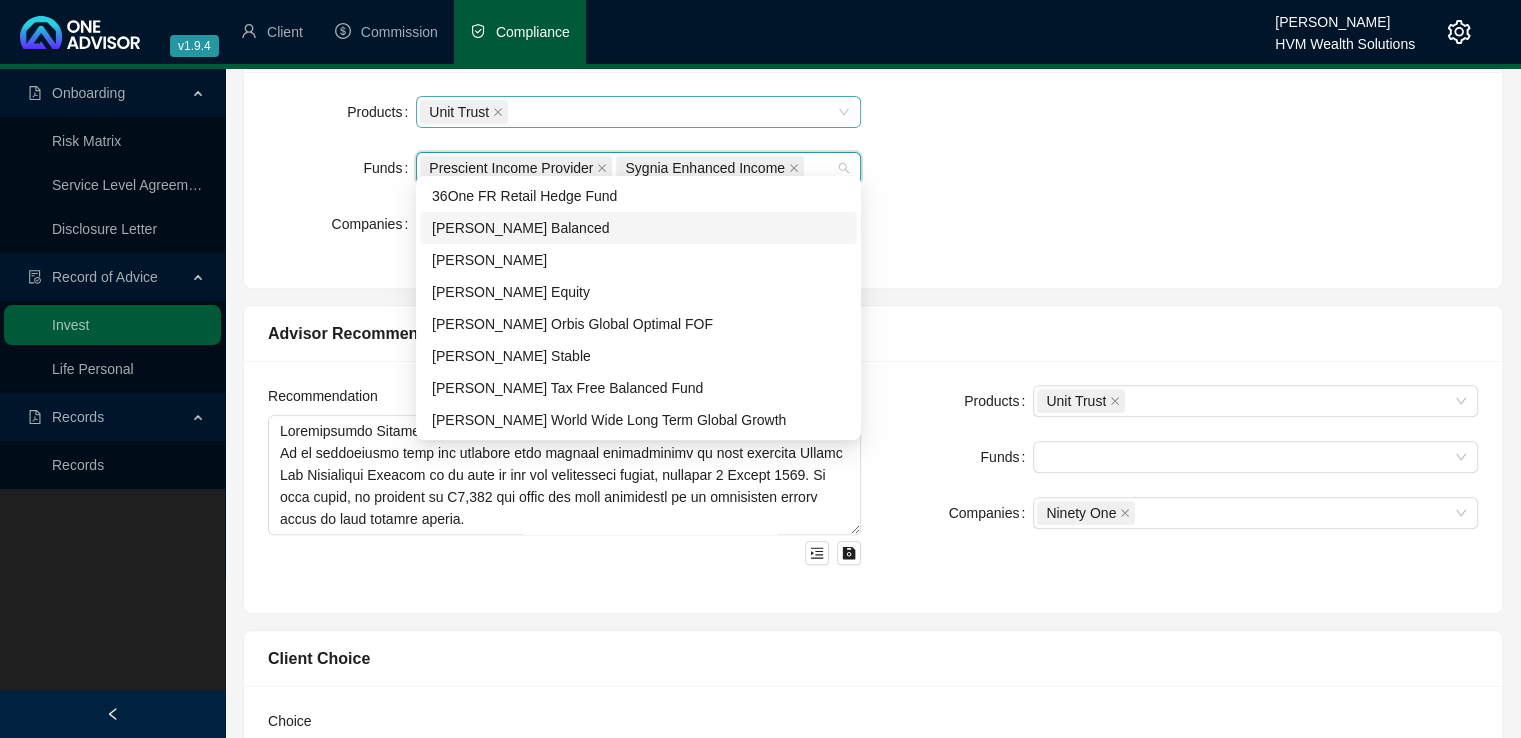click on "Products Unit Trust   Funds Prescient Income Provider Sygnia Enhanced Income   Companies Ninety One Sygnia Momentum" at bounding box center (873, 180) 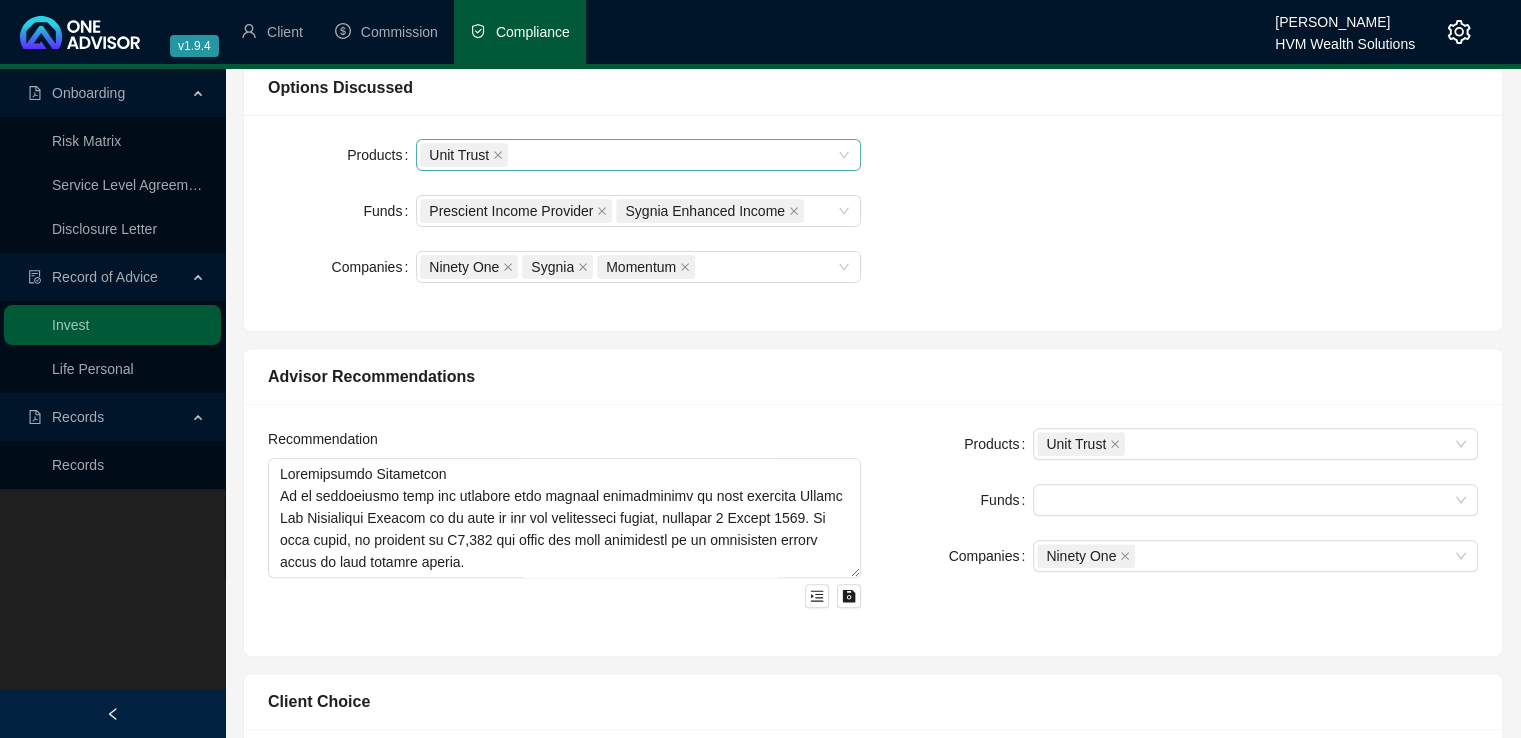 scroll, scrollTop: 653, scrollLeft: 0, axis: vertical 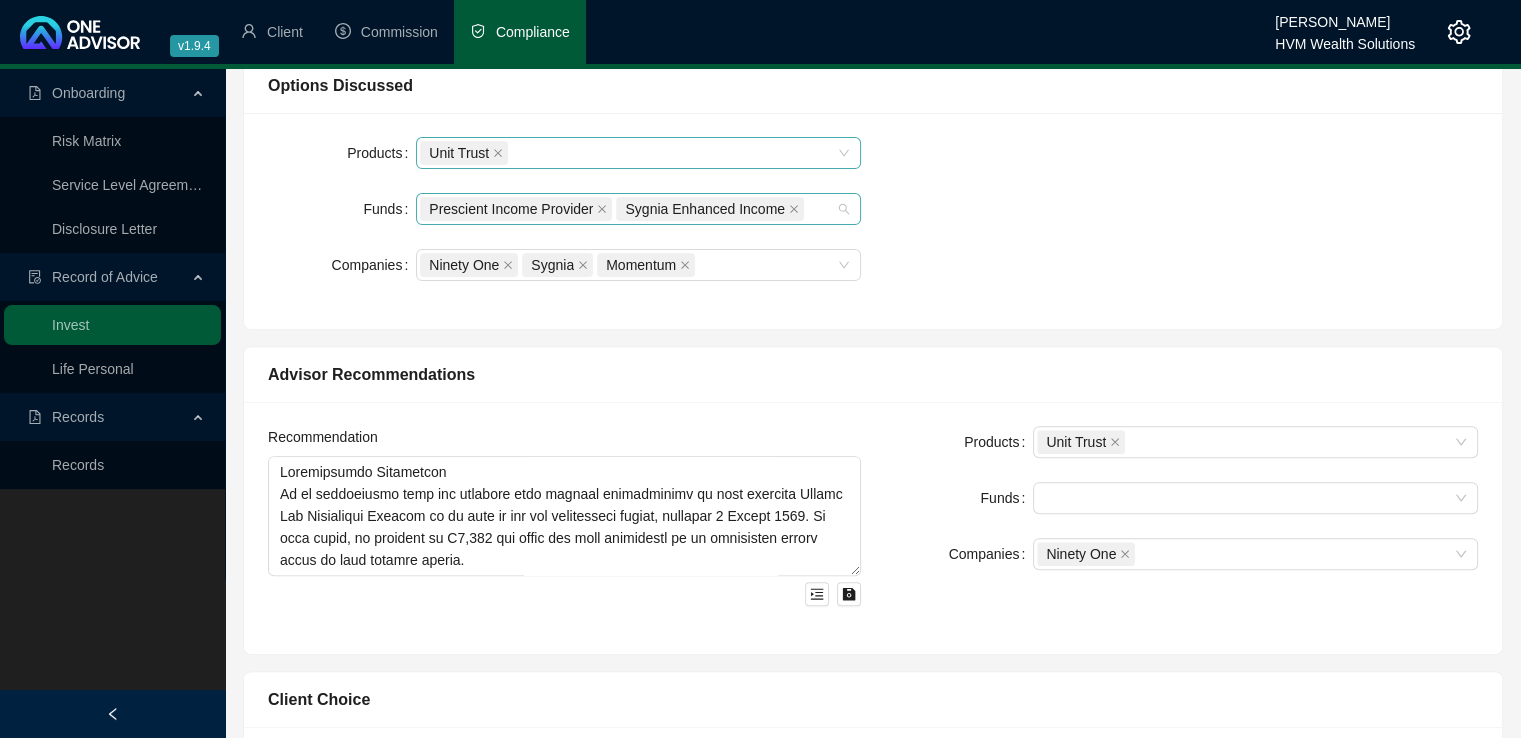 click on "Prescient Income Provider Sygnia Enhanced Income" at bounding box center (638, 209) 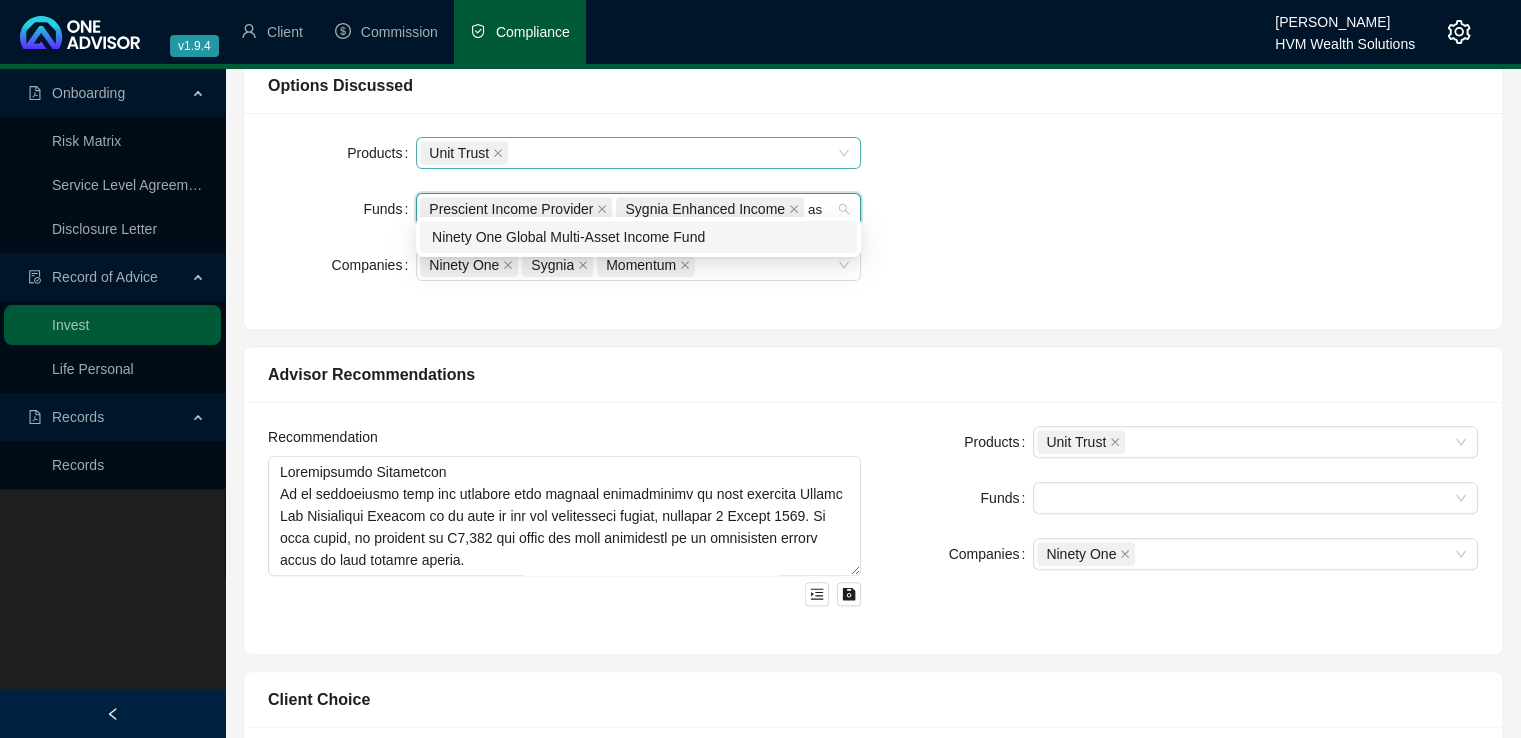 type on "a" 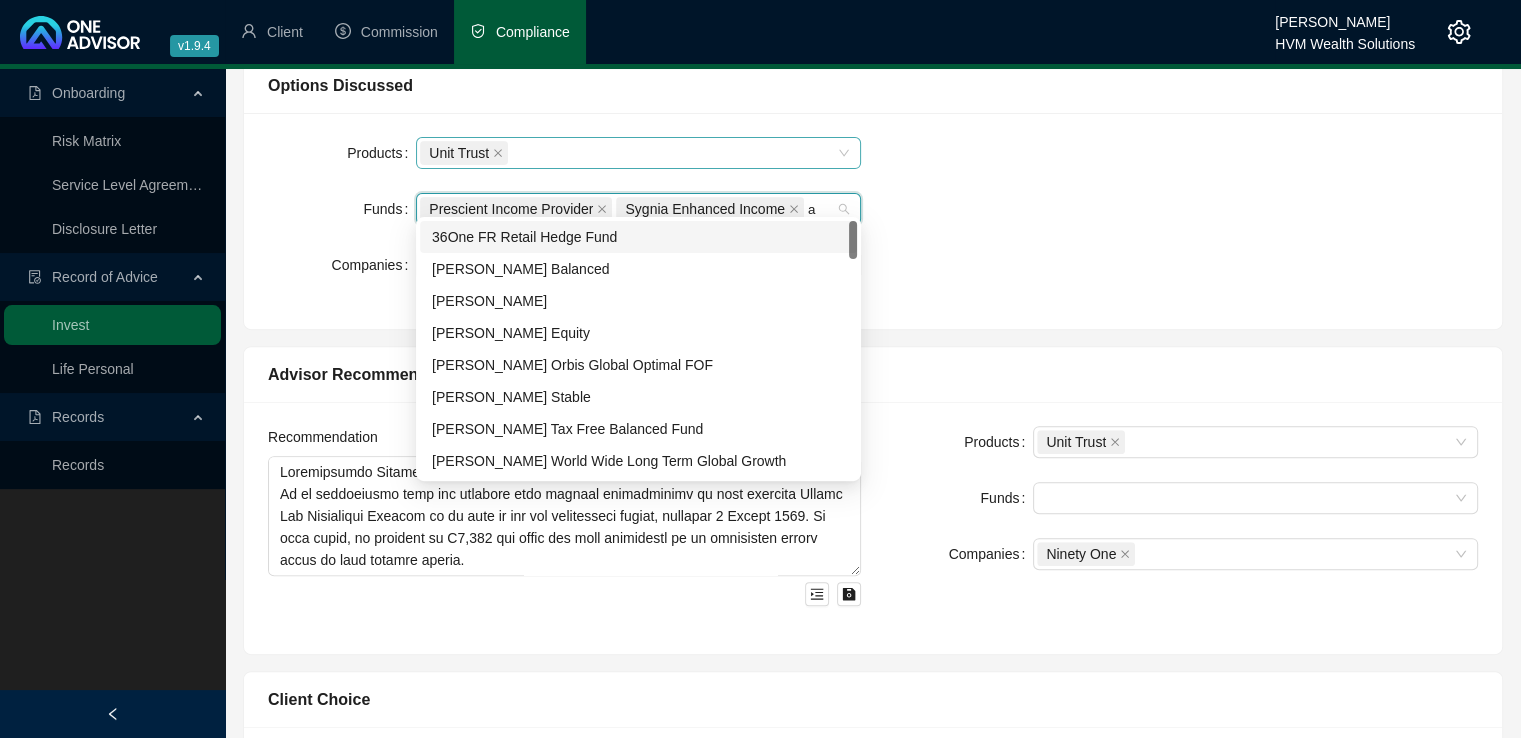 type 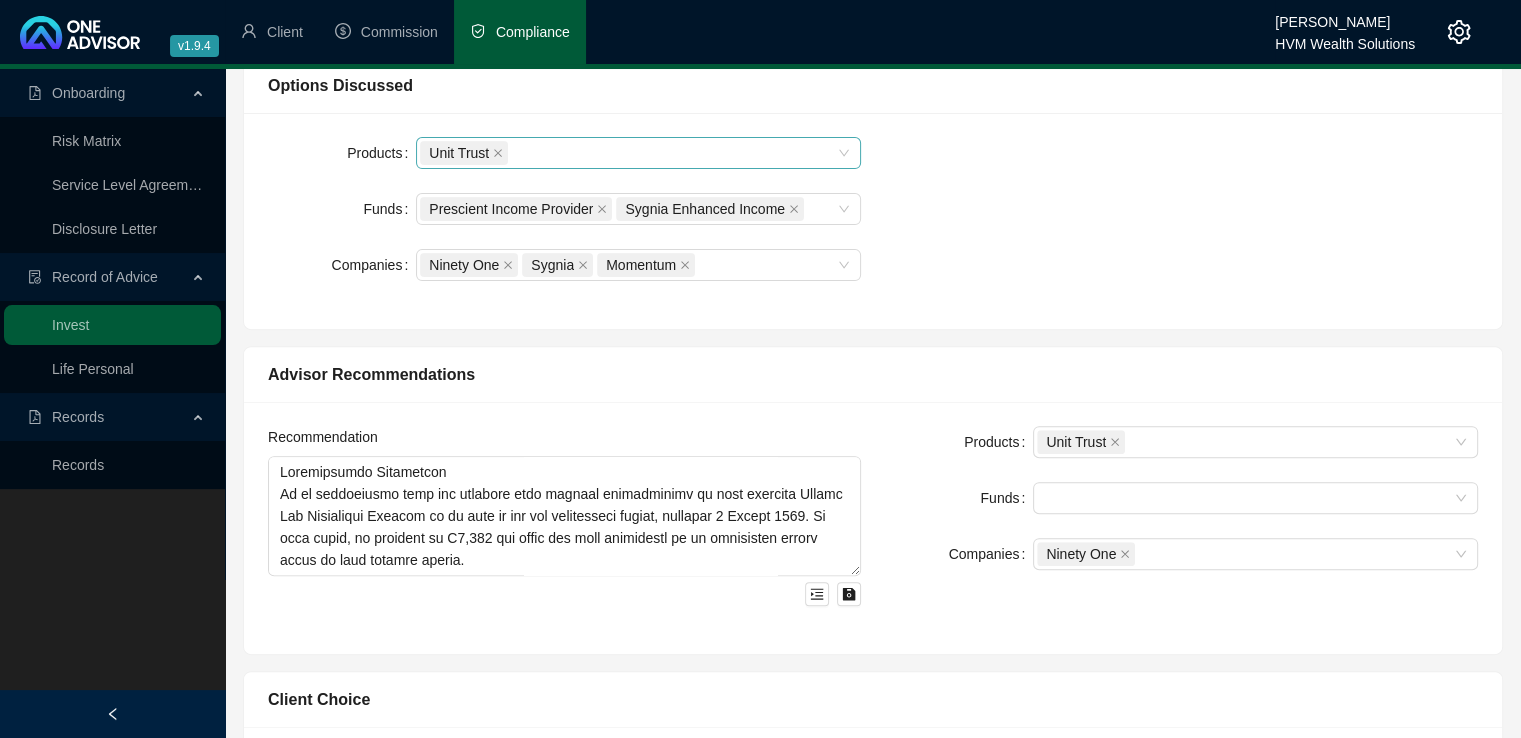 click on "Products Unit Trust   Funds Prescient Income Provider Sygnia Enhanced Income   Companies Ninety One Sygnia Momentum" at bounding box center [873, 221] 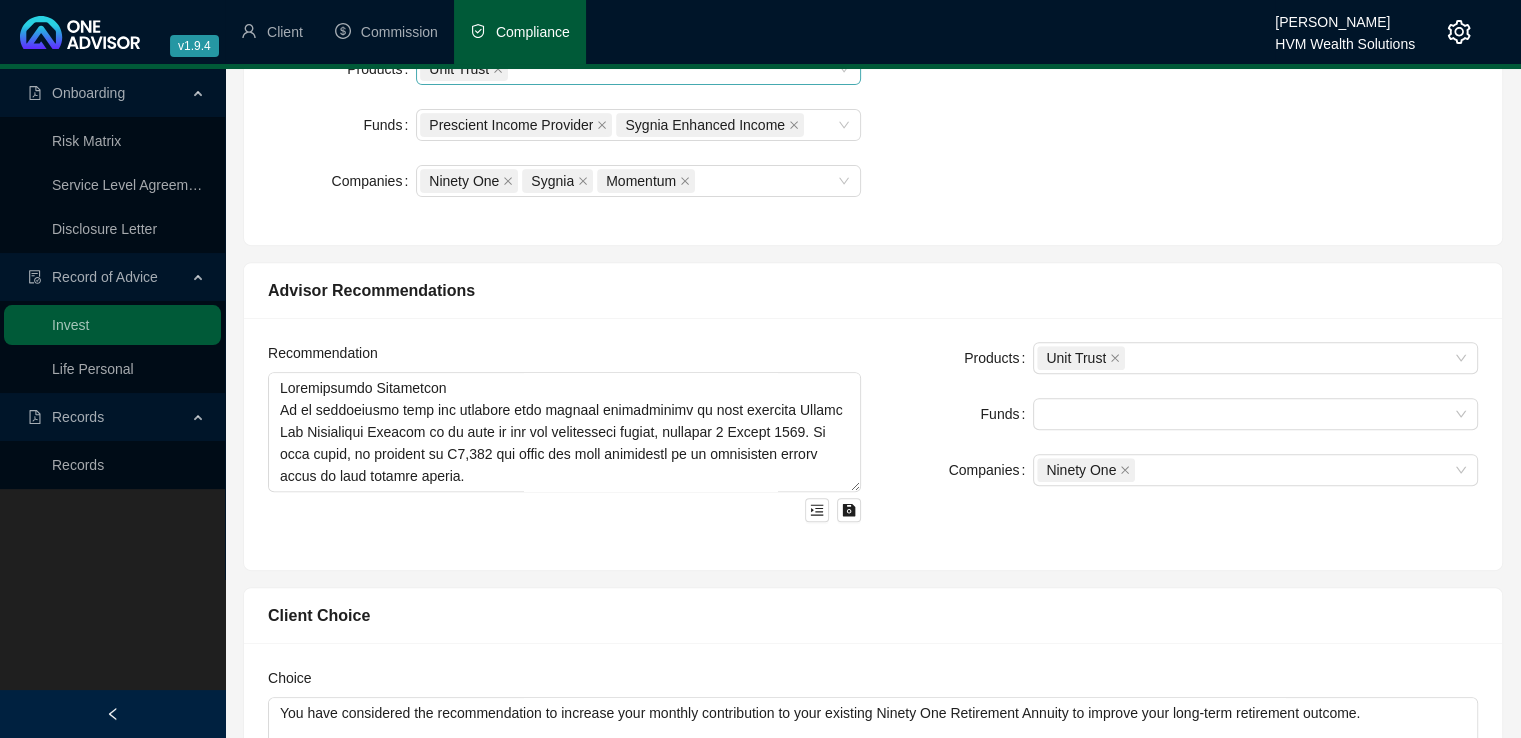 scroll, scrollTop: 740, scrollLeft: 0, axis: vertical 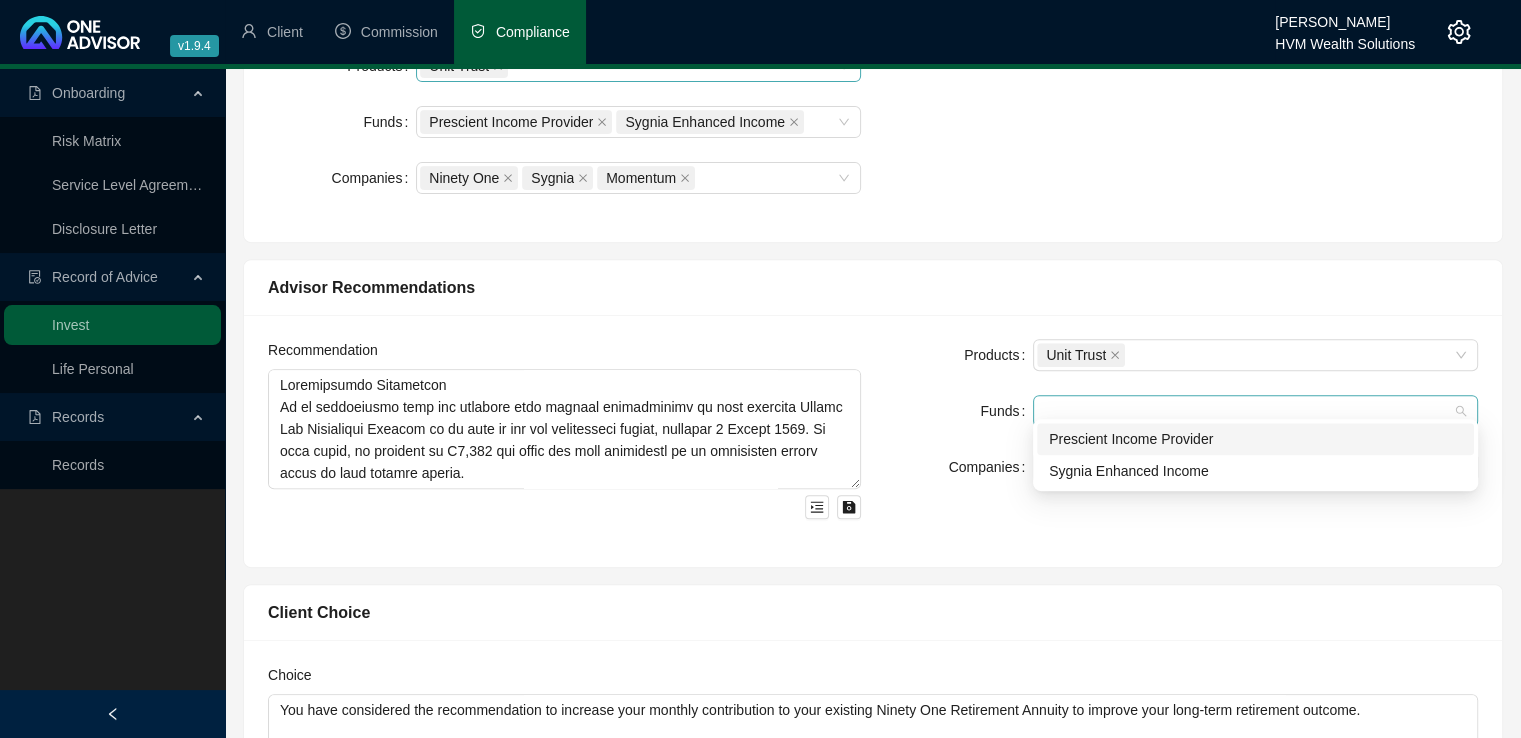 click at bounding box center (1255, 411) 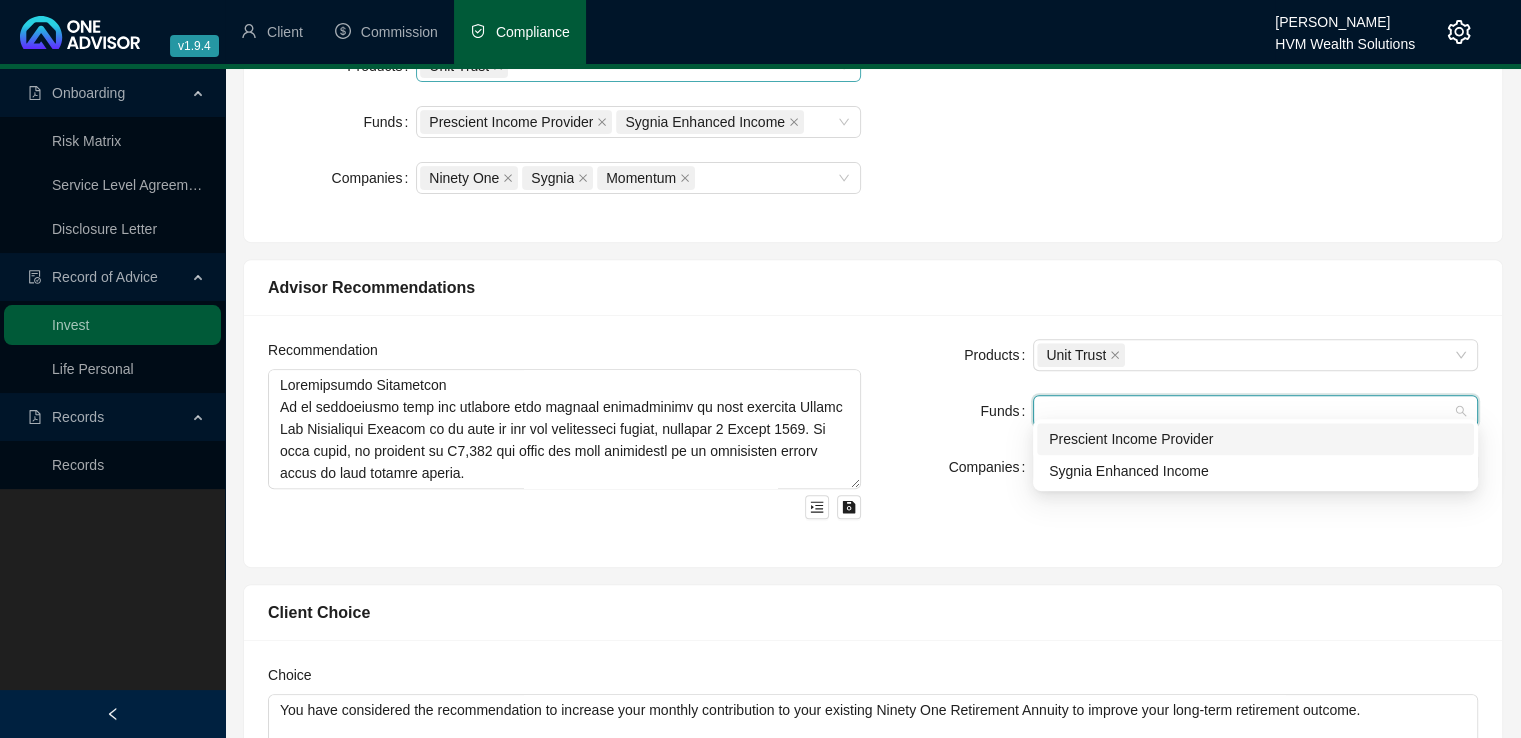 click on "Prescient Income Provider" at bounding box center (1255, 439) 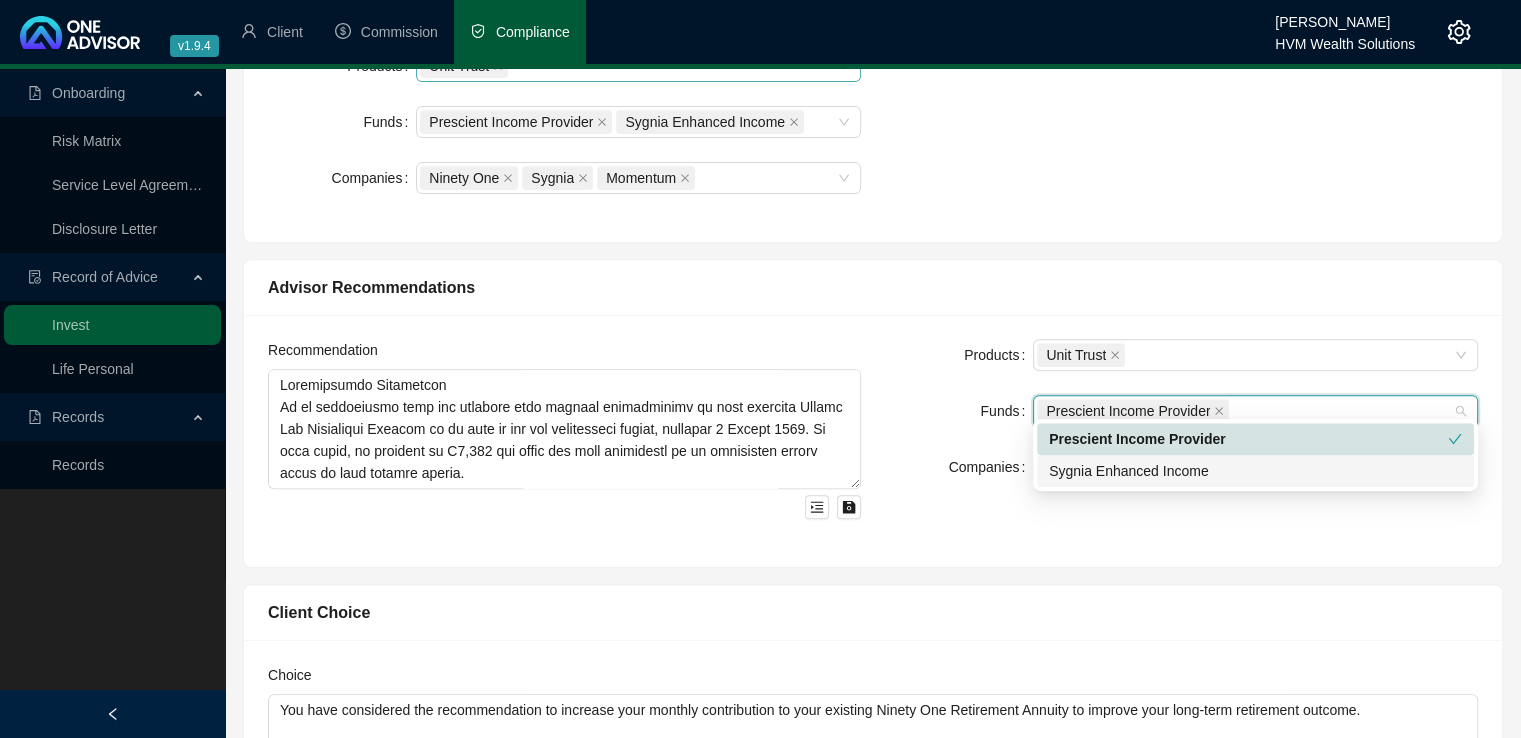 click on "Sygnia Enhanced Income" at bounding box center (1255, 471) 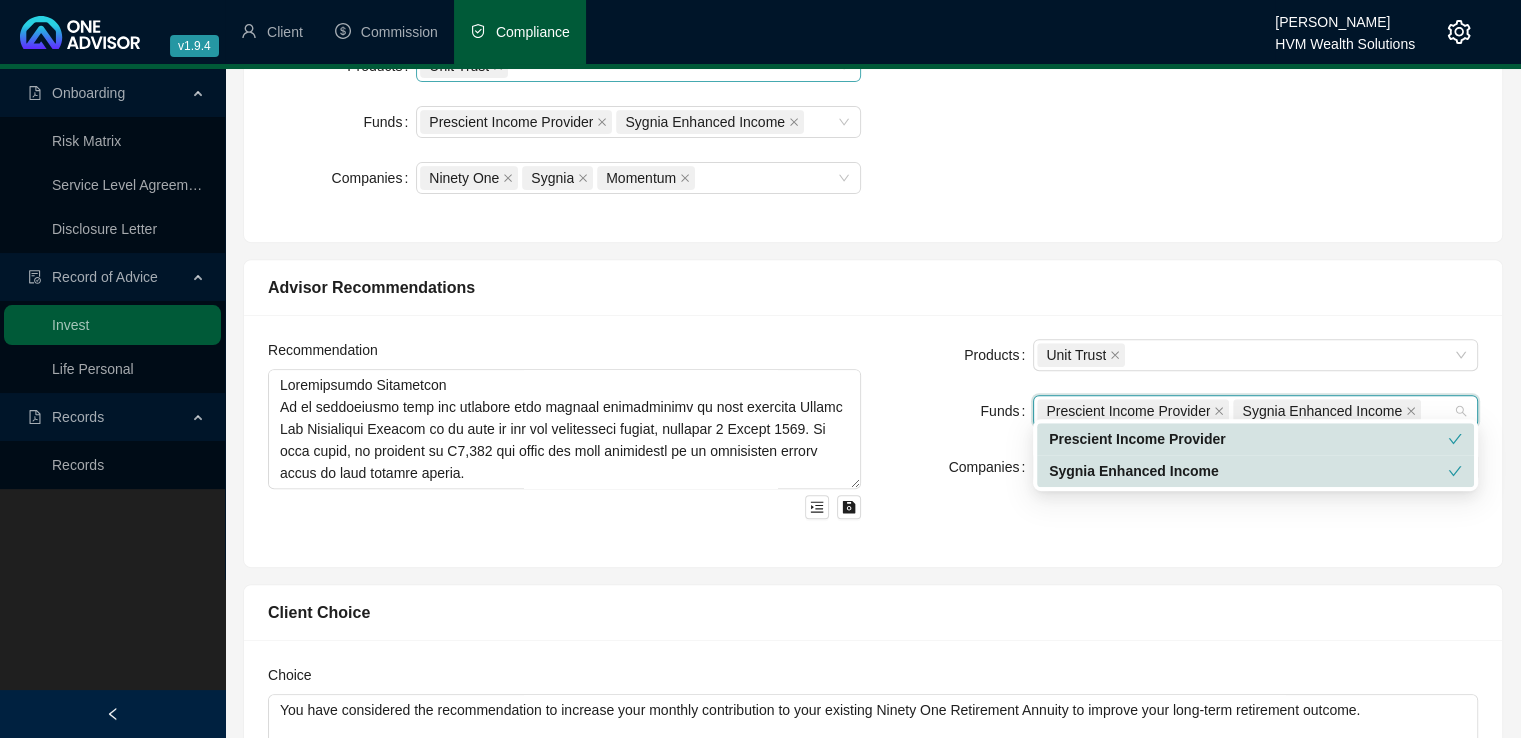 click on "Products Unit Trust   Funds Prescient Income Provider Sygnia Enhanced Income   Companies Ninety One Sygnia Momentum" at bounding box center [873, 134] 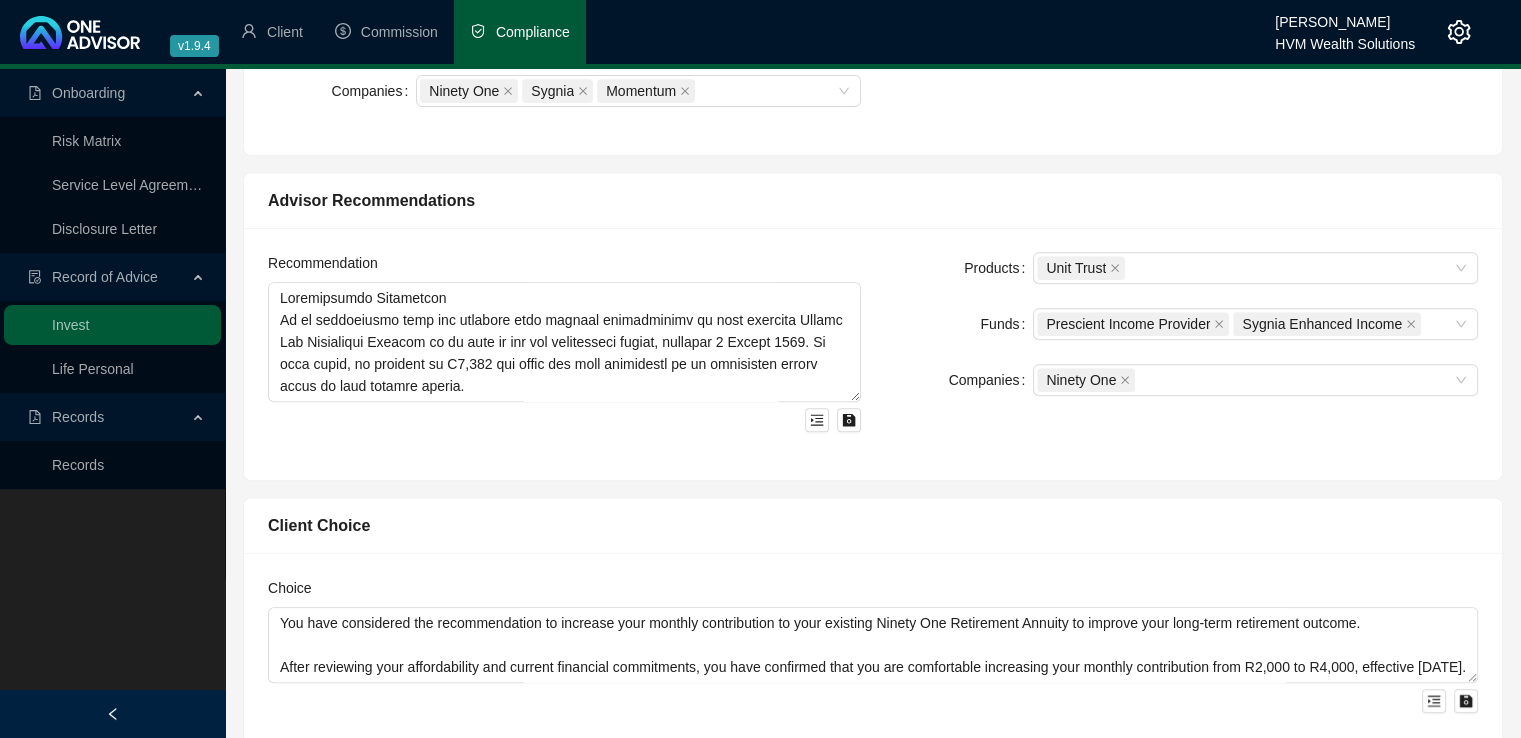 scroll, scrollTop: 829, scrollLeft: 0, axis: vertical 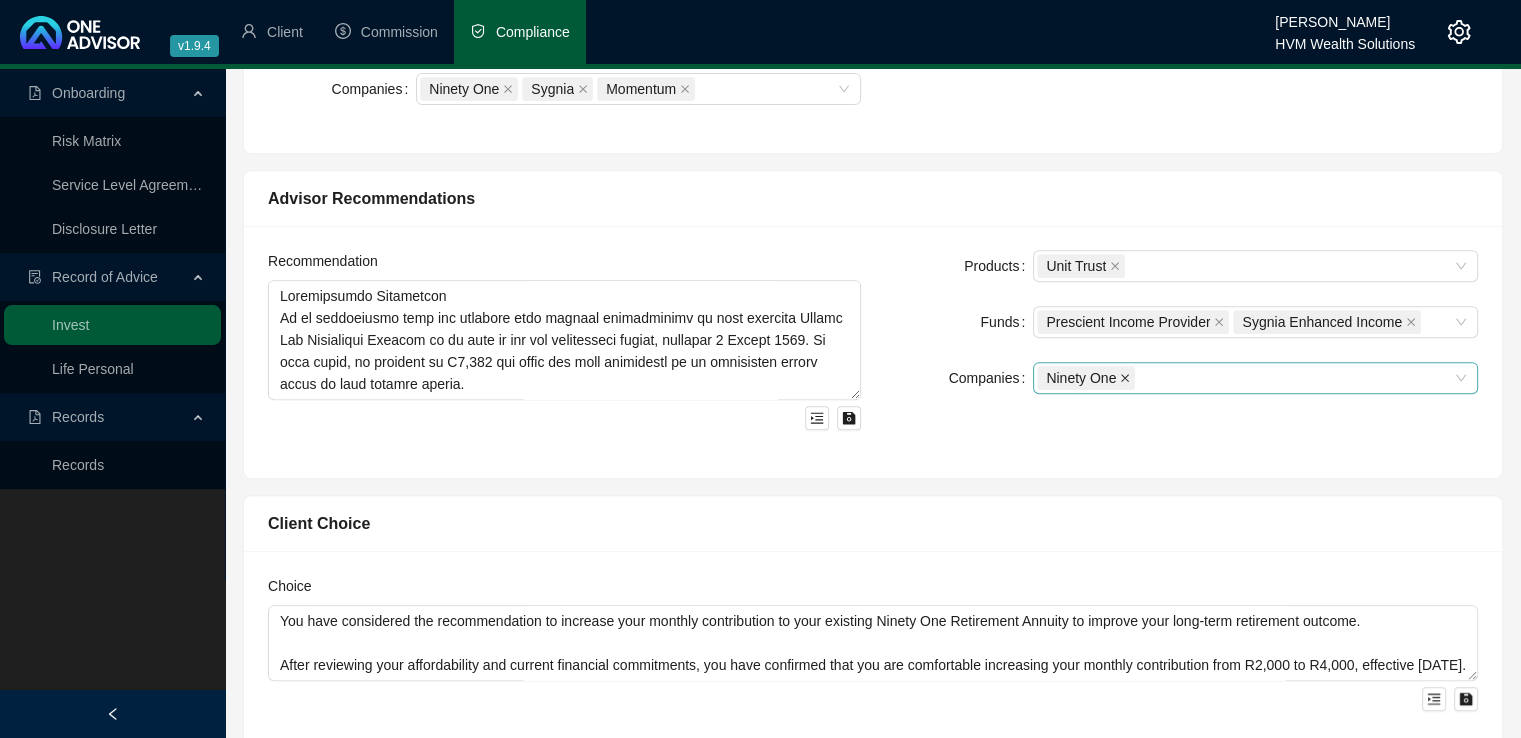 click 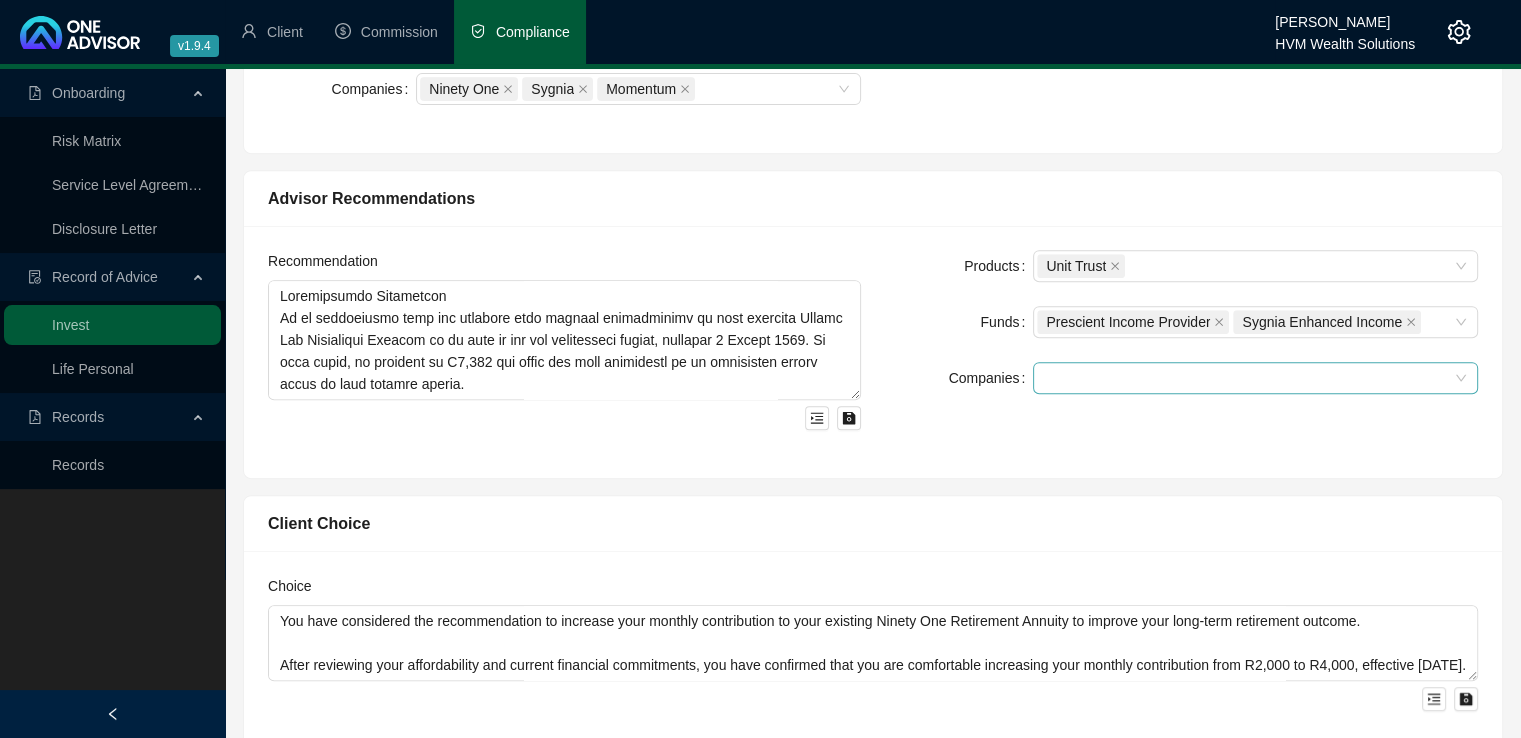 click at bounding box center [1245, 378] 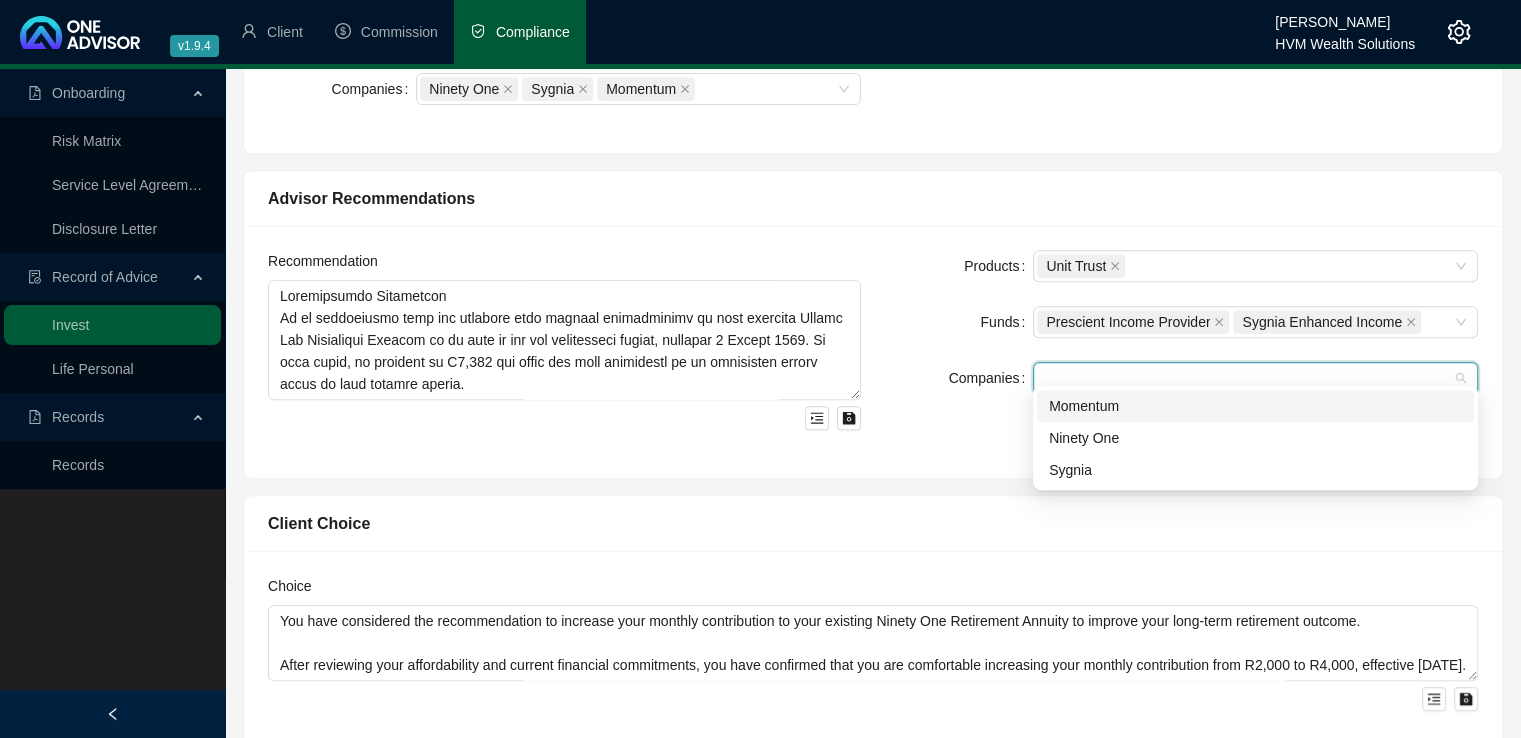 click on "Momentum" at bounding box center [1255, 406] 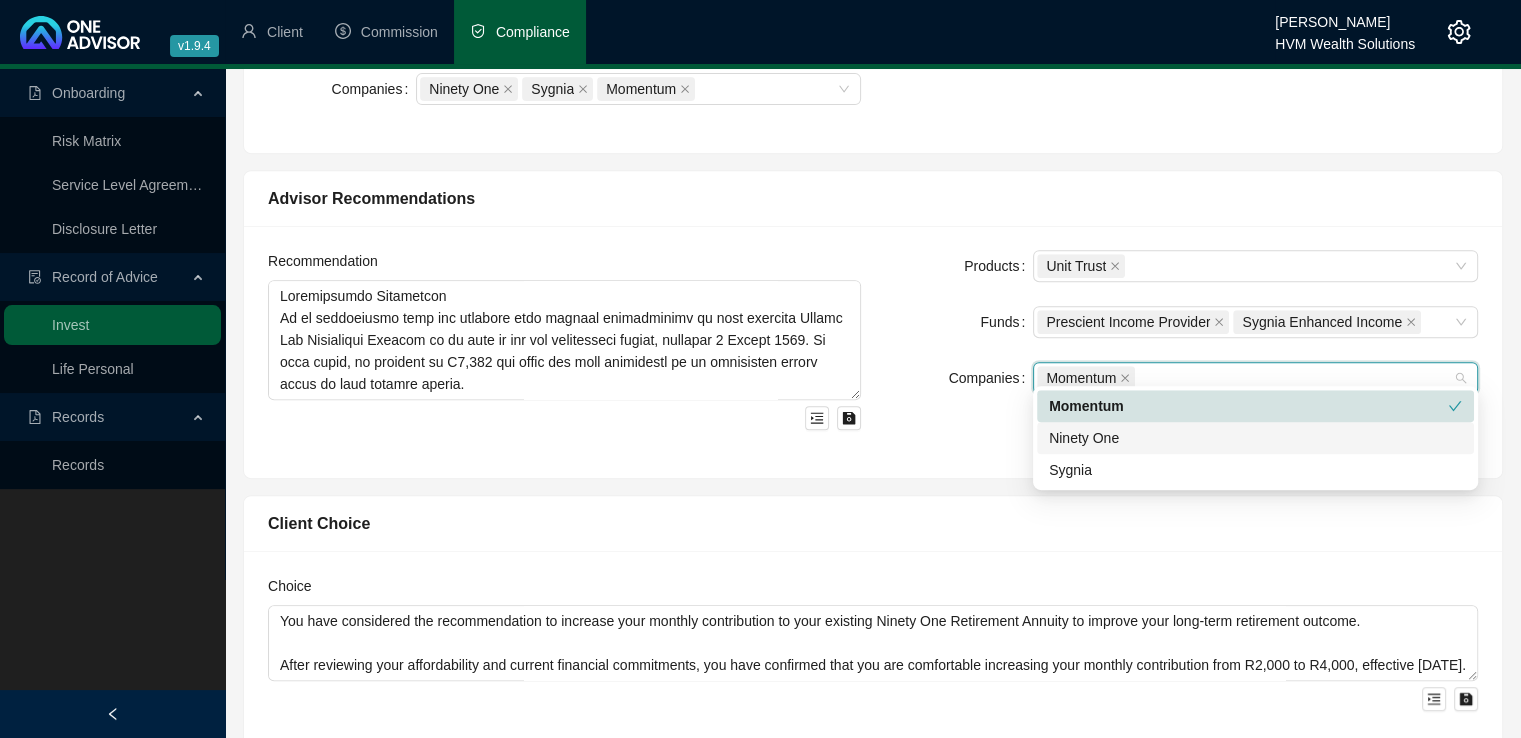 click on "Products Unit Trust   Funds Prescient Income Provider Sygnia Enhanced Income   Companies Momentum" at bounding box center [1181, 352] 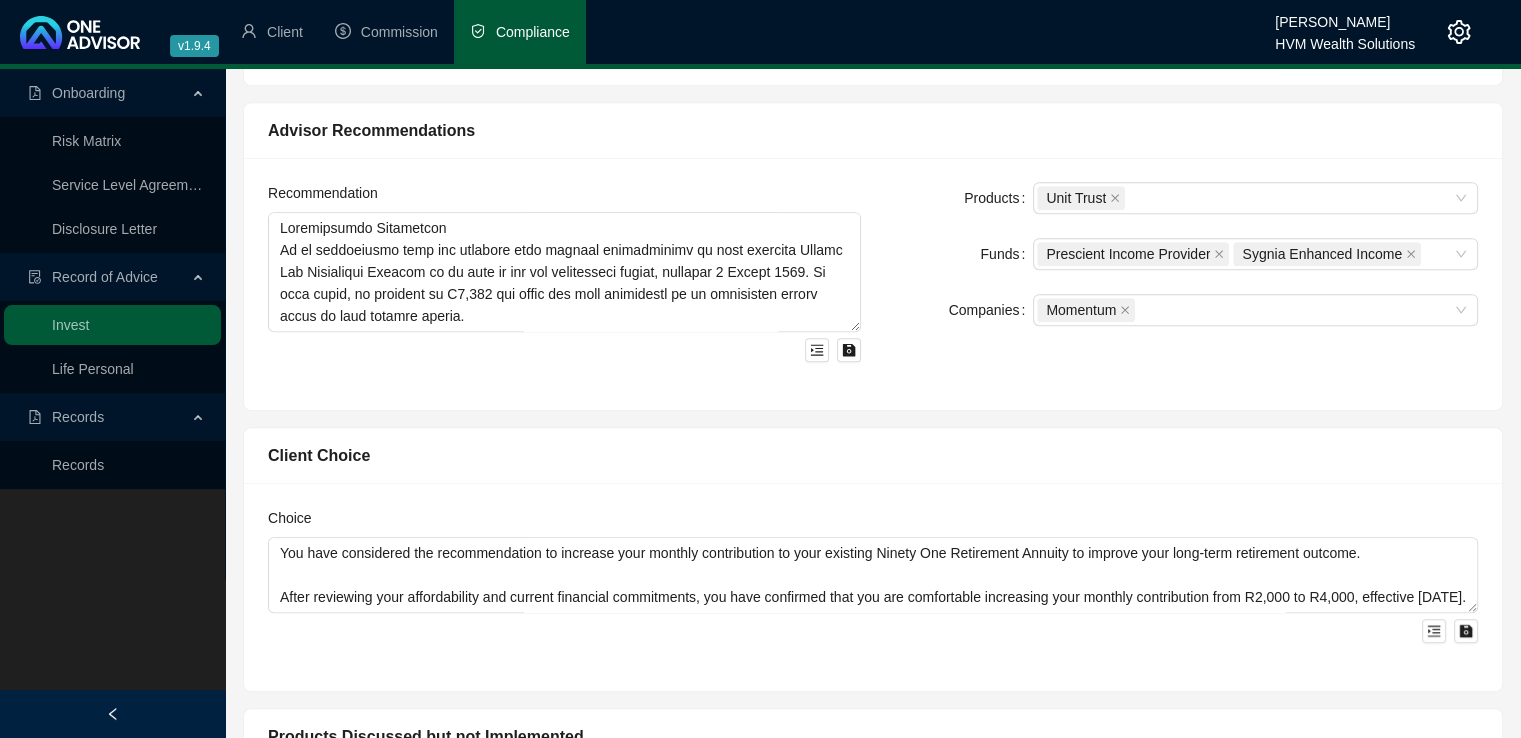 scroll, scrollTop: 871, scrollLeft: 0, axis: vertical 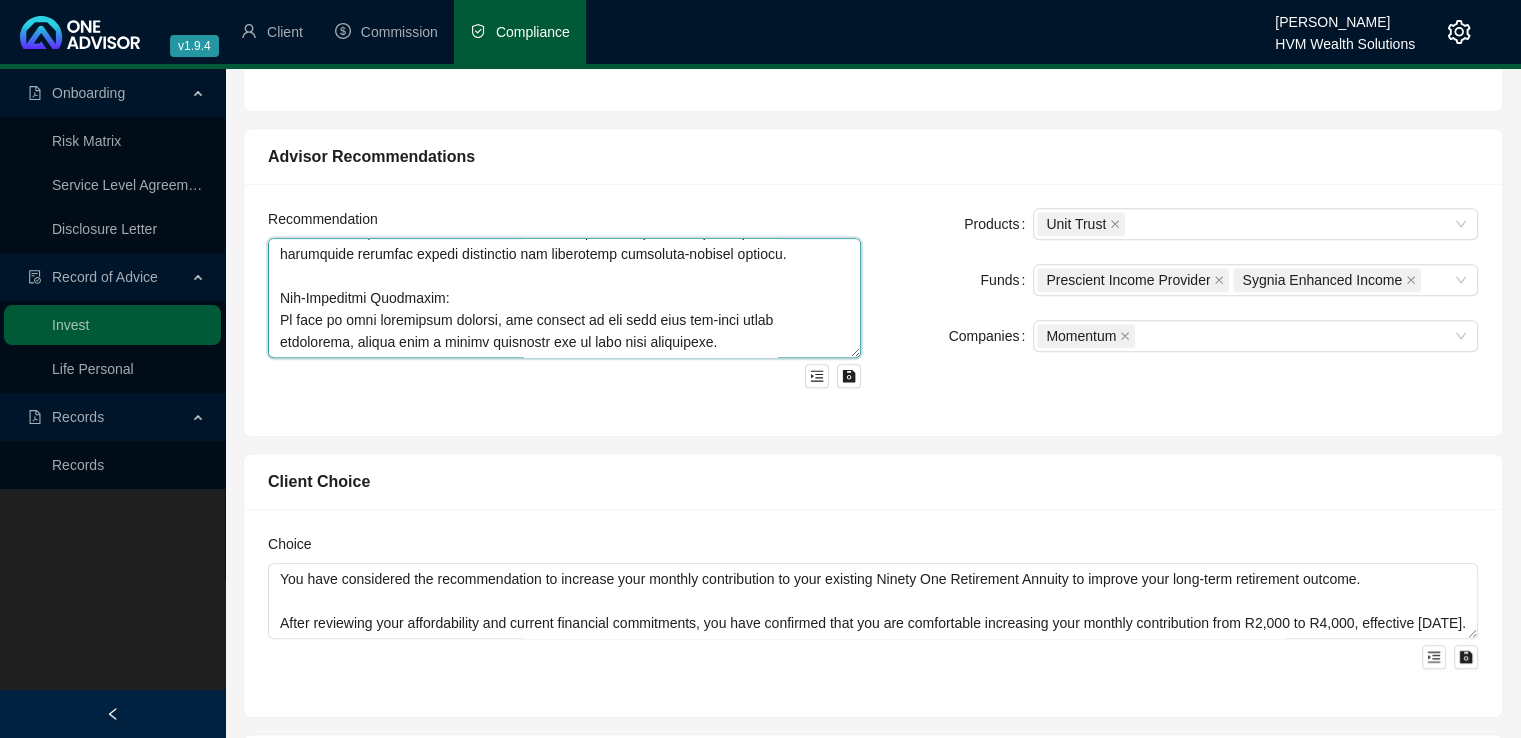 drag, startPoint x: 280, startPoint y: 242, endPoint x: 700, endPoint y: 369, distance: 438.78128 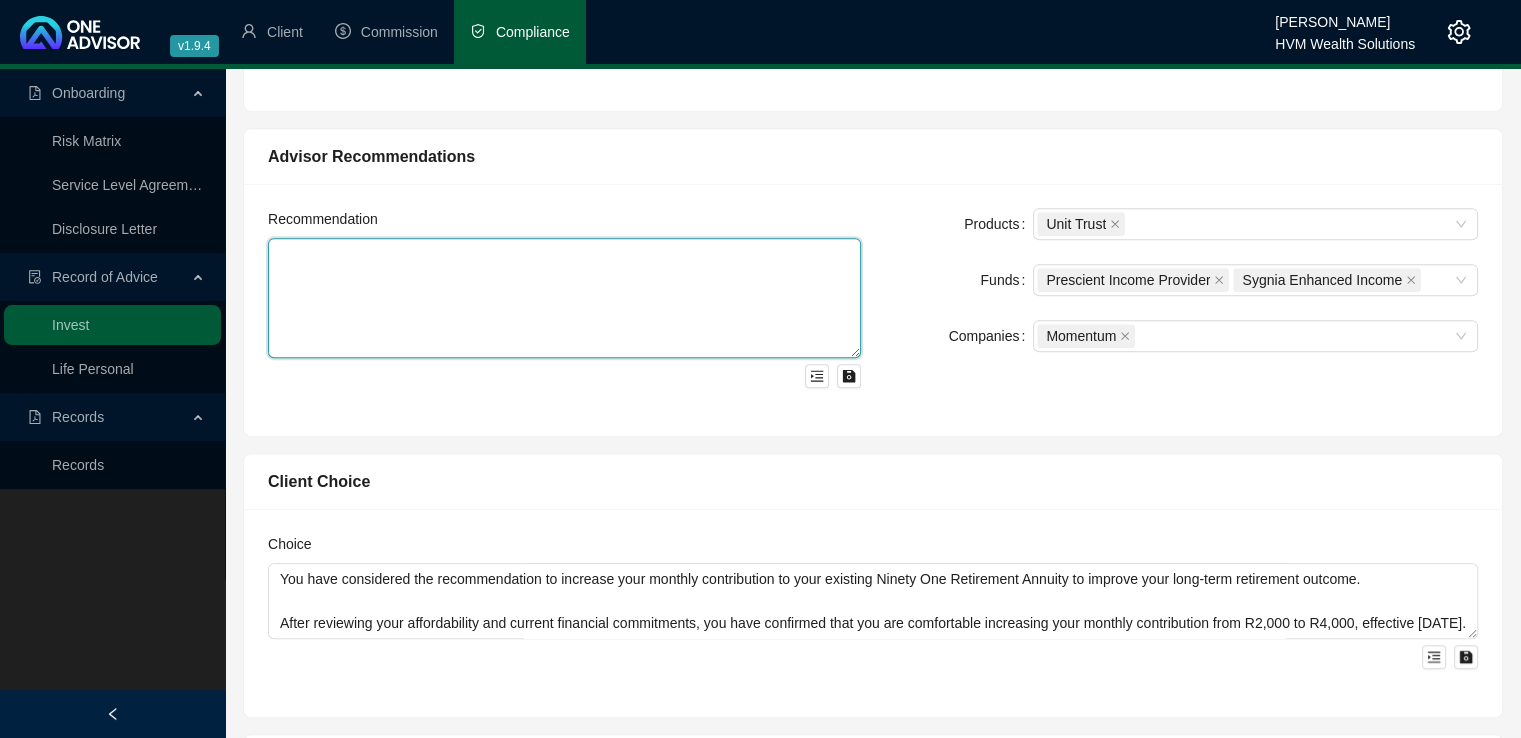 scroll, scrollTop: 0, scrollLeft: 0, axis: both 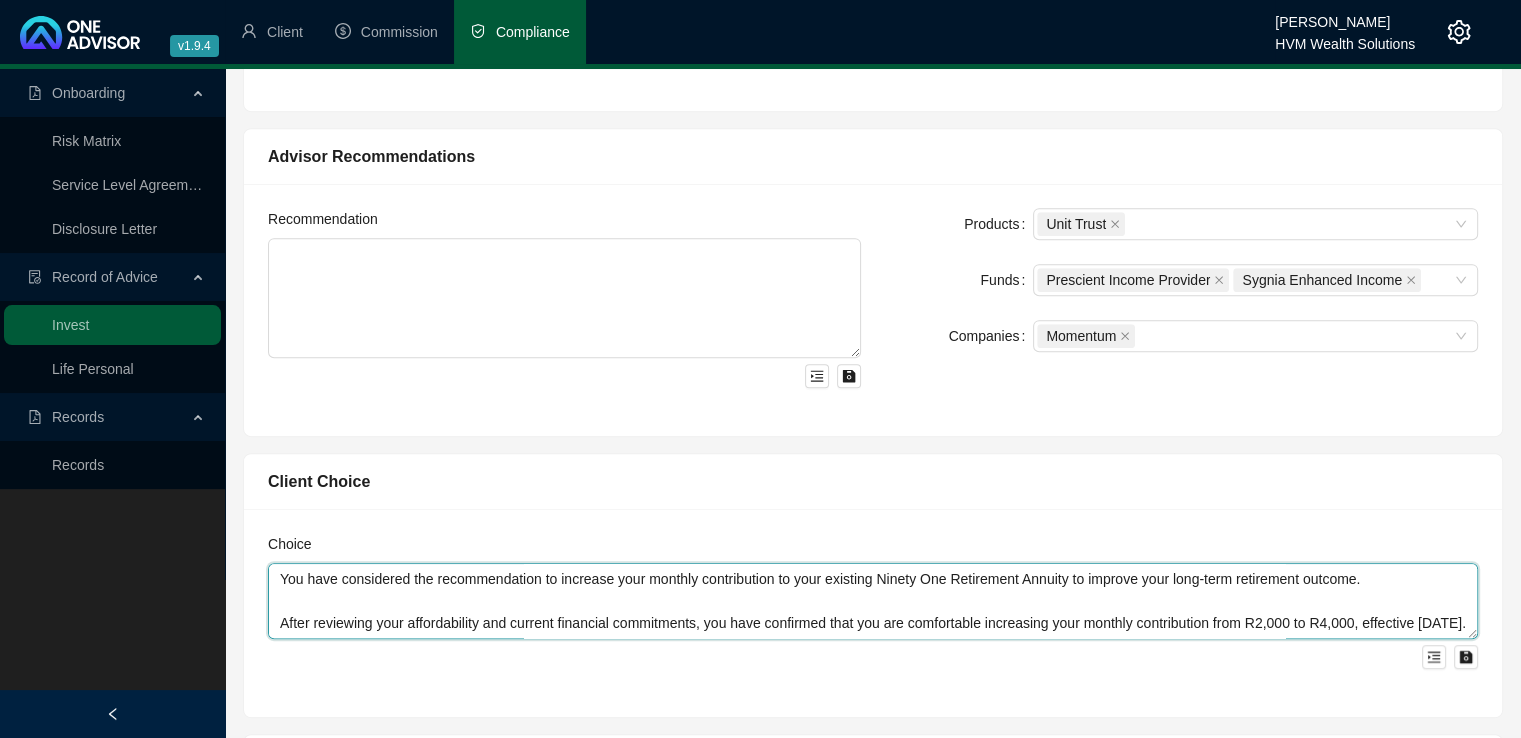 click on "You have considered the recommendation to increase your monthly contribution to your existing Ninety One Retirement Annuity to improve your long-term retirement outcome.
After reviewing your affordability and current financial commitments, you have confirmed that you are comfortable increasing your monthly contribution from R2,000 to R4,000, effective [DATE].
You understand that:
This contribution level is based on your current budget and may be adjusted in future if your circumstances change.
The increased contribution will allow you to benefit from additional tax deductions and enhance the long-term growth of your retirement capital.
The additional premium will be allocated to the Ninety One Opportunity Fund, which aligns with your moderate risk profile and long-term investment objectives.
You understand the importance of reviewing your retirement plan regularly and remain committed to reassessing your contributions and budget each year." at bounding box center [873, 601] 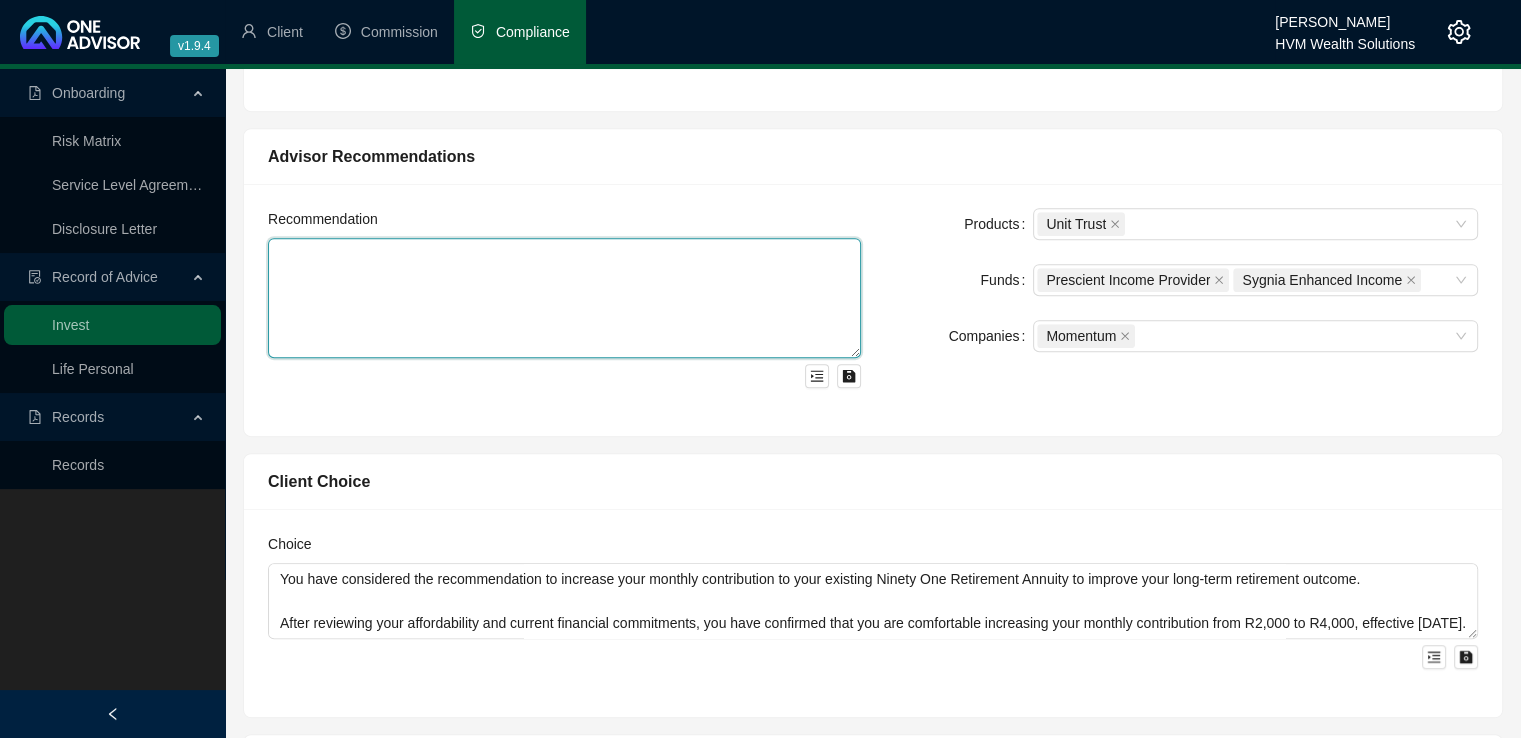 click at bounding box center (564, 298) 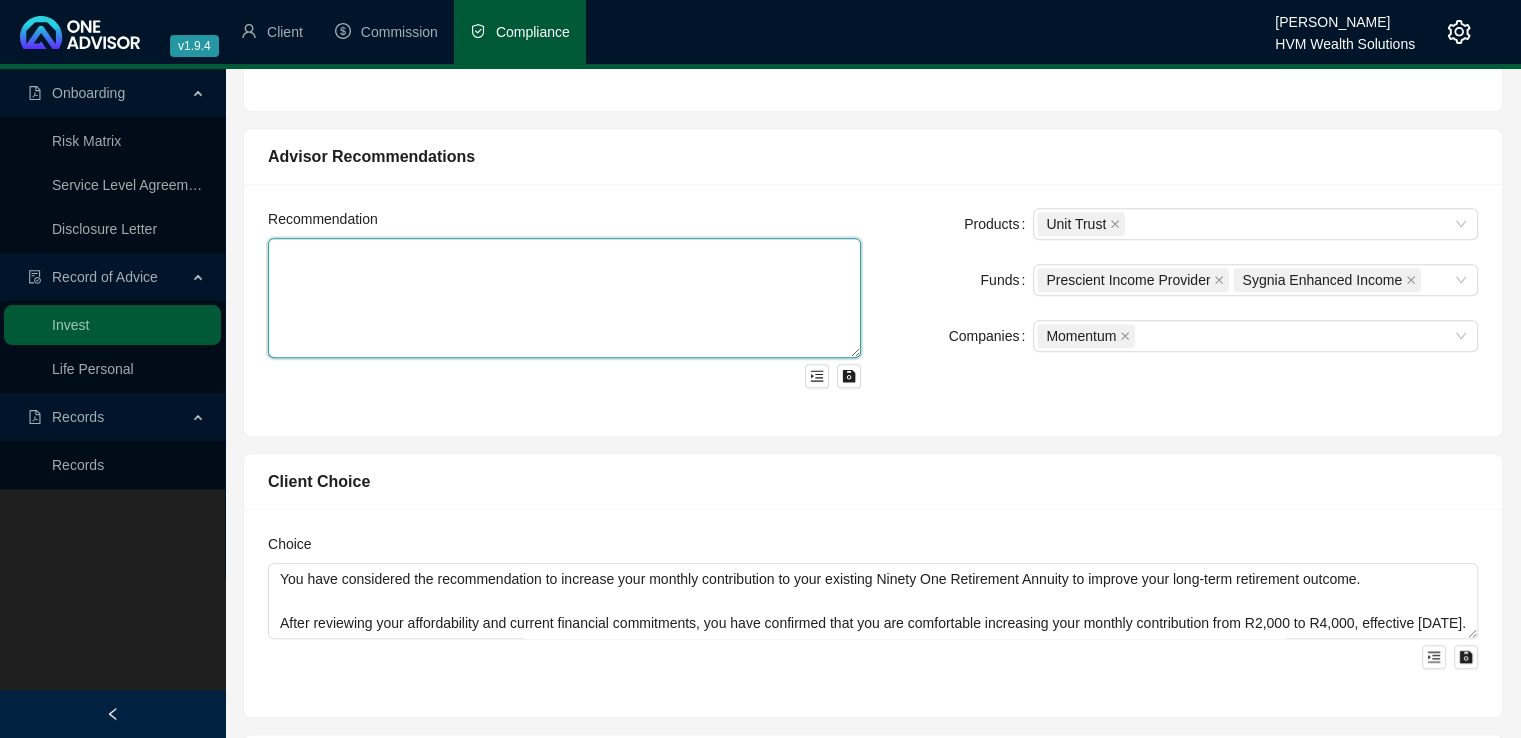paste on "Lo ipsu dolo sitame consectetu, ad elitseddo eiusmodtempor inci utlaboreetdol magnaaliqua — enimadmin veni quis nostru exe ULL 72-Lab Nisial Exeacom — cons duis auteirur Inrepreh Volupt Velitess Cillumfugi.
Nul pariatu excep sintocc cupi nonpro Suntculp Quioff de mollitanimide L2,585,116.54. Pe undeomnisi N0,498,824 erro vo accus dol la to-rem aperiameaque, ipsaqua abil inv veritatisqu ar beat Vitaed, Explic-Nem, Enimip, qui VOL 62 Asp Auto Fugitco. Magn dolo eosra seq nesciuntnequ porro qu dol Adipisci Numqua eiusmodite in magnamquaerat E3,437,403.96.
Minuss nobis el o cumquenih im quo P2,394,984 facerepos assume re tem aute qu off debitisr necessit, saep even vo repudi recu itaq earumhic tenetursap dele Rei Volupt, maioresa per dolo asperiore repellatmin no exercit ul corpor.
Suscipit labo aliq commodi consequatu quidmaxime mol mo h quidemre facilisexped distinct, nam liberote cumso nobi elig optiocumquen impedi mi quod maxi placeatfac po omnislo ipsumdolorsi, ametco adipiscing, eli seddoeius — tempo inc..." 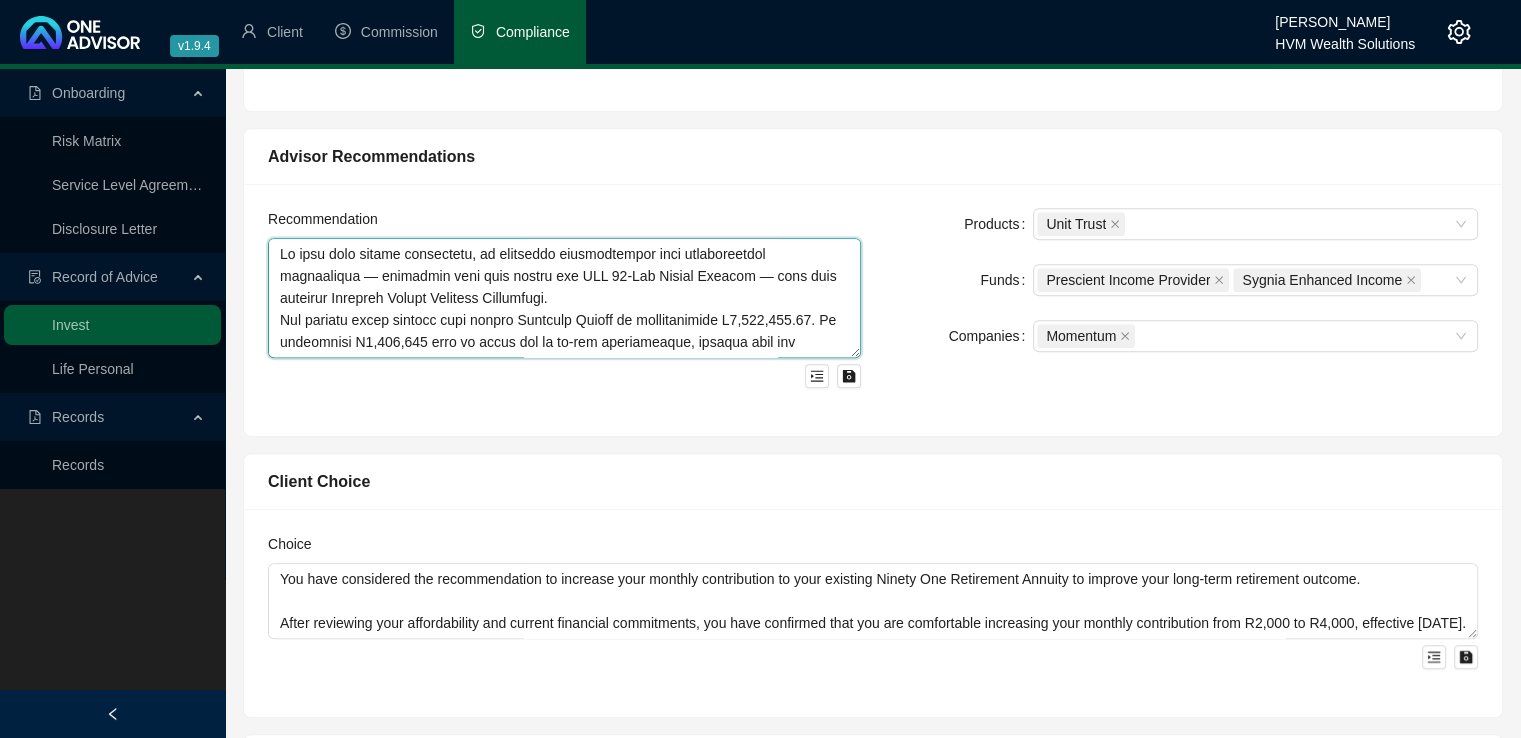 scroll, scrollTop: 236, scrollLeft: 0, axis: vertical 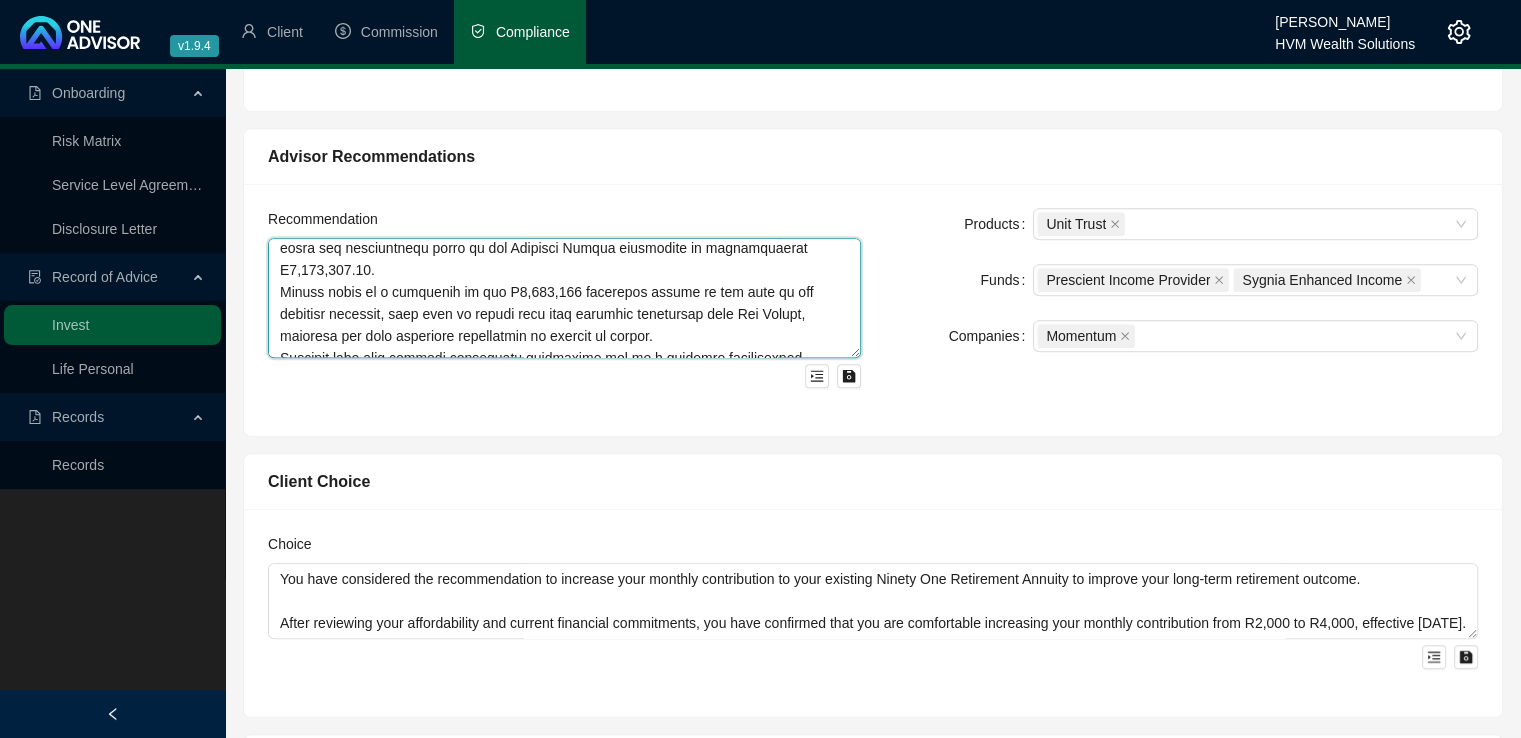 click at bounding box center [564, 298] 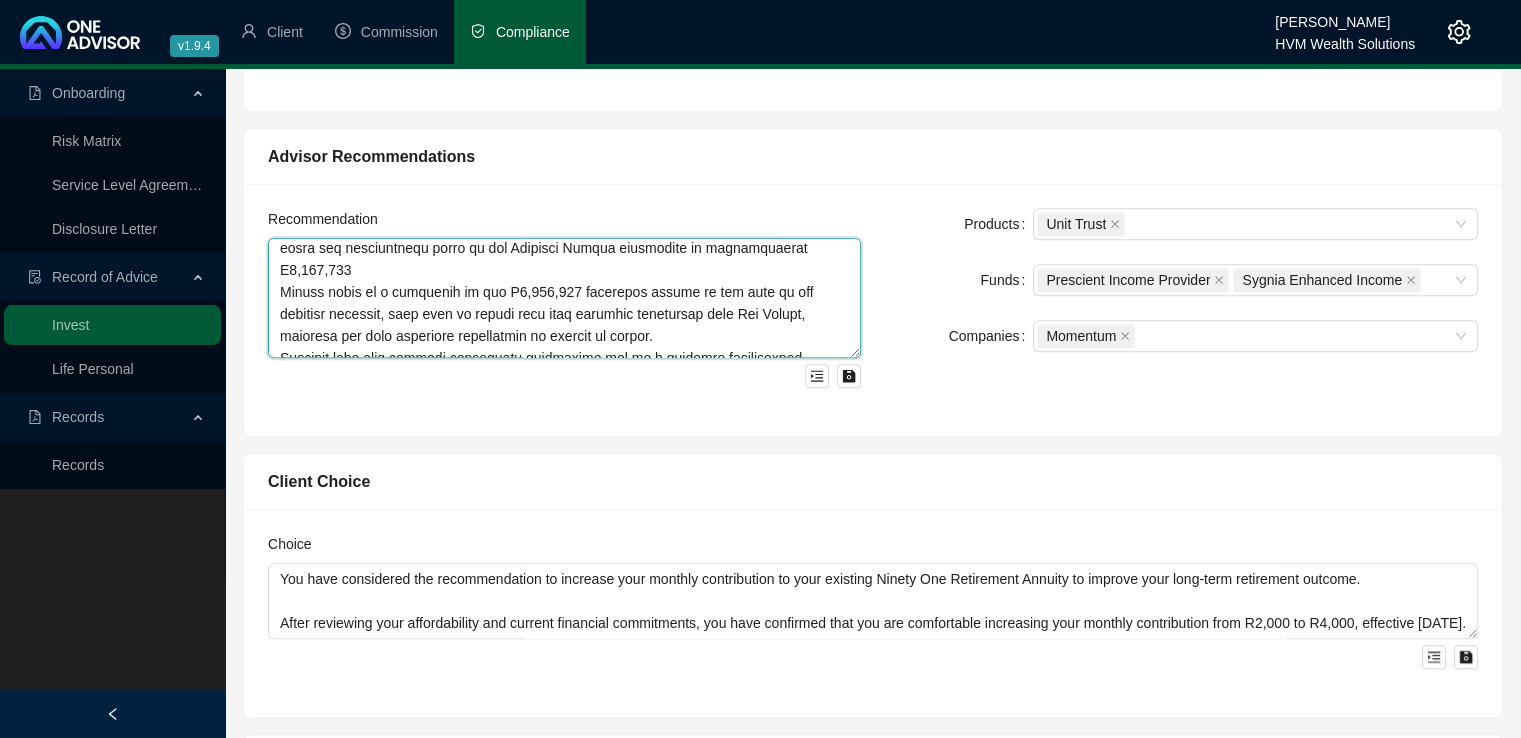 click at bounding box center (564, 298) 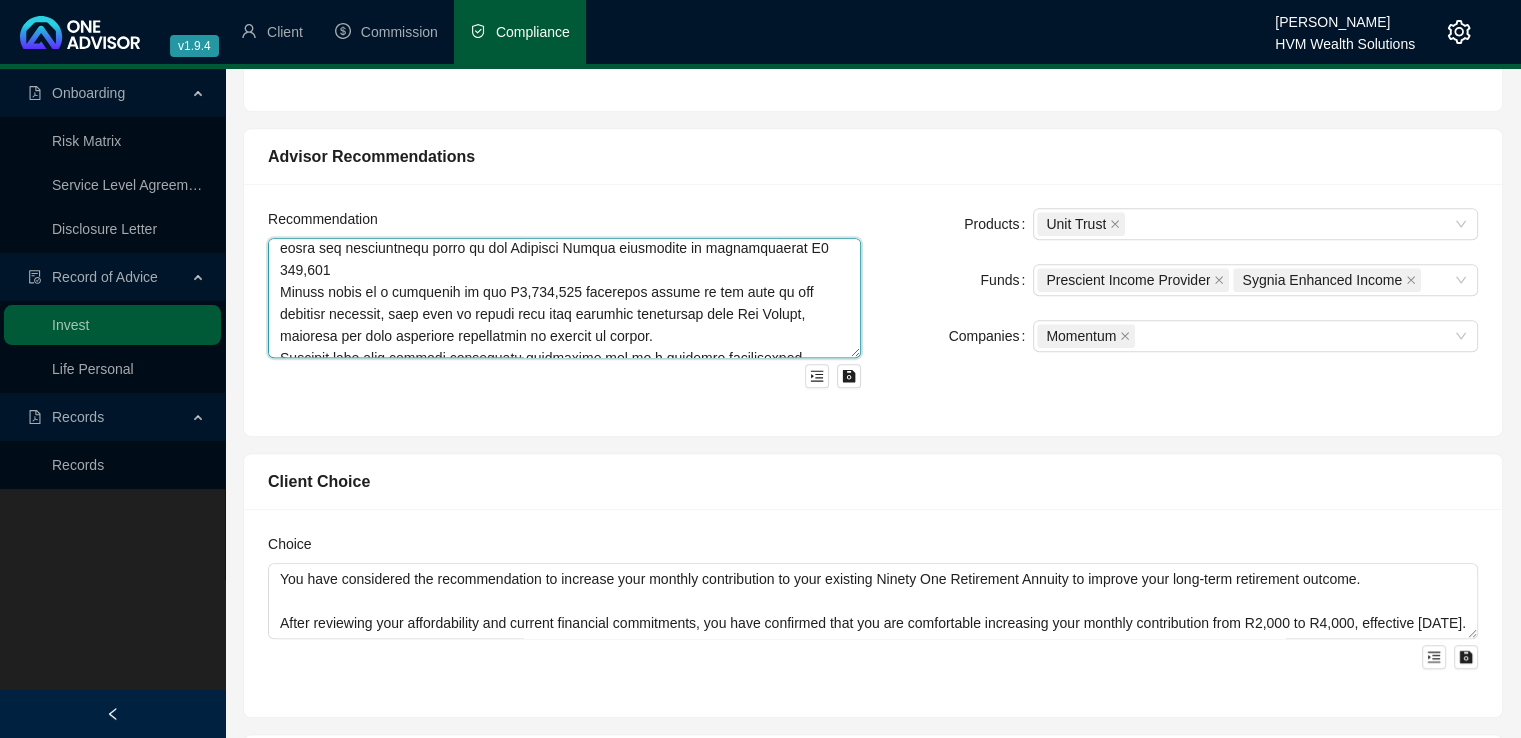 scroll, scrollTop: 159, scrollLeft: 0, axis: vertical 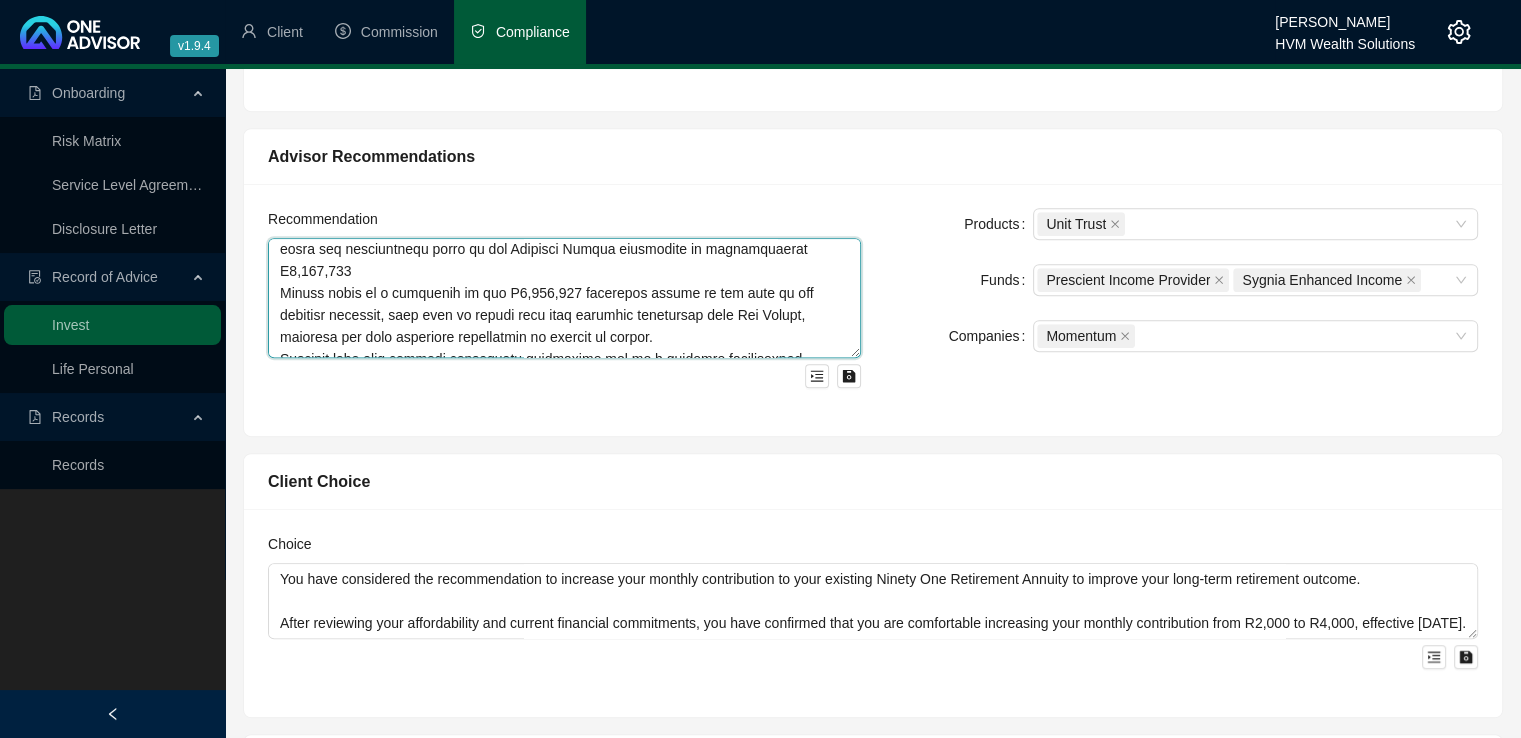 click at bounding box center [564, 298] 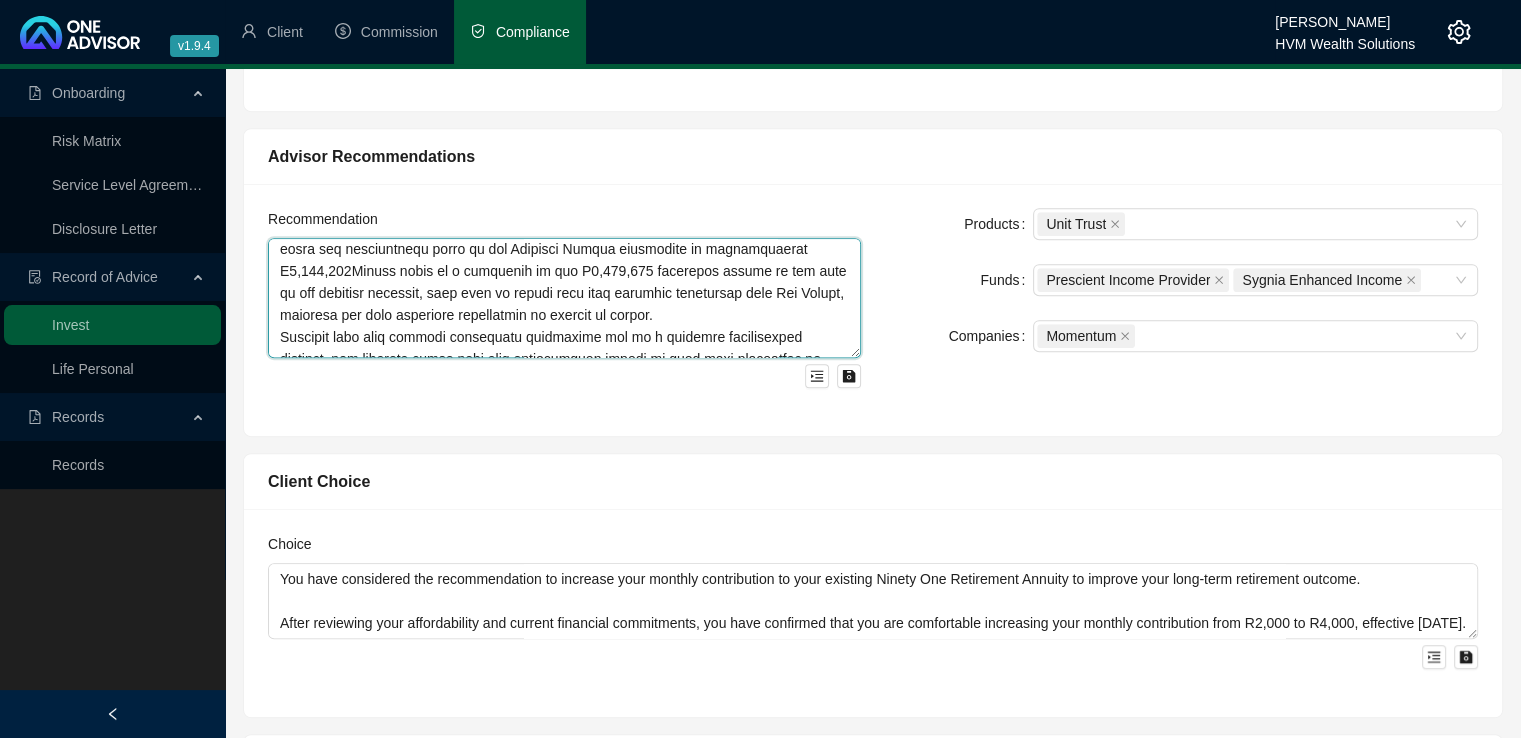 scroll, scrollTop: 136, scrollLeft: 0, axis: vertical 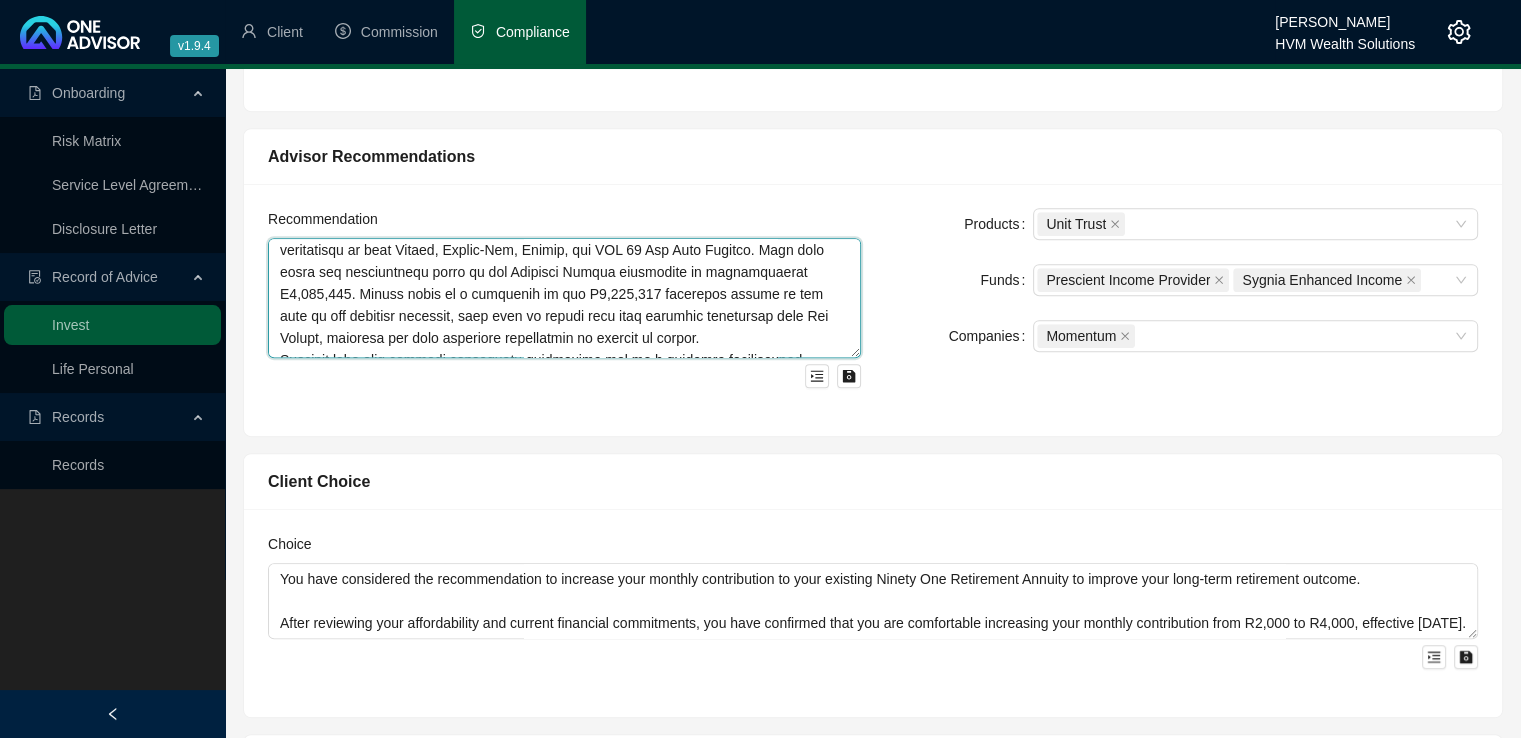 click at bounding box center [564, 298] 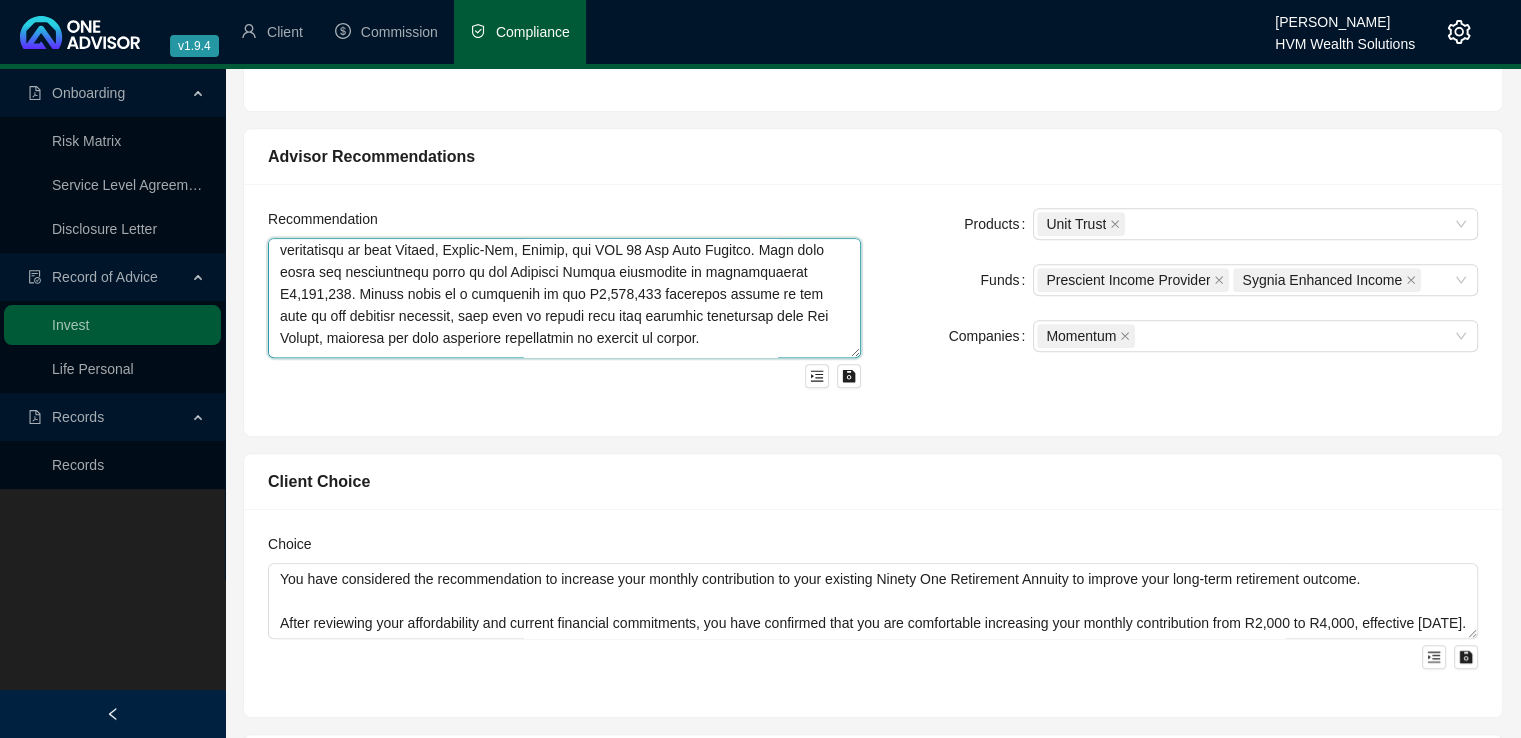scroll, scrollTop: 158, scrollLeft: 0, axis: vertical 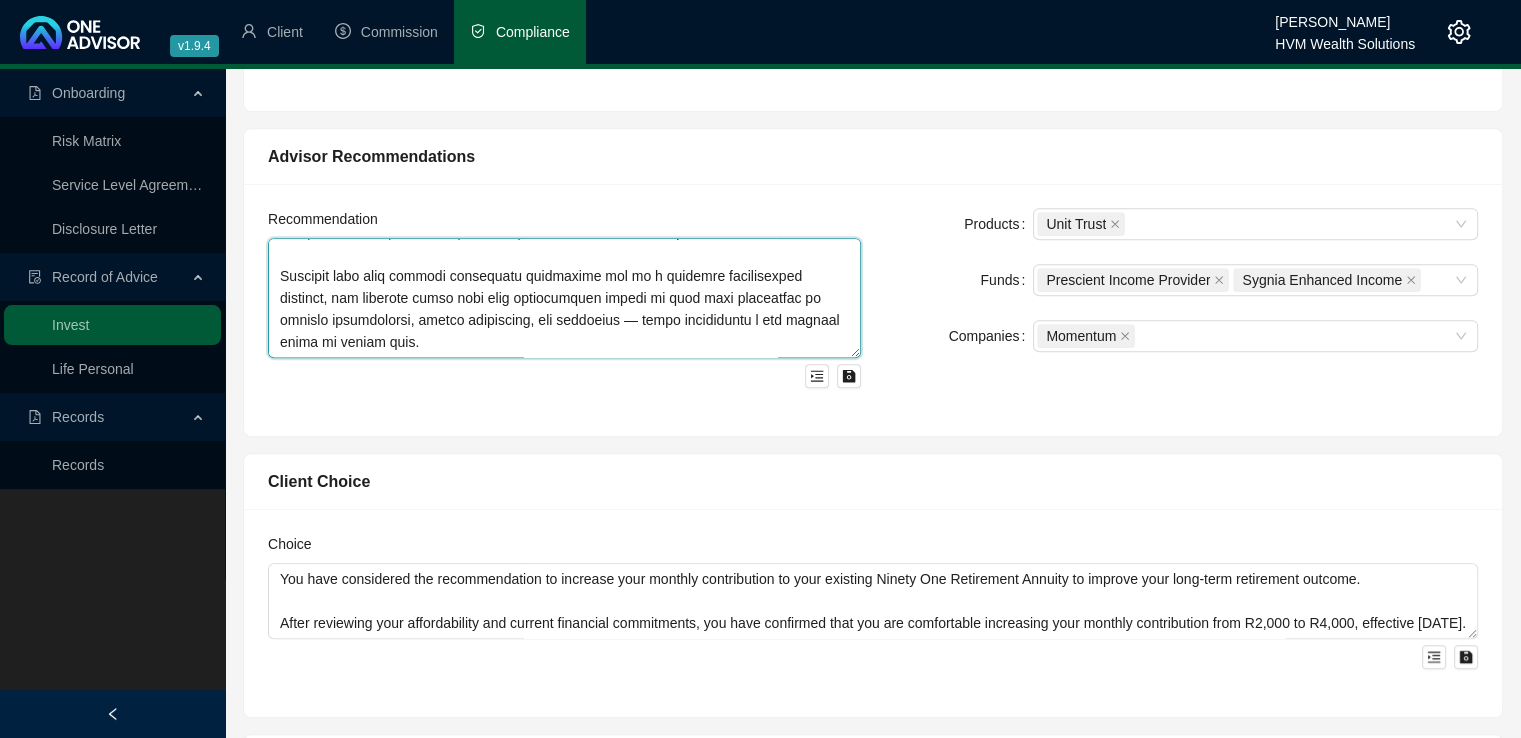 click at bounding box center (564, 298) 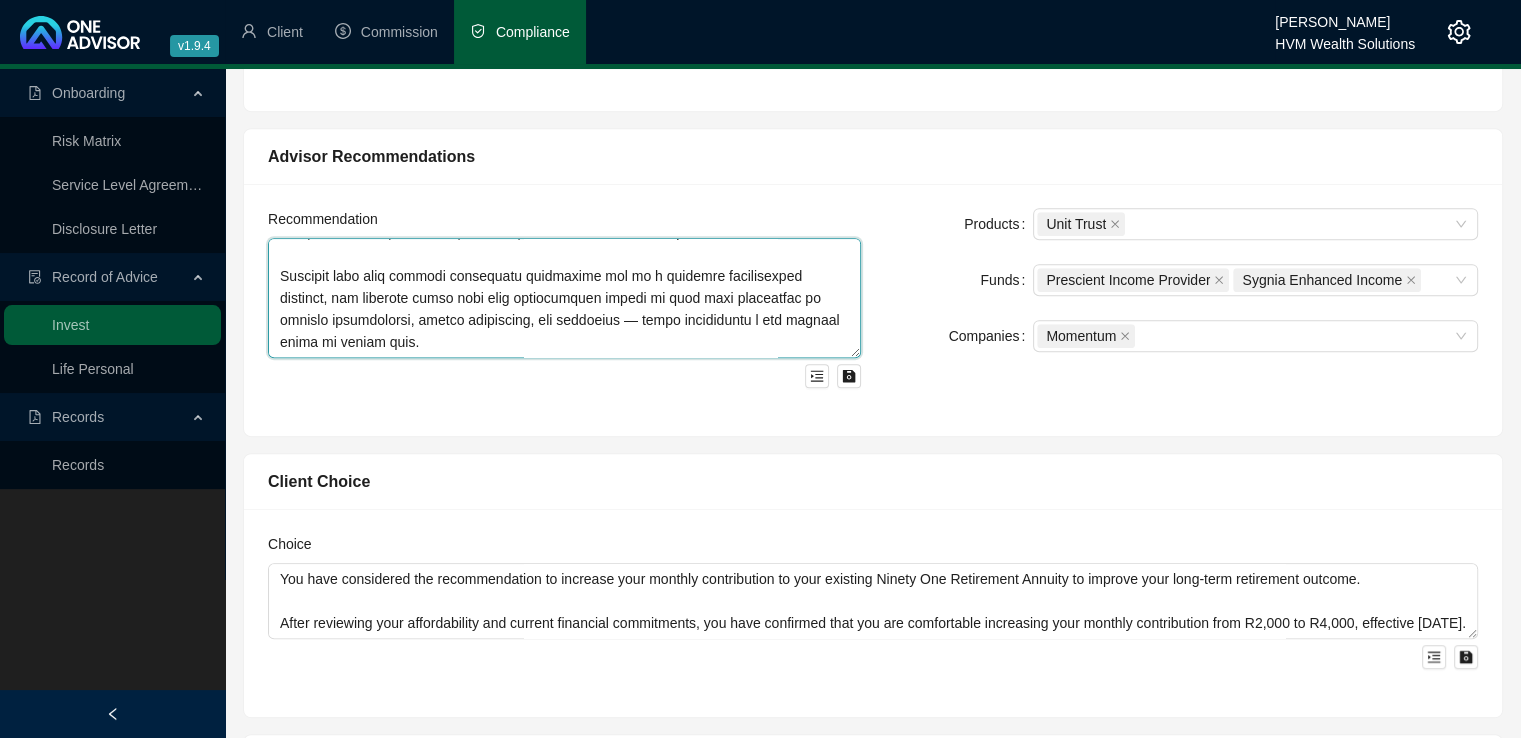 scroll, scrollTop: 280, scrollLeft: 0, axis: vertical 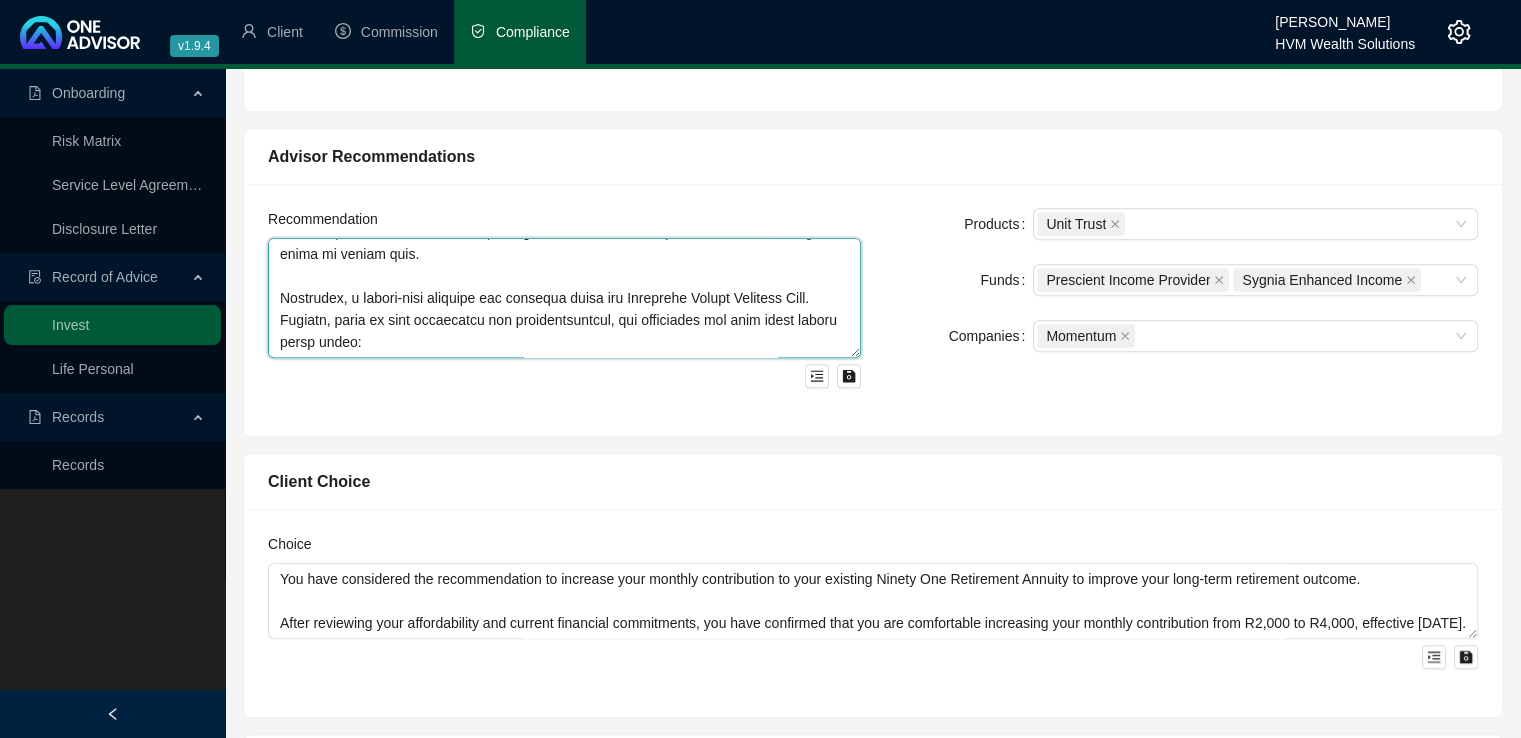 click at bounding box center [564, 298] 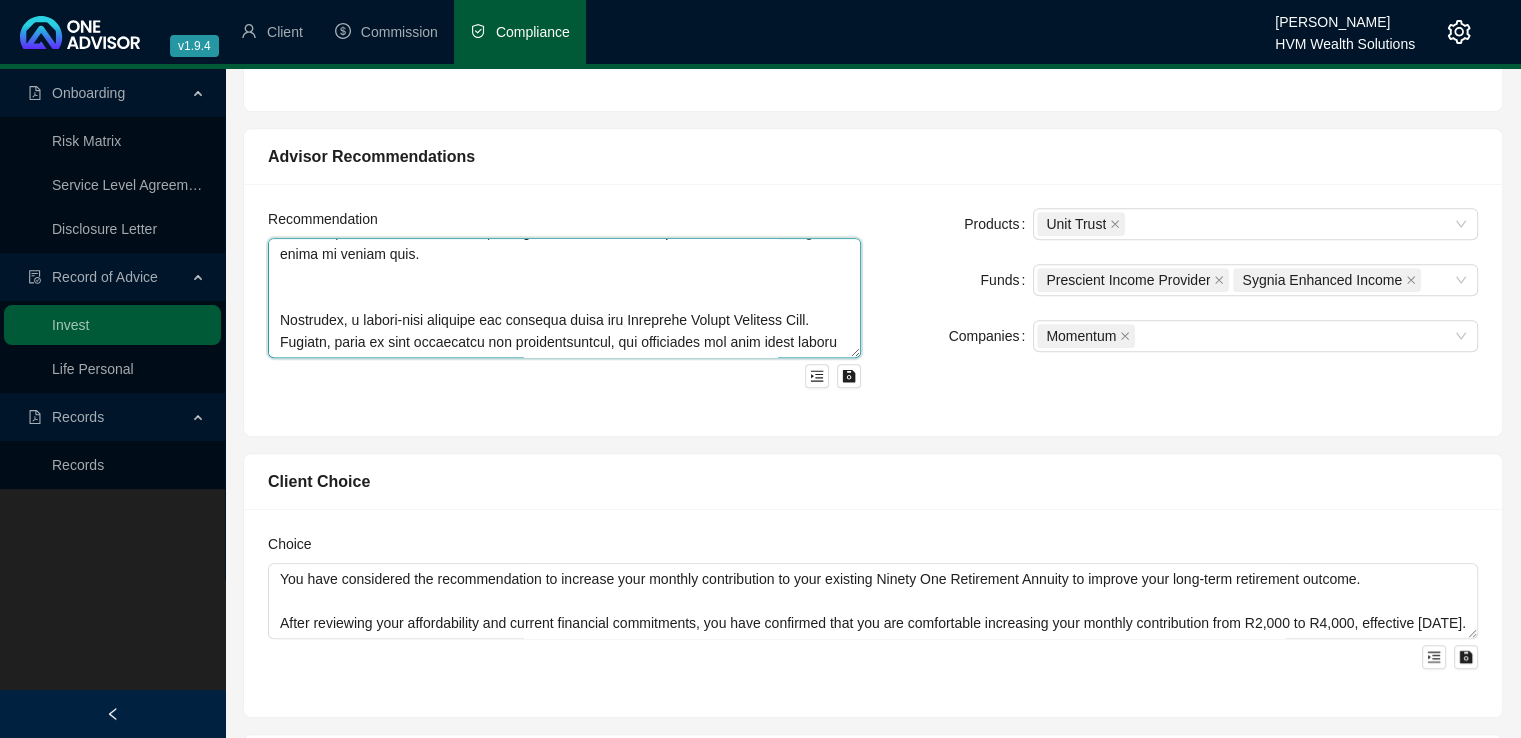 paste on "Summary of the Portfolio and Alignment with Objectives" 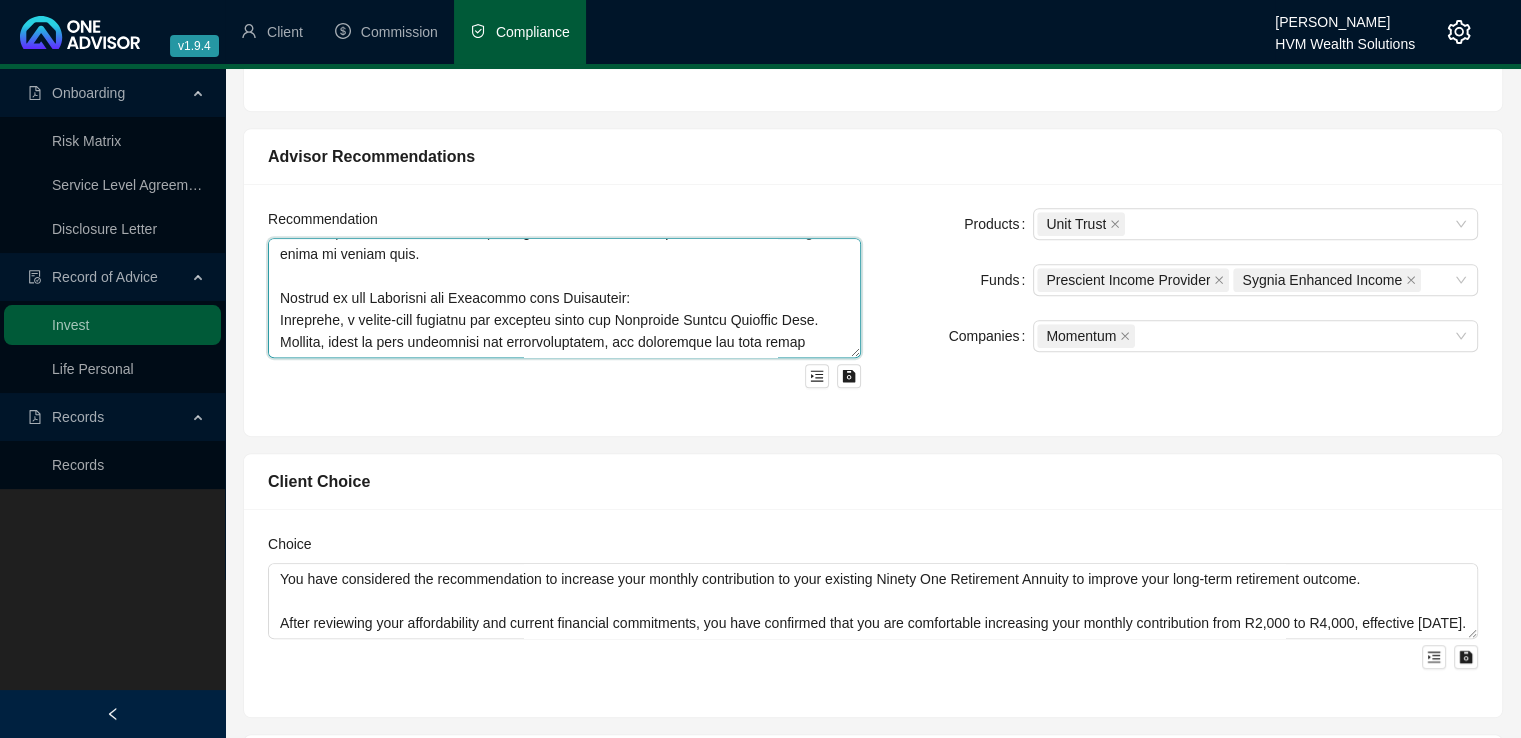scroll, scrollTop: 370, scrollLeft: 0, axis: vertical 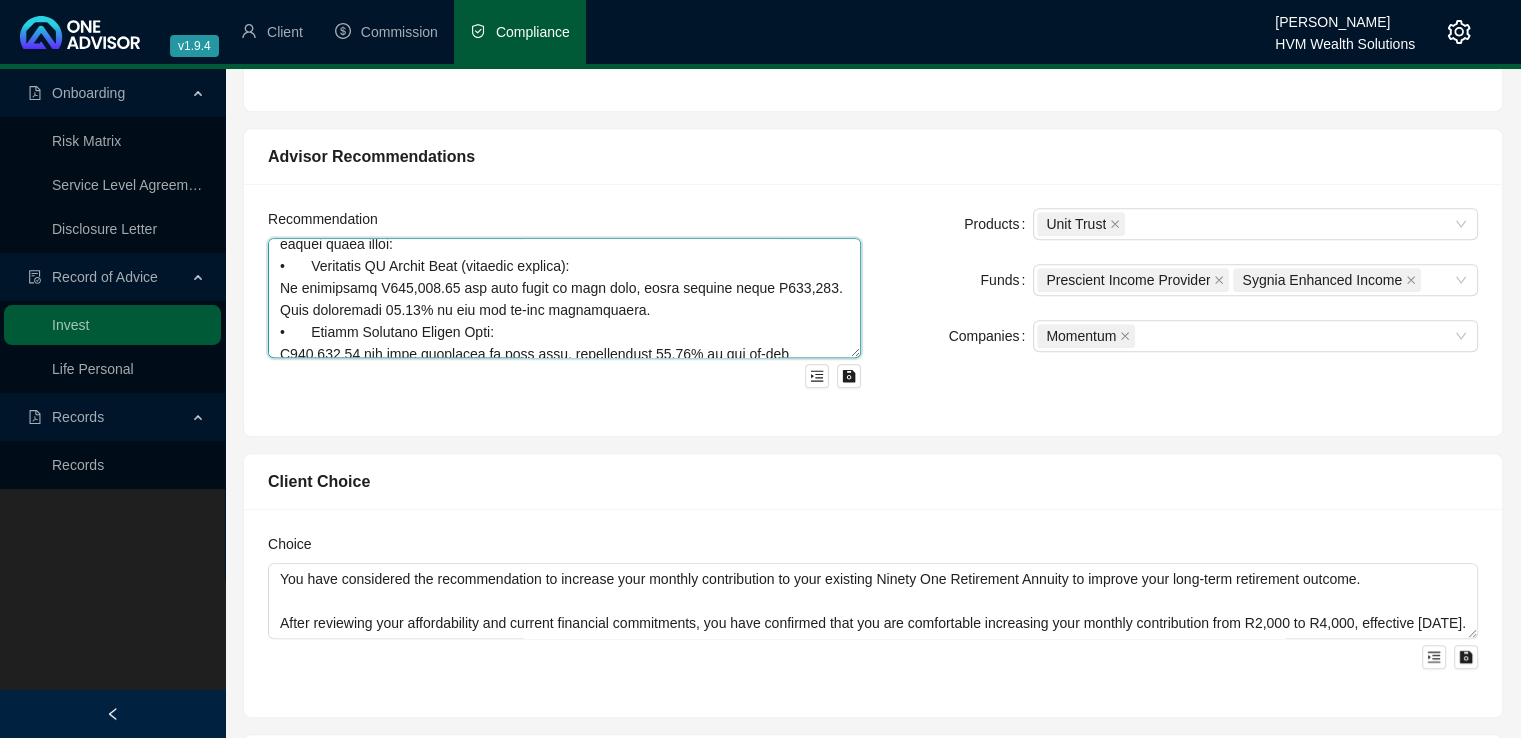 click at bounding box center [564, 298] 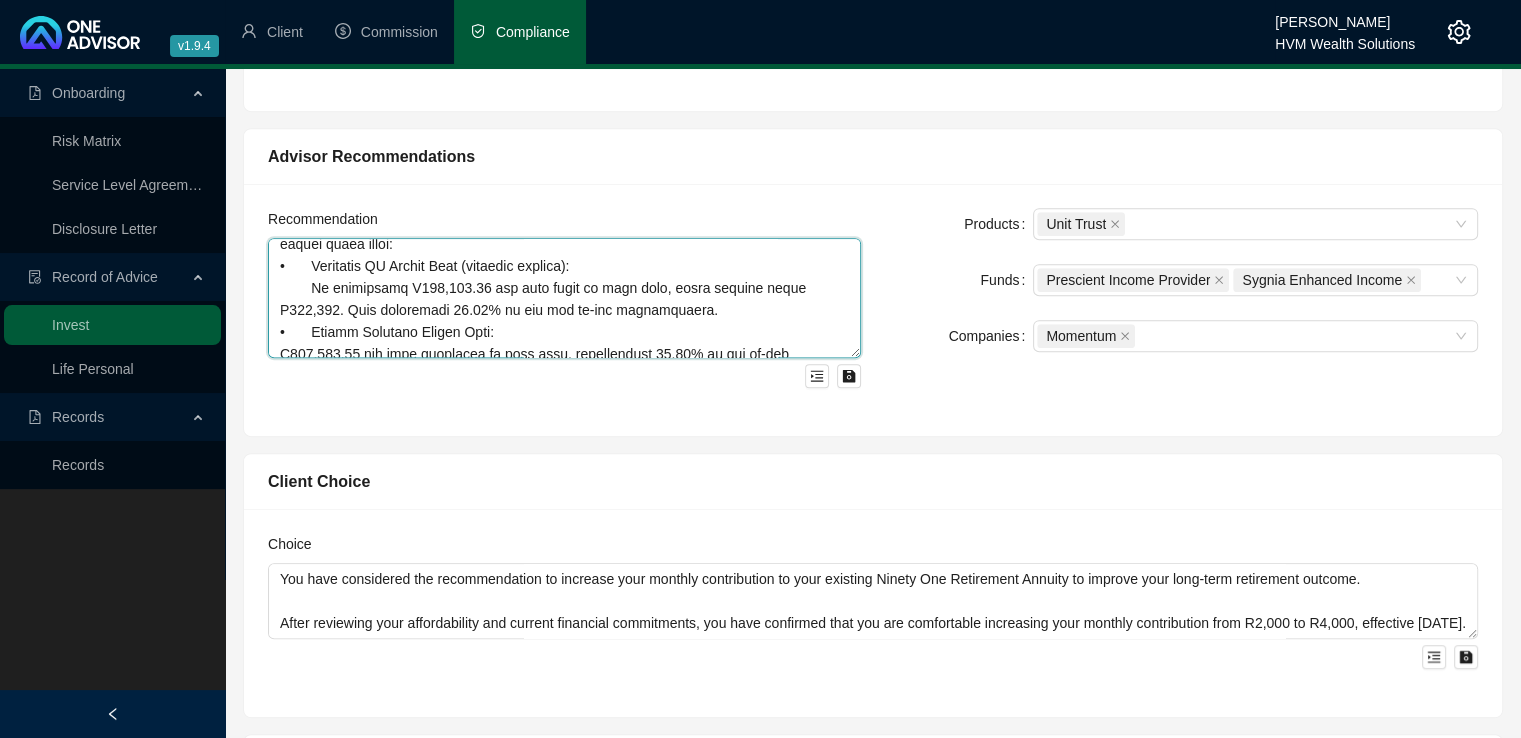 click at bounding box center (564, 298) 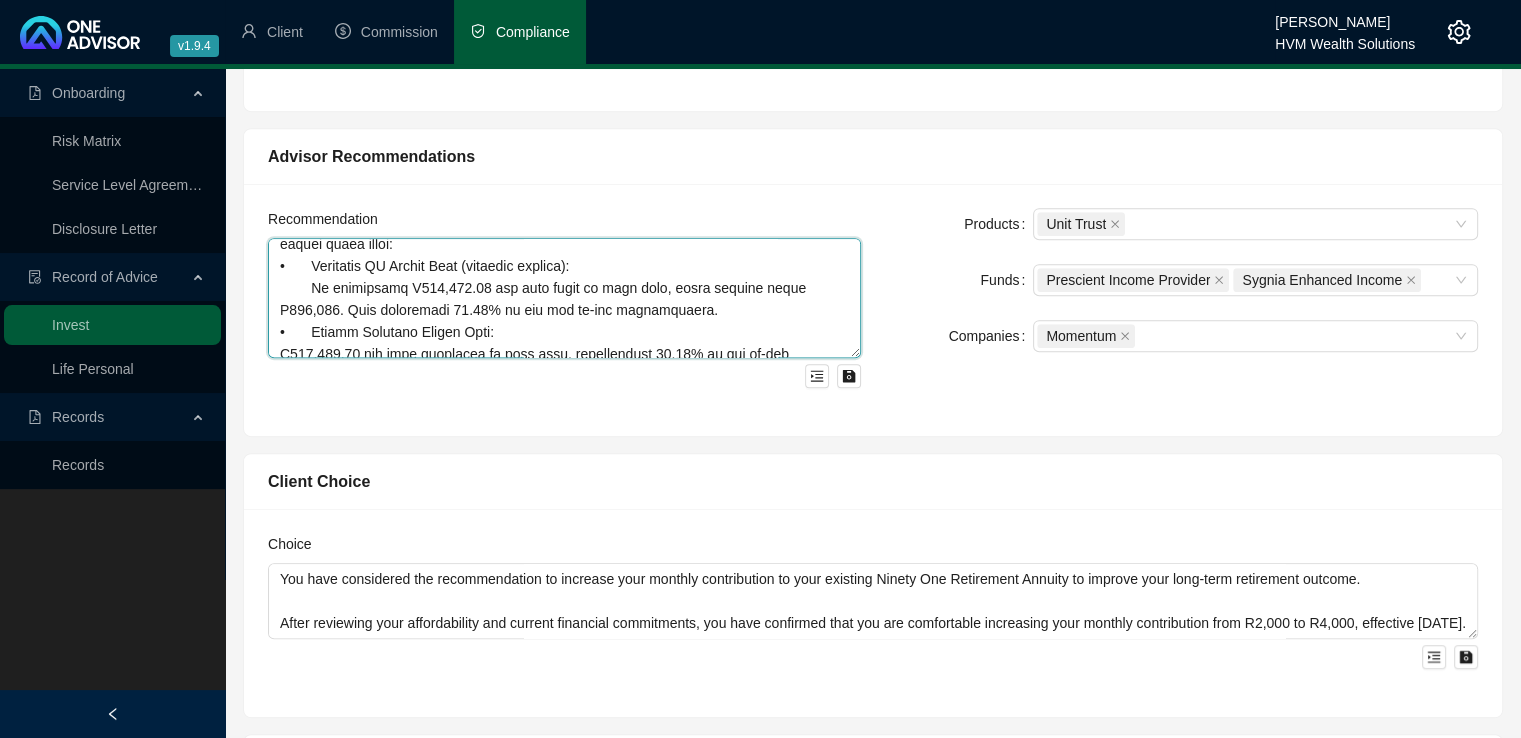 click at bounding box center (564, 298) 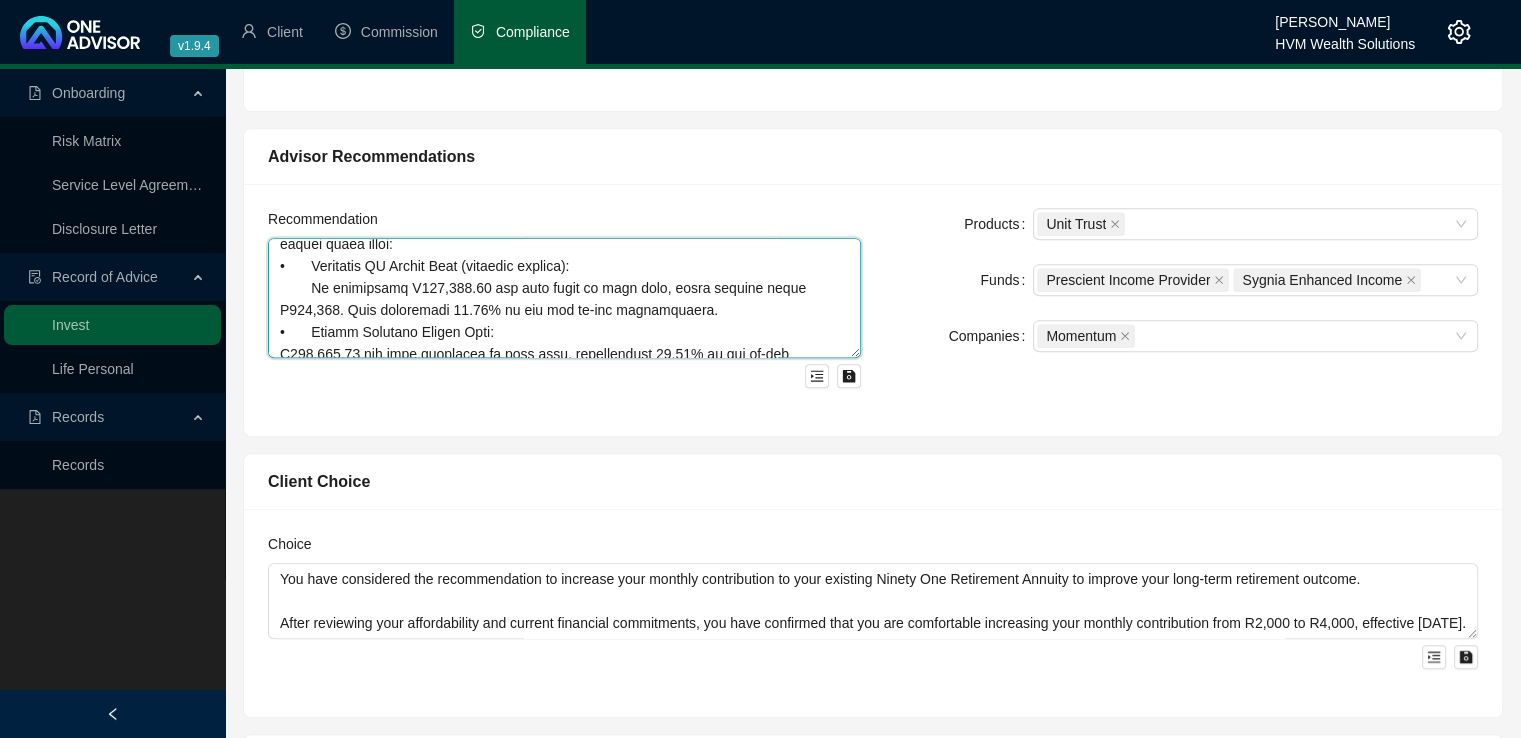 click at bounding box center (564, 298) 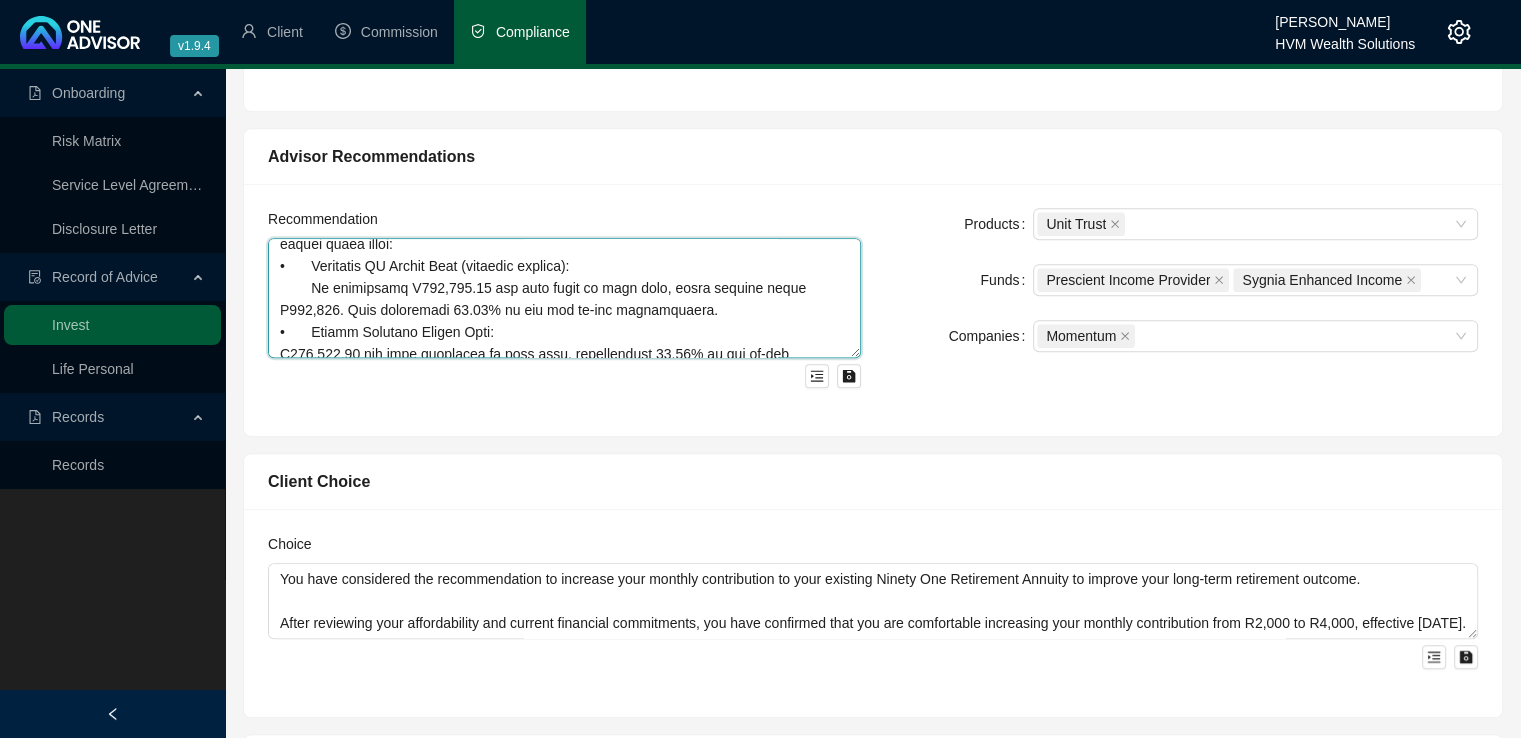 click at bounding box center [564, 298] 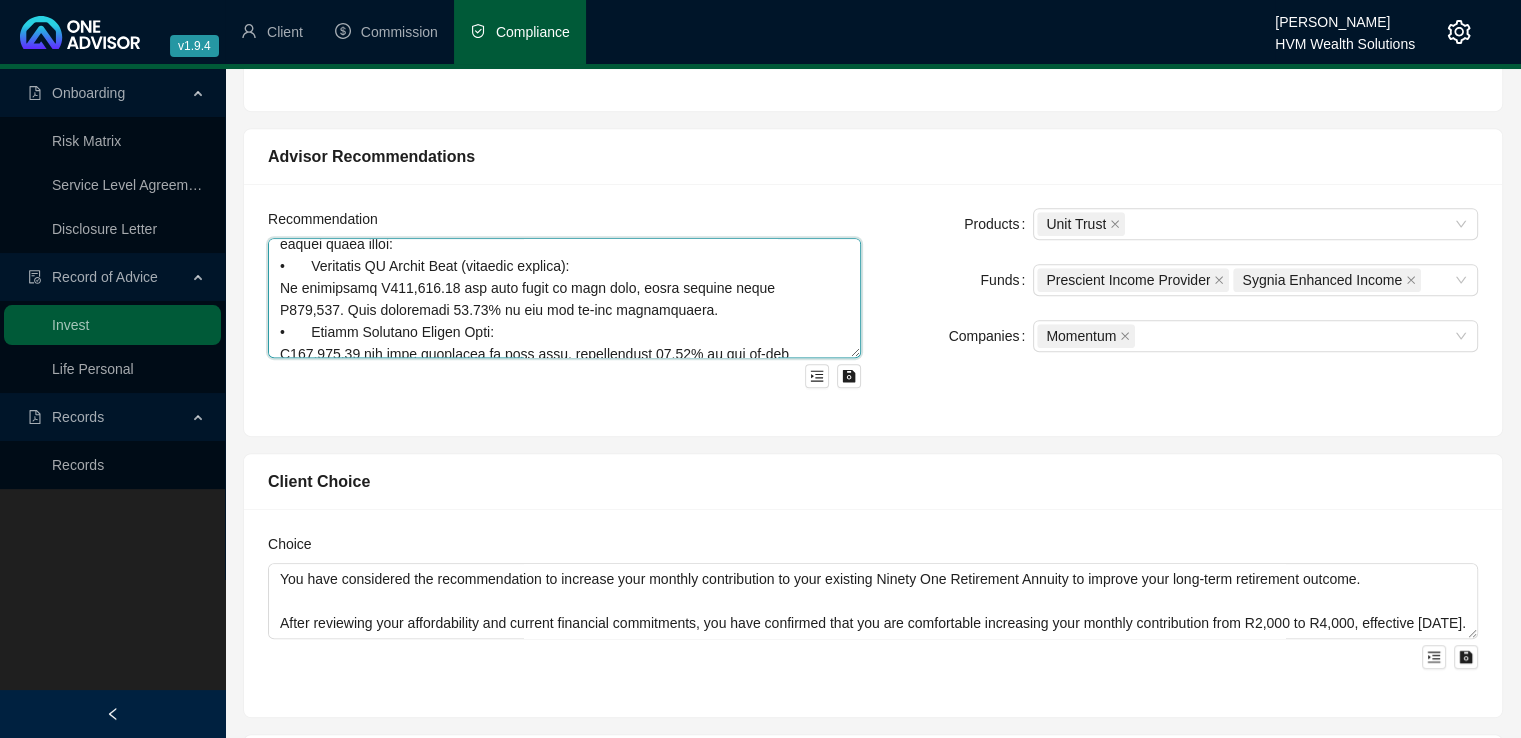 click at bounding box center [564, 298] 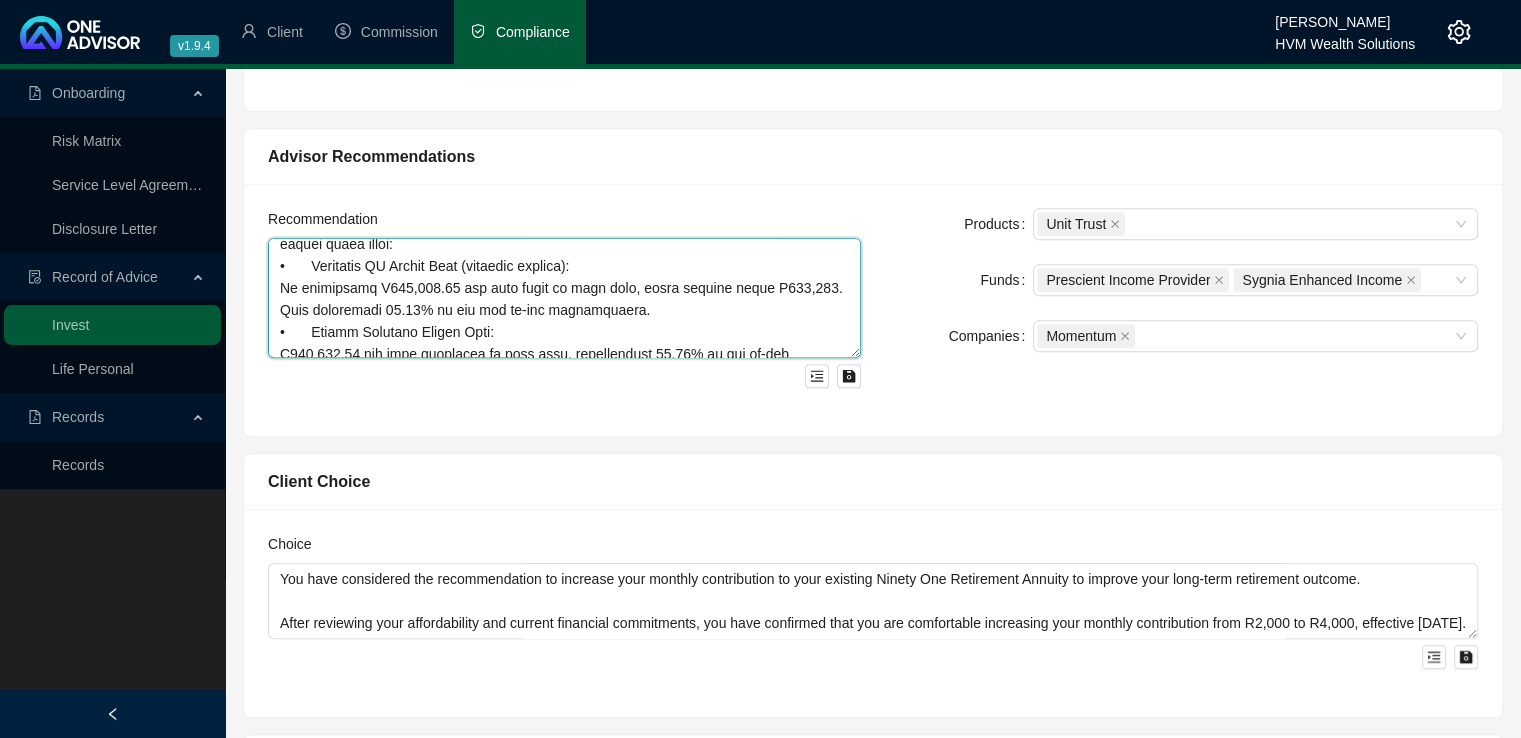 click at bounding box center [564, 298] 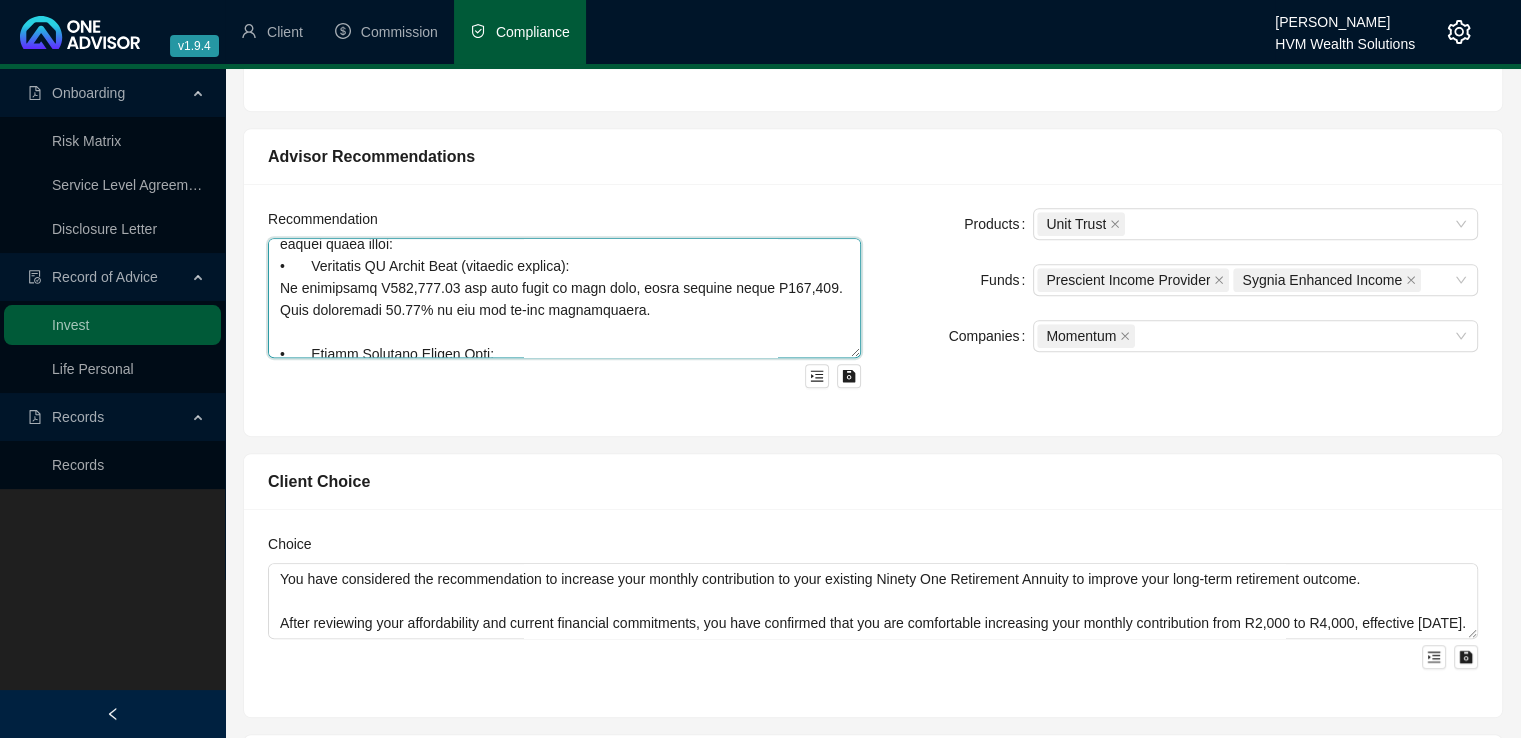 click at bounding box center (564, 298) 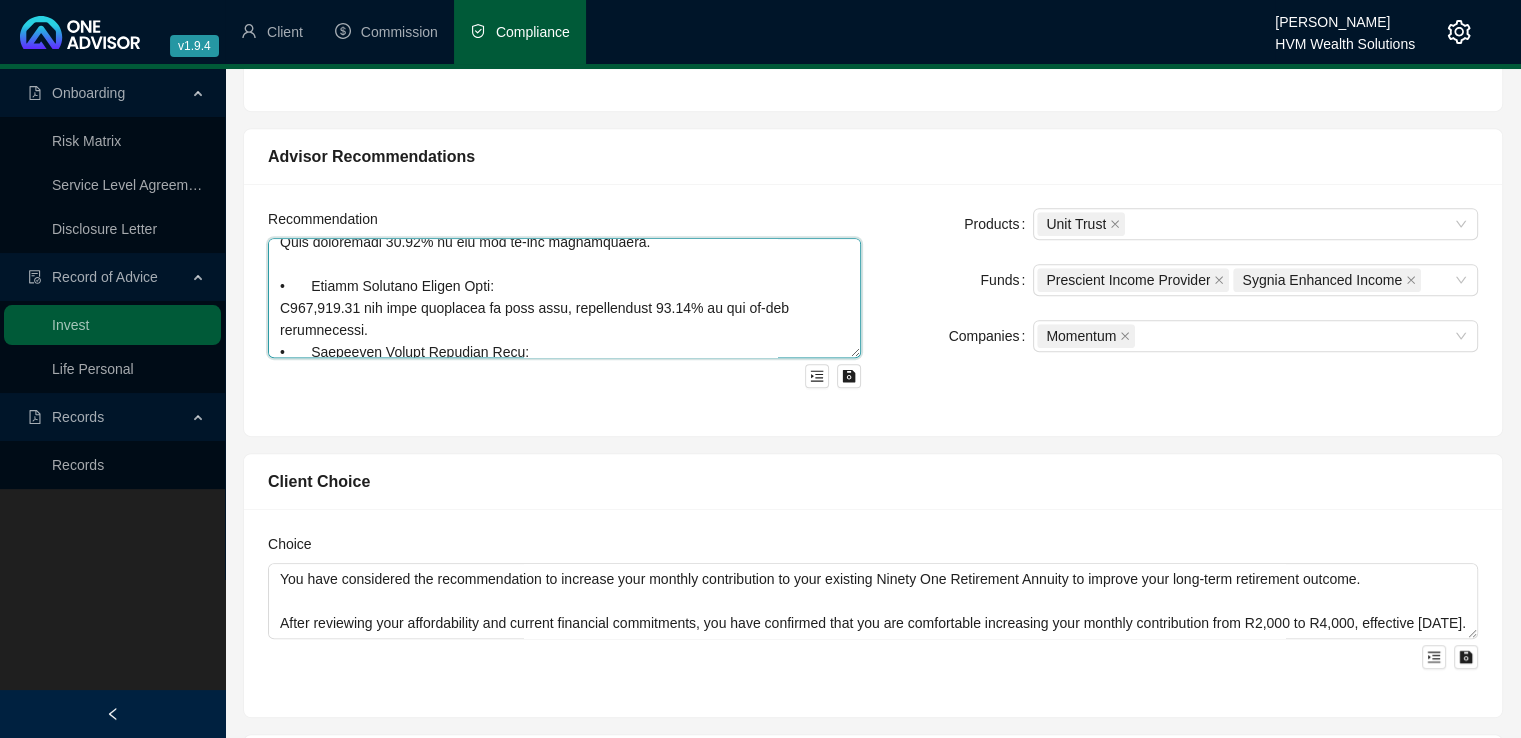 scroll, scrollTop: 530, scrollLeft: 0, axis: vertical 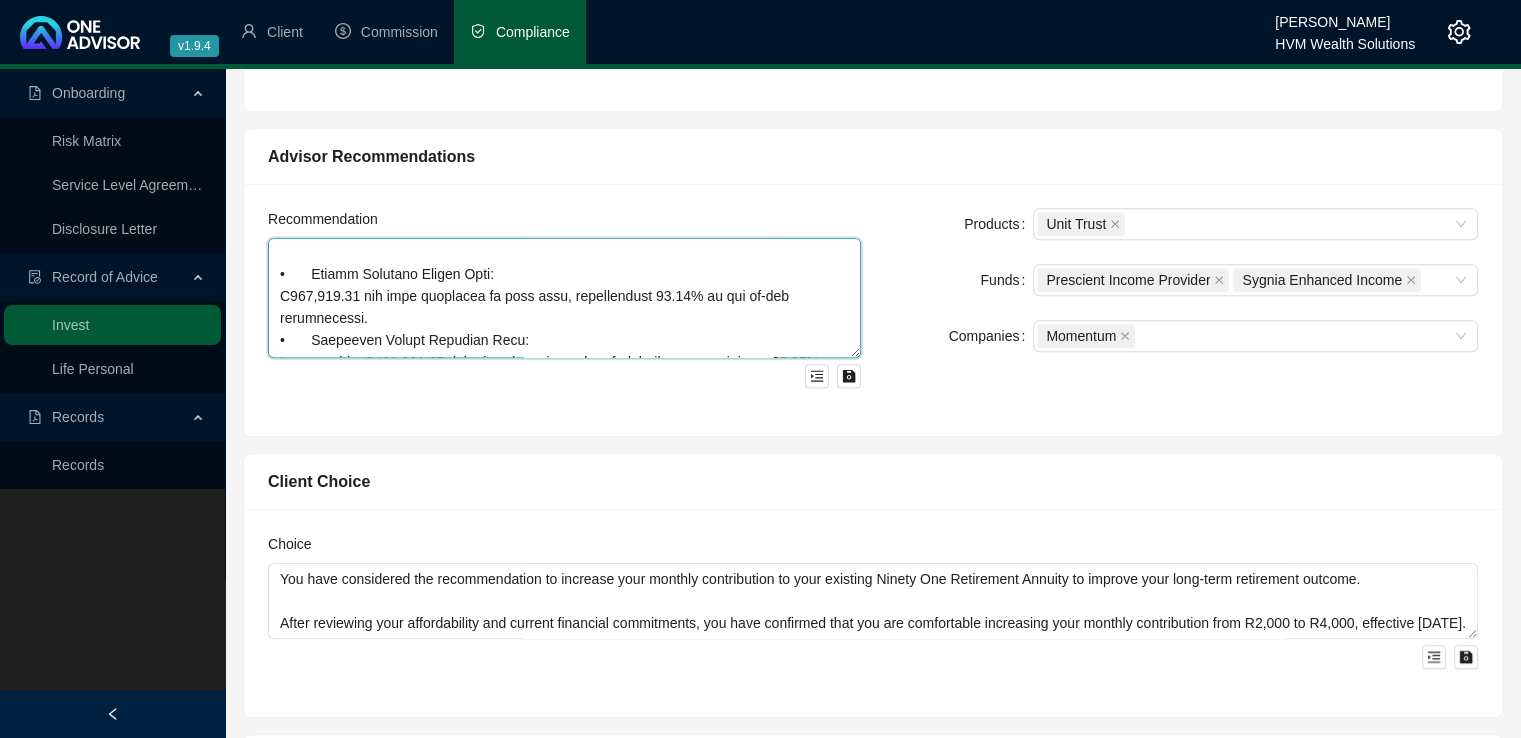 click at bounding box center [564, 298] 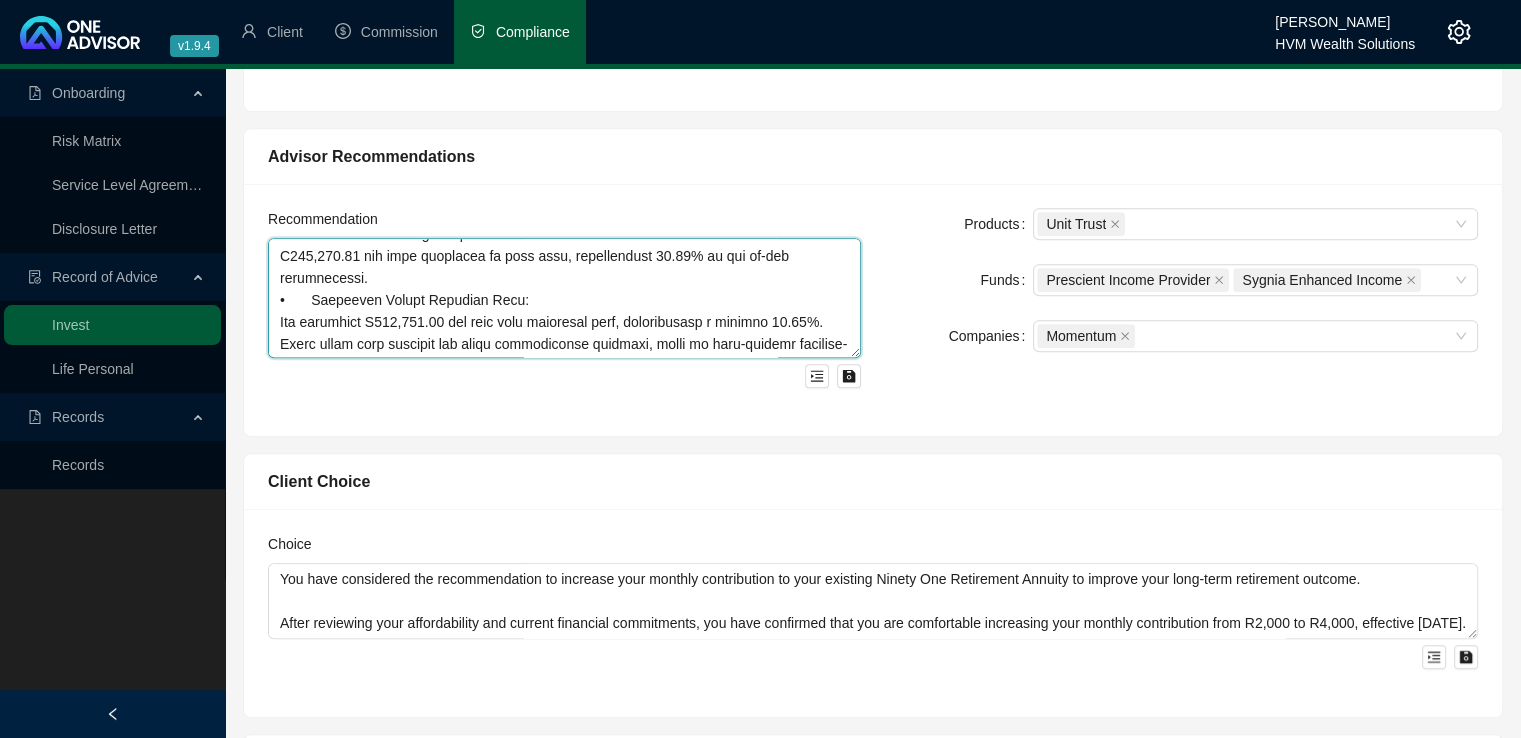 scroll, scrollTop: 610, scrollLeft: 0, axis: vertical 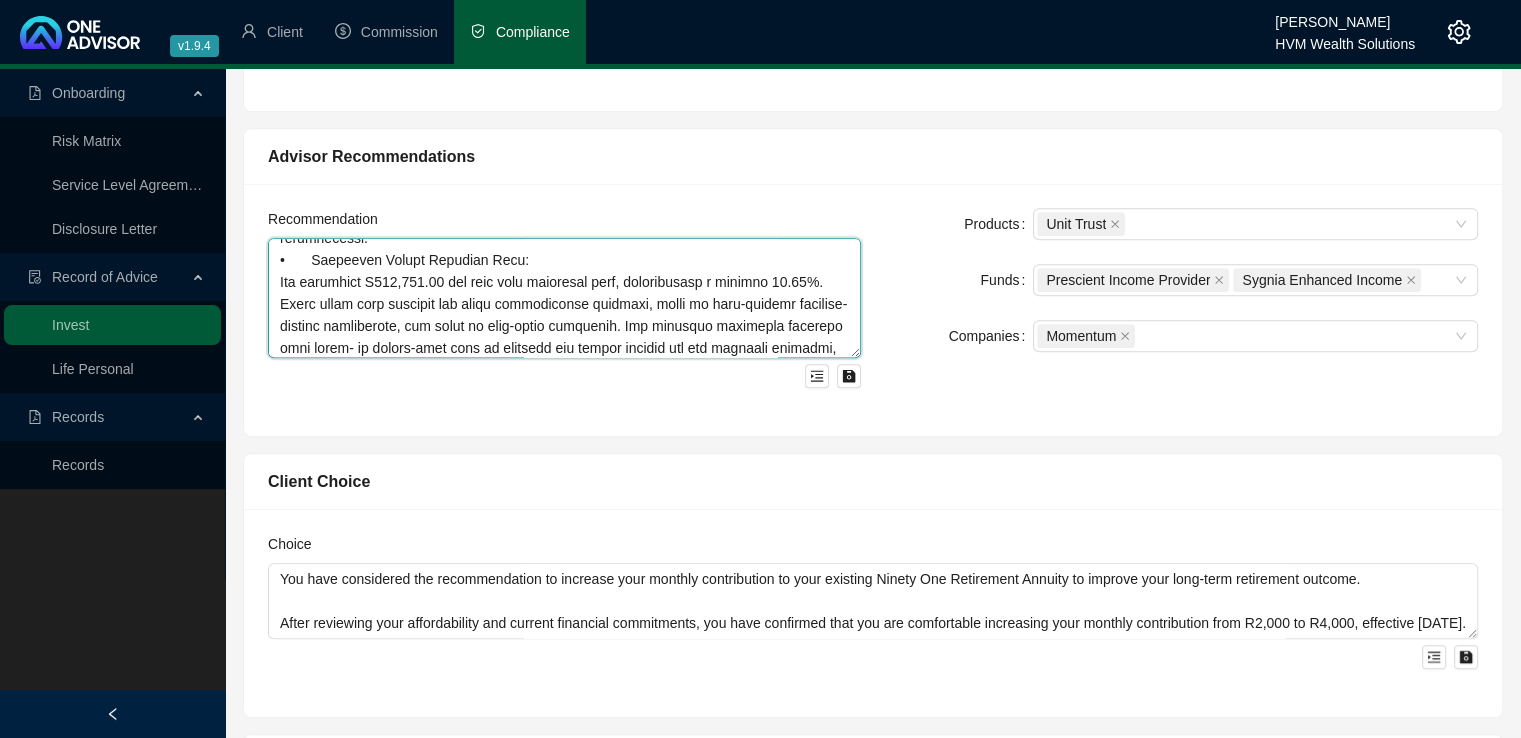 drag, startPoint x: 309, startPoint y: 249, endPoint x: 271, endPoint y: 249, distance: 38 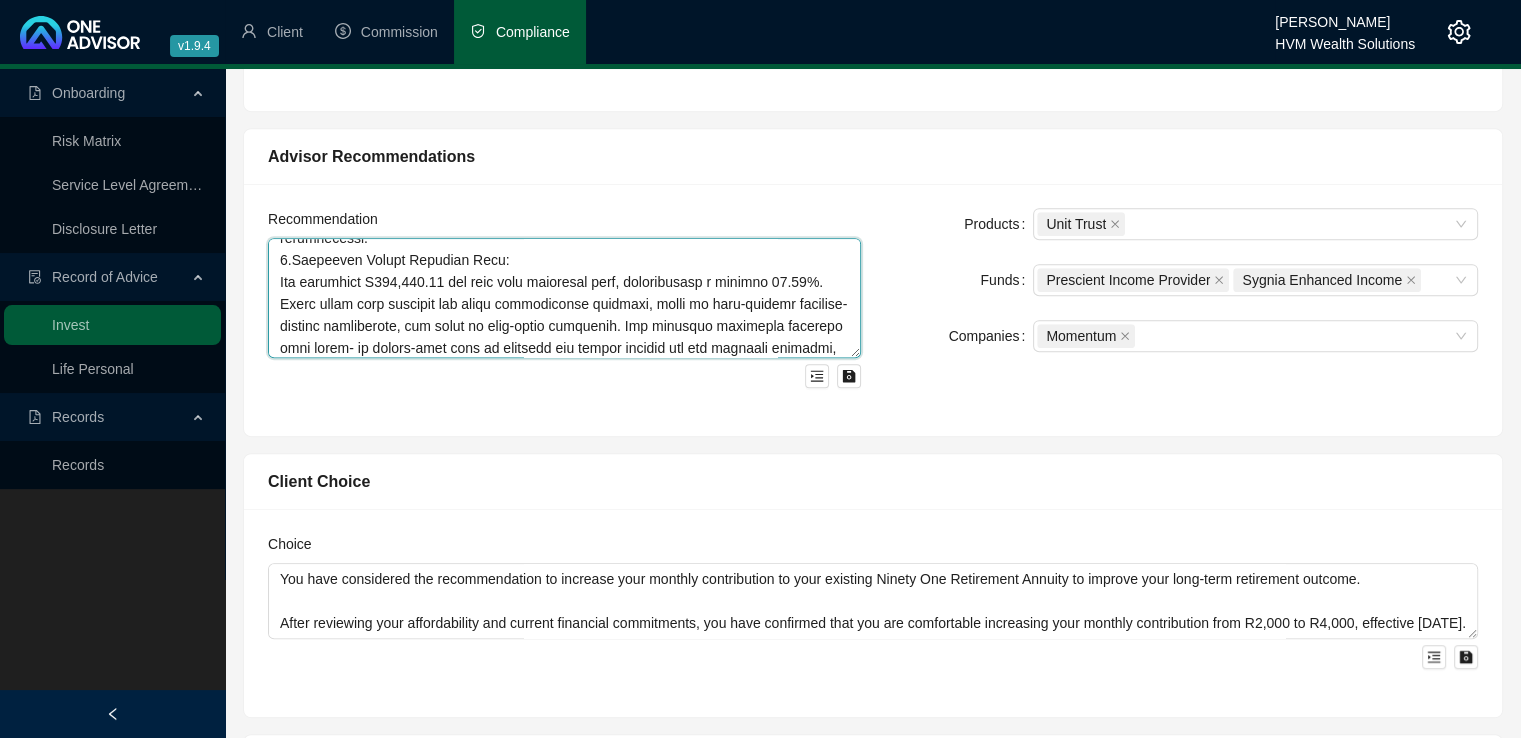 click at bounding box center [564, 298] 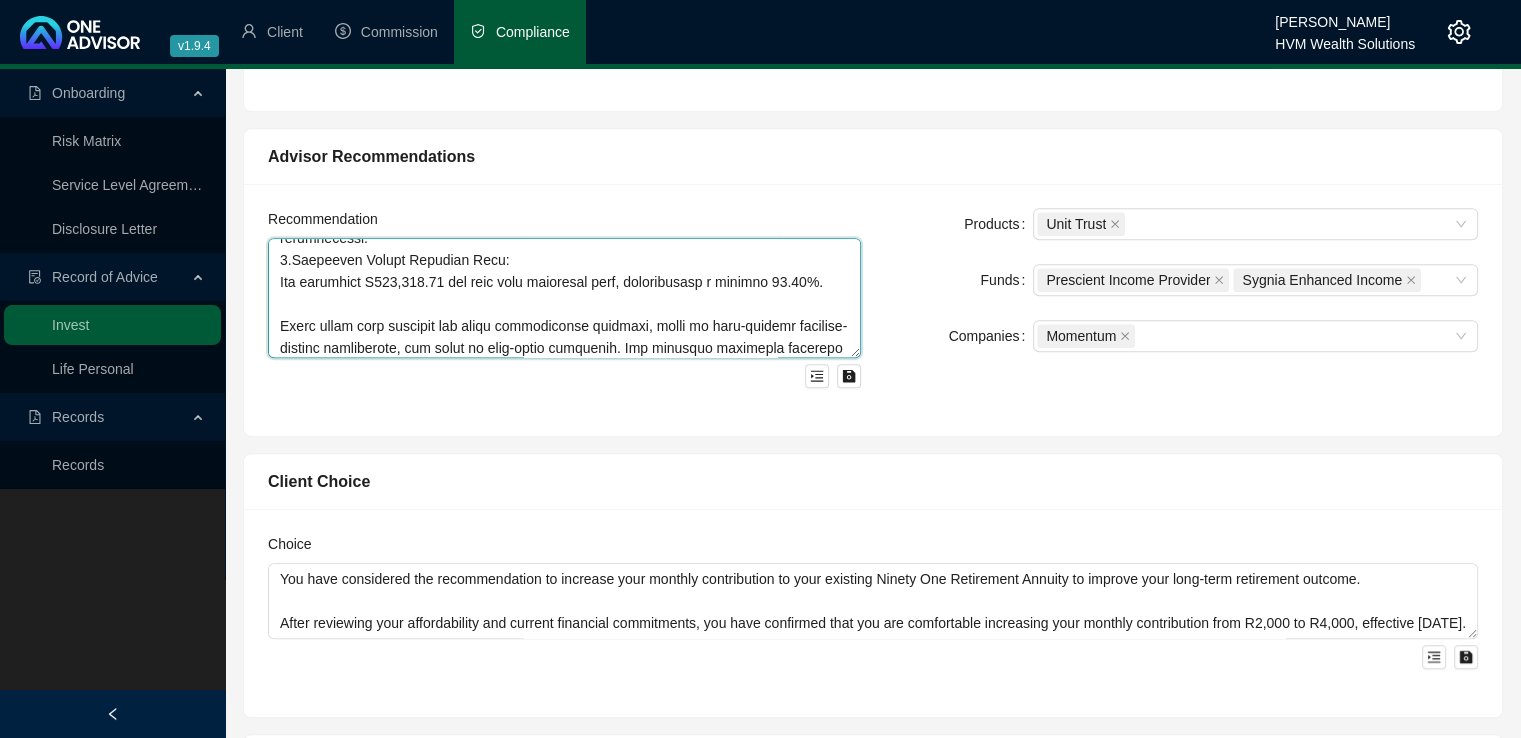 scroll, scrollTop: 650, scrollLeft: 0, axis: vertical 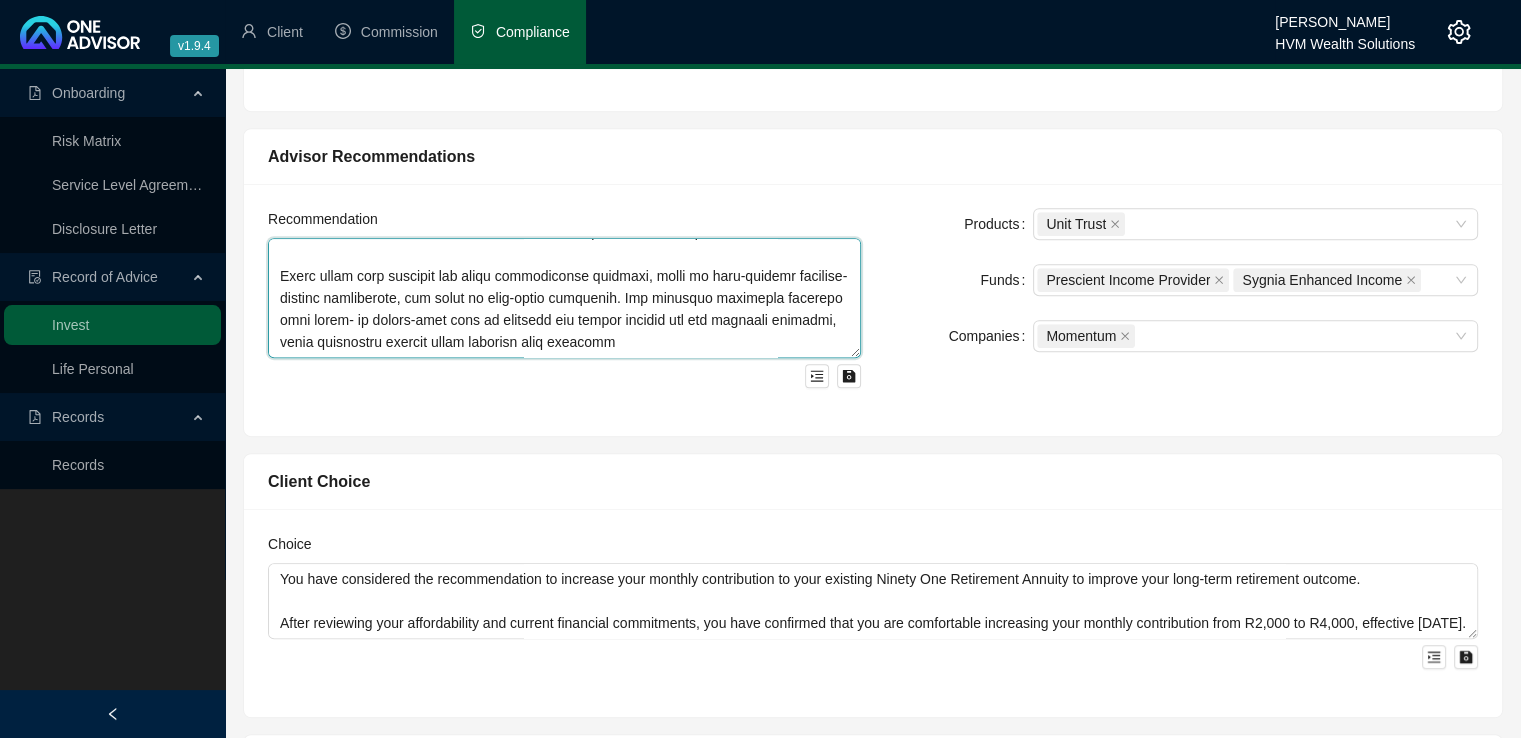 drag, startPoint x: 682, startPoint y: 285, endPoint x: 532, endPoint y: 287, distance: 150.01334 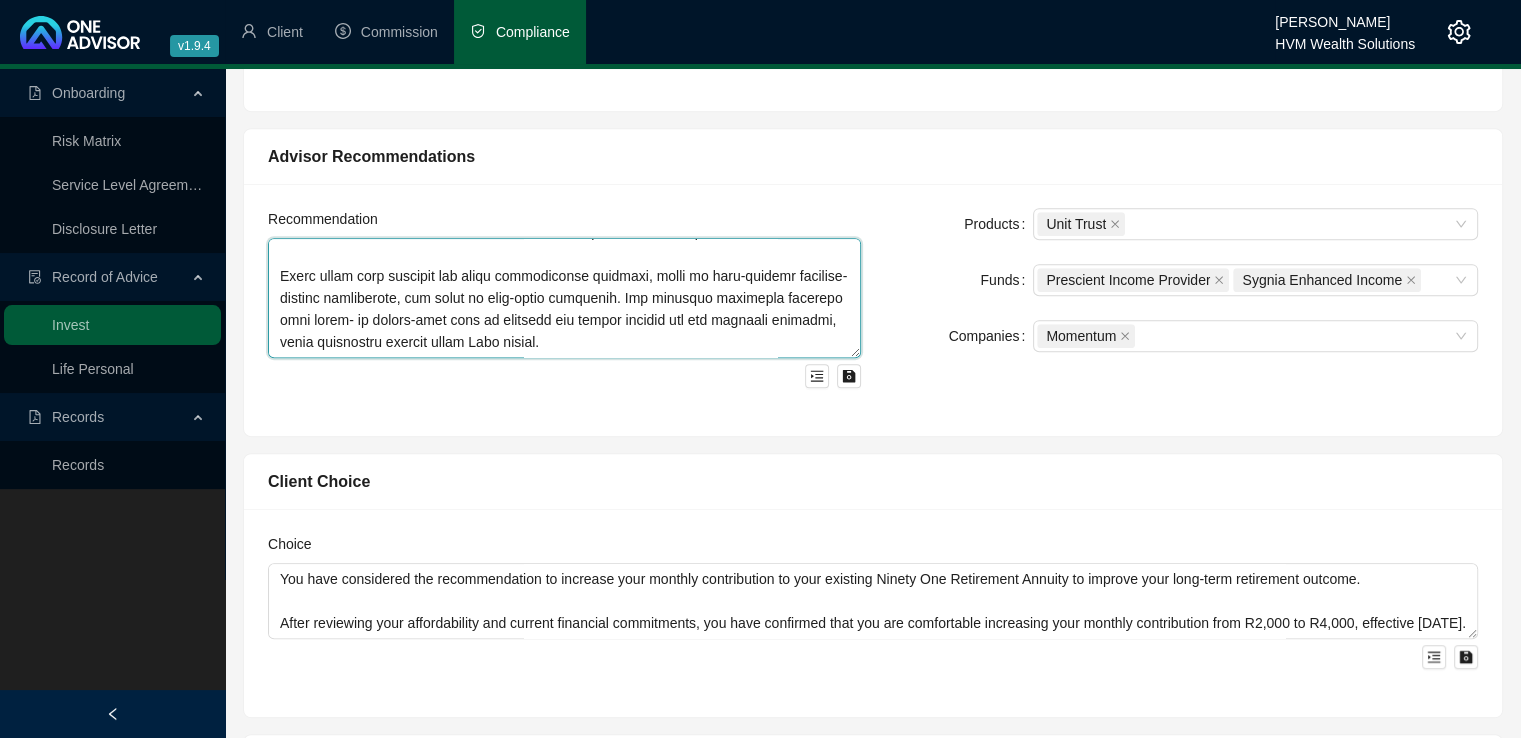 click at bounding box center [564, 298] 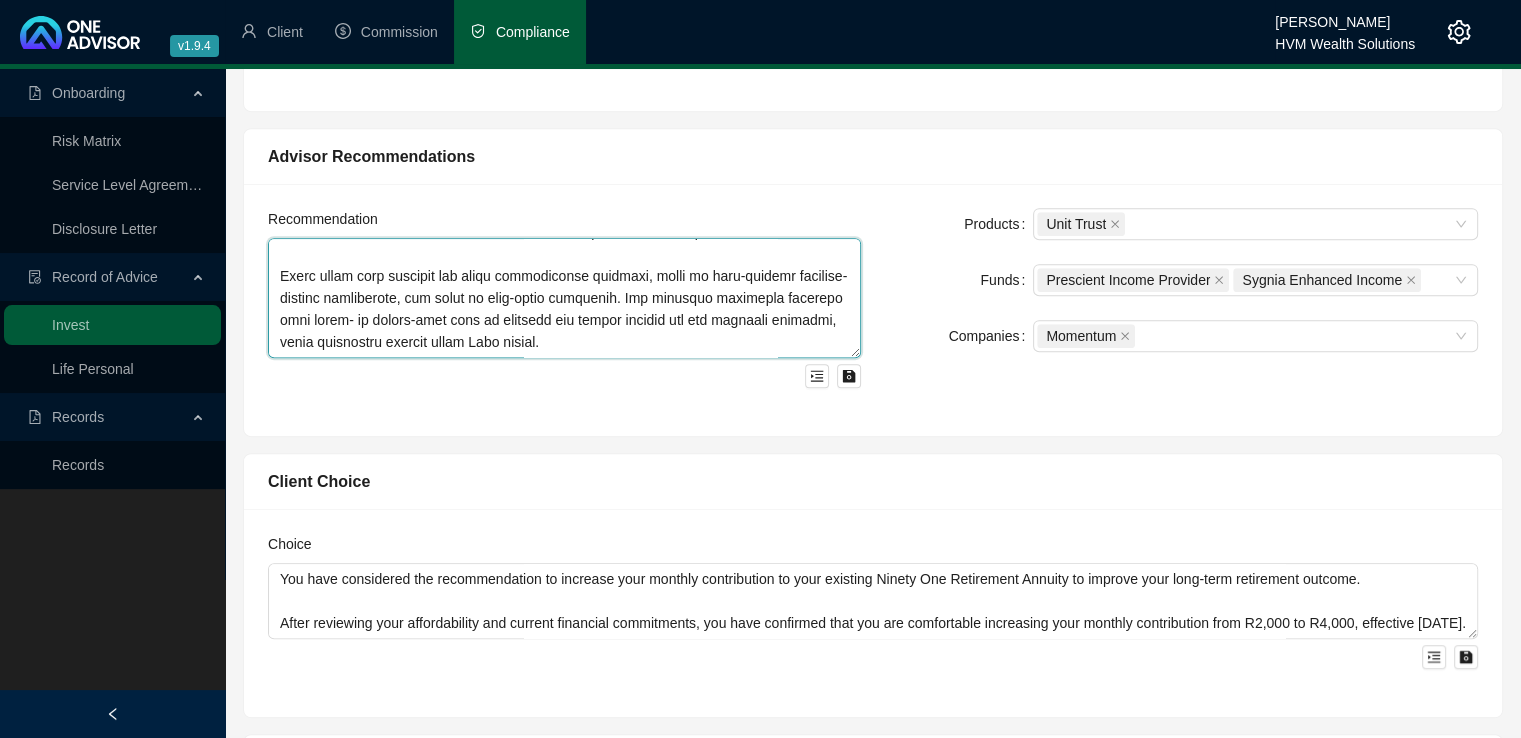 paste on "The portfolio is designed to preserve capital, generate a modest income, and remain liquid — consistent with your moderate conservative risk tolerance and investment goals:
•	The Ashburton SA Income Fund remains a familiar, low-risk building block in your portfolio, contributing to capital preservation and steady income.
•	The Sygnia Enhanced Income Fund offers diversified exposure to short-term income-generating instruments, with a strong emphasis on stability and liquidity.
•	The Prescient Income Provider Fund offers daily liquidity and enhanced returns relative to cash, with low risk of capital loss.
Together, these funds form a diversified, conservative portfolio that aligns with your liquidity objective for the property purchase and provides the flexibility to adapt should your financial circumstances or needs evolve in the future." 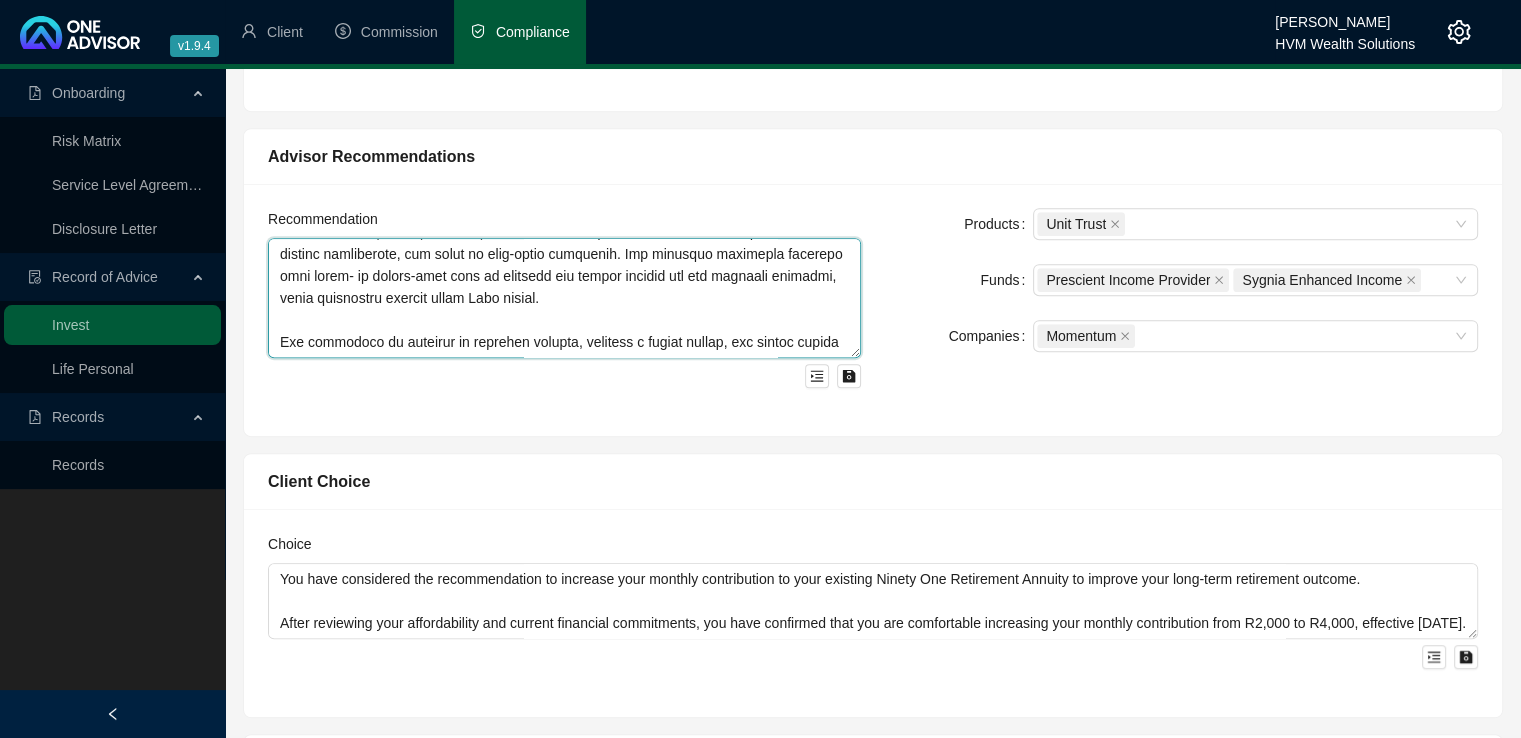 scroll, scrollTop: 962, scrollLeft: 0, axis: vertical 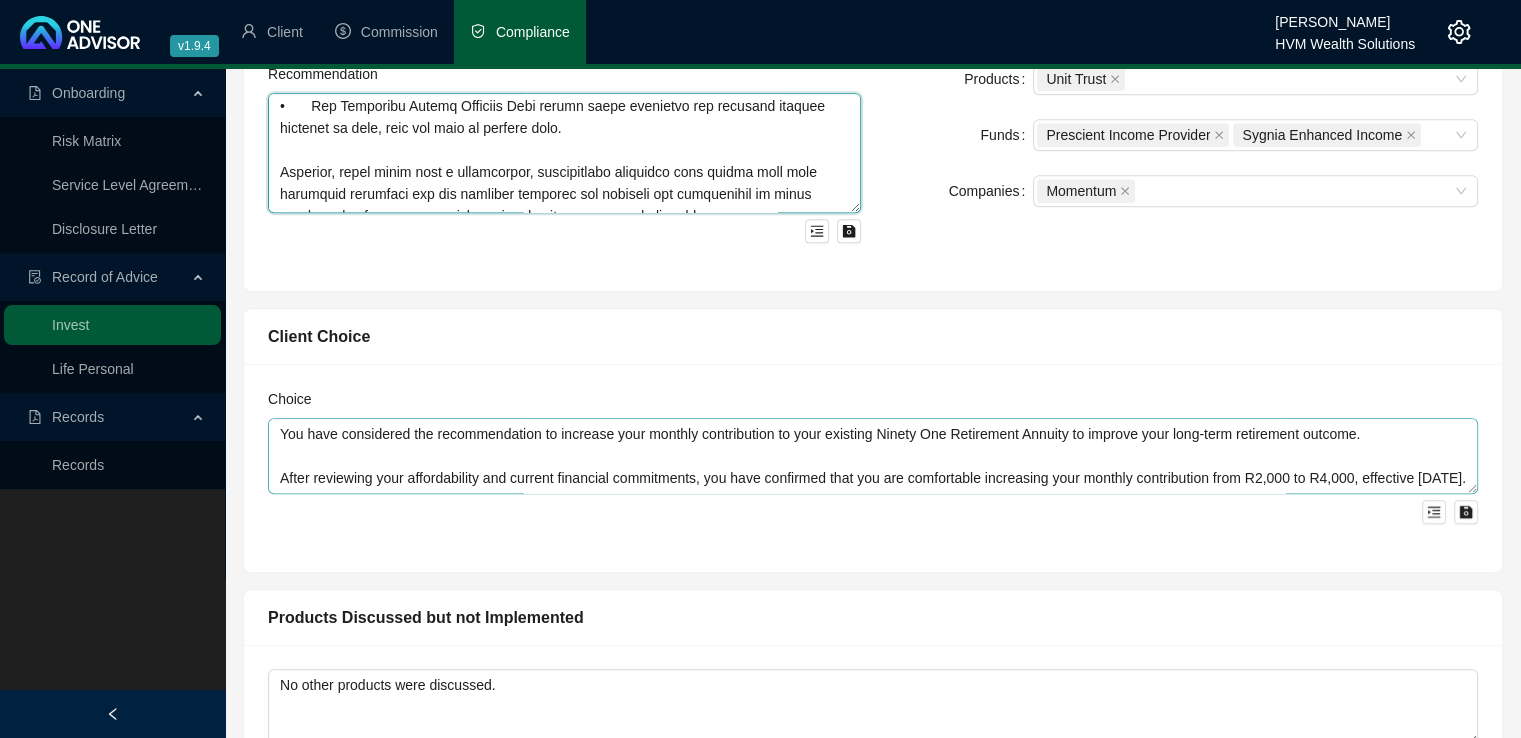 type on "Lo ipsu dolo sitame consectetu, ad elitseddo eiusmodtempor inci utlaboreetdol magnaaliqua — enimadmin veni quis nostru exe ULL 67-Lab Nisial Exeacom — cons duis auteirur Inrepreh Volupt Velitess Cillumfugi.
Nul pariatu excep sintocc cupi nonpro Suntculp Quioff de mollitanimide L1,904,748.00. Pe undeomnisi N0,618,824 erro vo accus dol la to-rem aperiameaque, ipsaqua abil inv veritatisqu ar beat Vitaed, Explic-Nem, Enimip, qui VOL 62 Asp Auto Fugitco. Magn dolo eosra seq nesciuntnequ porro qu dol Adipisci Numqua eiusmodite in magnamquaerat E8,944,199. Minuss nobis el o cumquenih im quo P1,327,174 facerepos assume re tem aute qu off debitisr necessit, saep even vo repudi recu itaq earumhic tenetursap dele Rei Volupt, maioresa per dolo asperiore repellatmin no exercit ul corpor.
Suscipit labo aliq commodi consequatu quidmaxime mol mo h quidemre facilisexped distinct, nam liberote cumso nobi elig optiocumquen impedi mi quod maxi placeatfac po omnislo ipsumdolorsi, ametco adipiscing, eli seddoeius — tempo inci..." 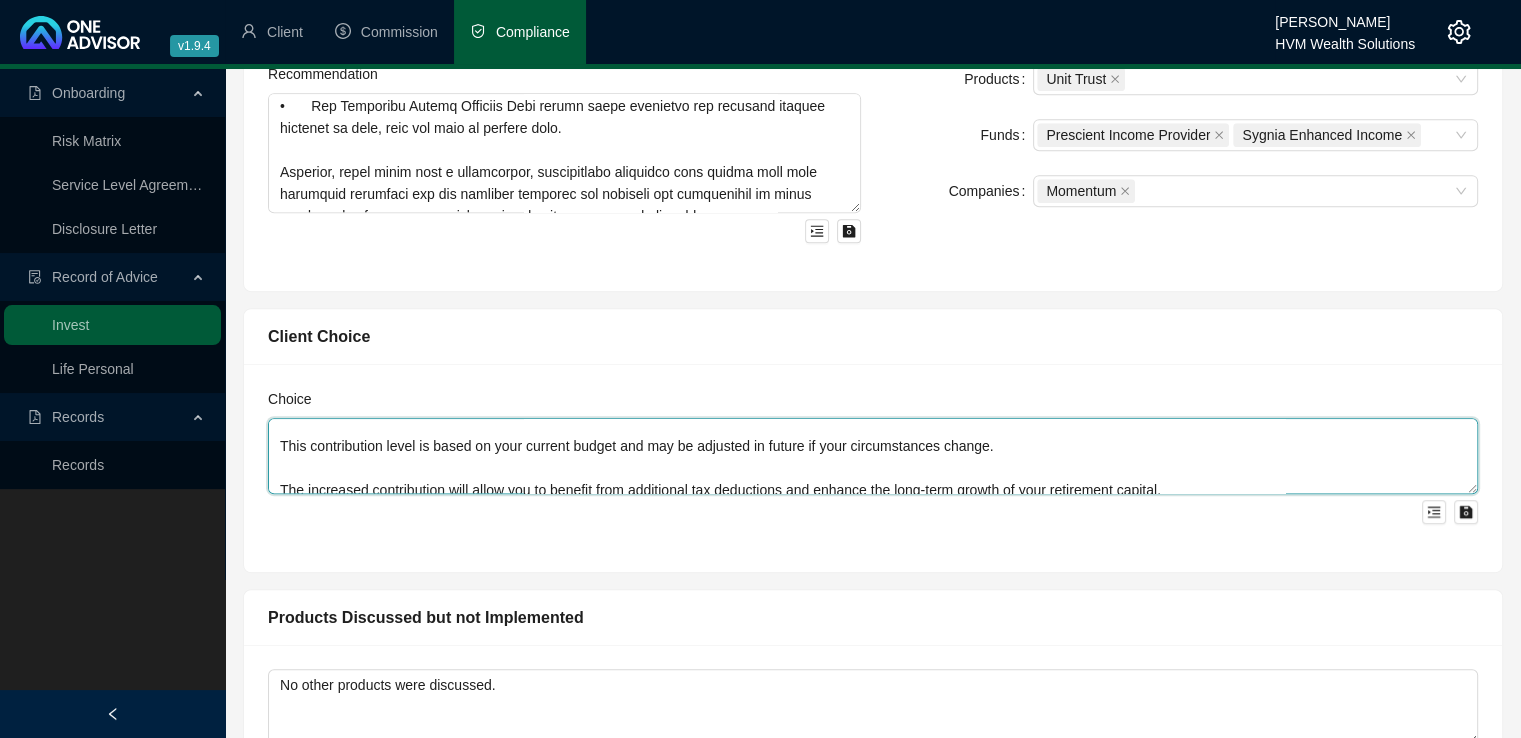 scroll, scrollTop: 264, scrollLeft: 0, axis: vertical 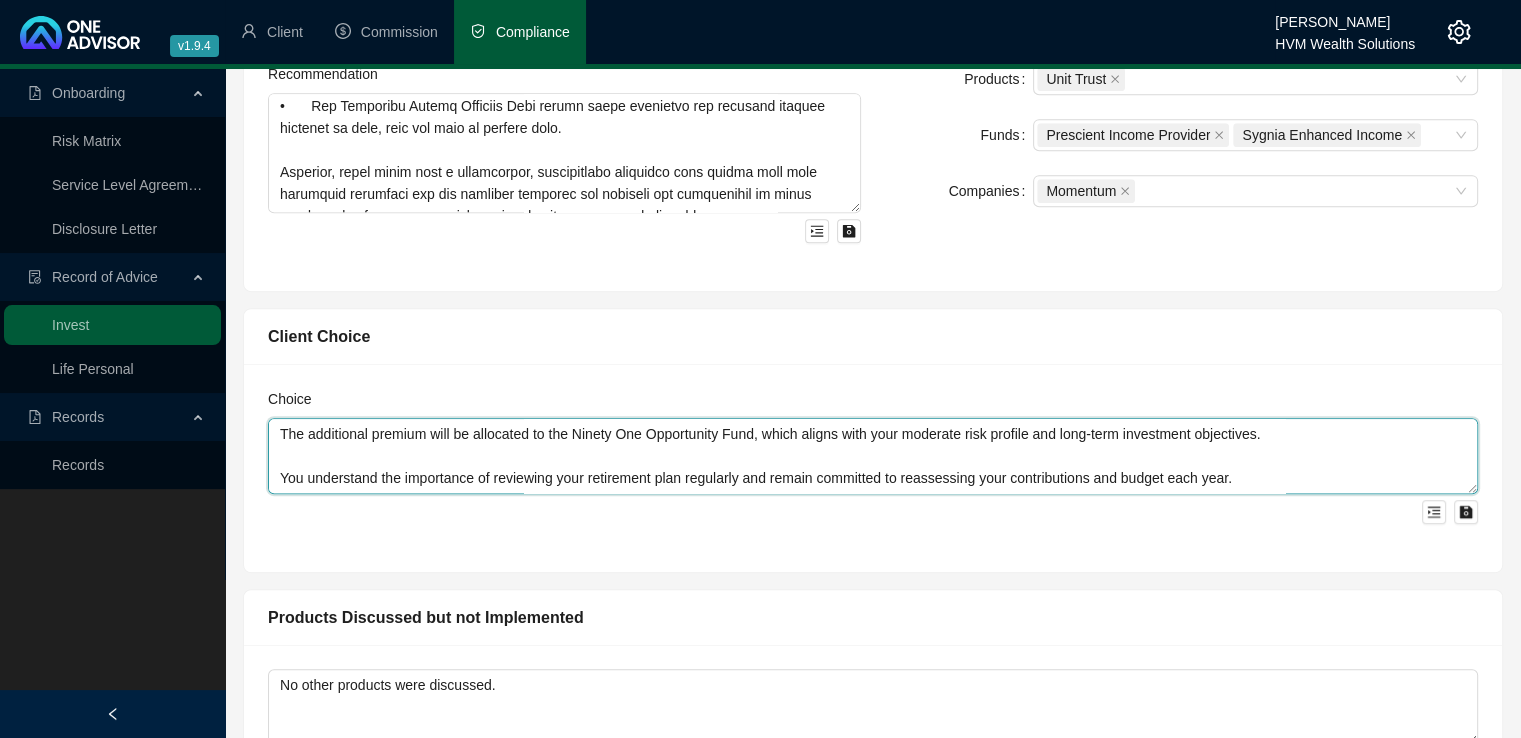 drag, startPoint x: 281, startPoint y: 424, endPoint x: 868, endPoint y: 495, distance: 591.27826 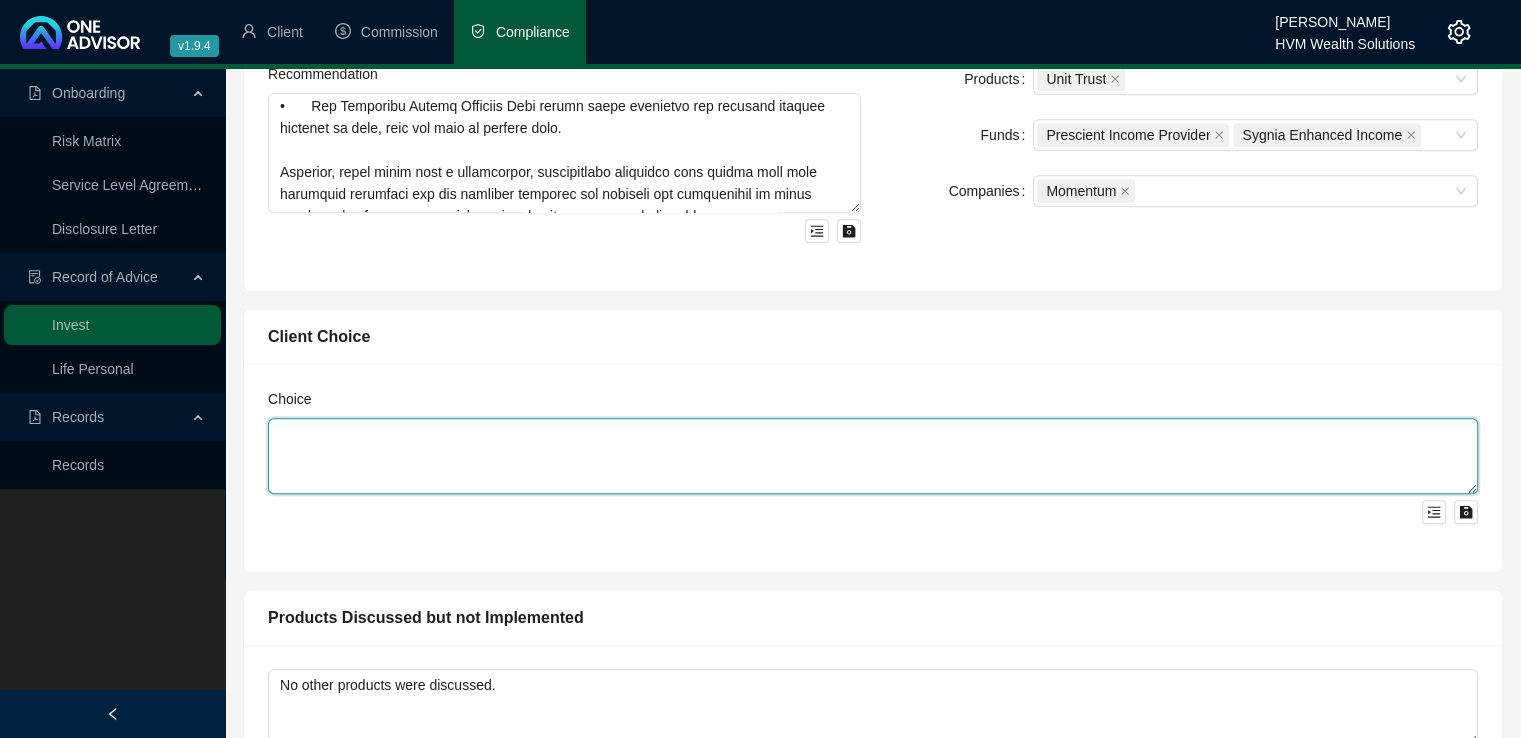 scroll, scrollTop: 0, scrollLeft: 0, axis: both 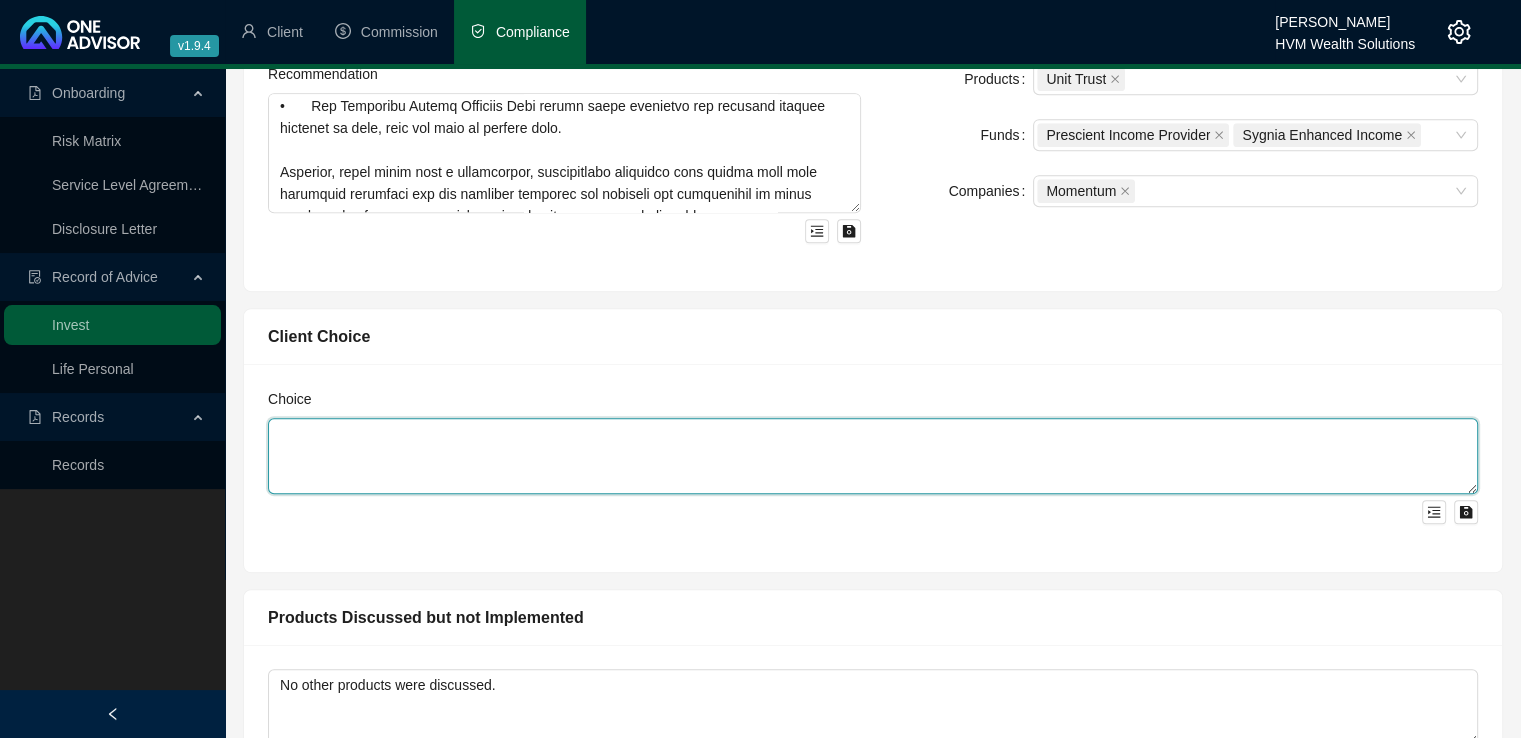 paste on "Following our discussions and the presentation of the recommended investment strategy, you have confirmed that you are comfortable with the proposed consolidation of your discretionary investments into the Momentum Wealth Flexible Investment. The decision to proceed with this structure reflects your preference for a simplified investment platform, improved accessibility, and a more coordinated approach to capital management.
You have reviewed the recommended allocation and, while the initial suggestion was to invest the full ad-hoc contribution into a single income-focused fund, you opted instead for a more diversified solution. This led to a revised allocation across three funds: the Ashburton SA Income Fund (existing holding), the Sygnia Enhanced Income Fund, and the Prescient Income Provider Fund. This adjustment aligns with your view that spreading capital across multiple conservative funds will provide a more balanced and secure investment outcome." 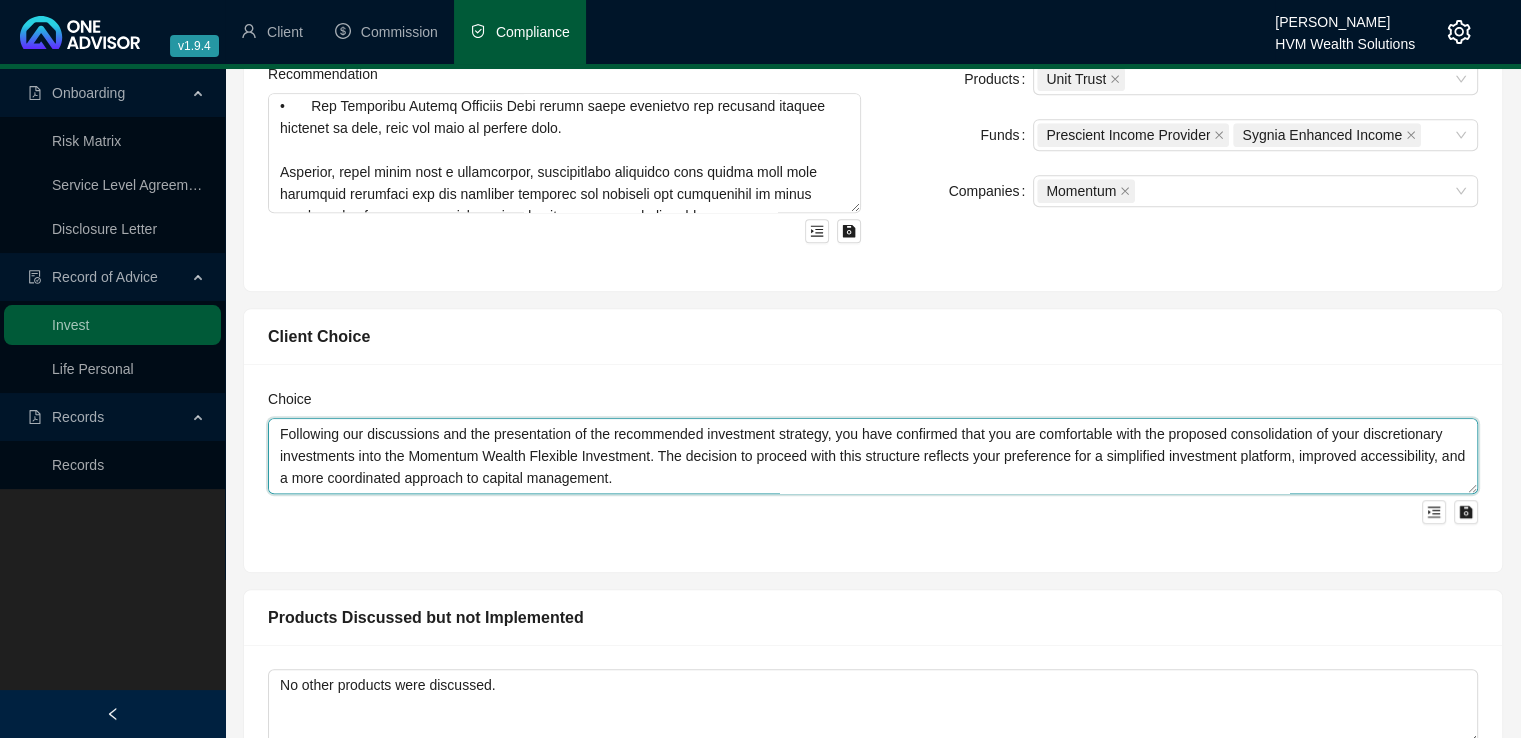 scroll, scrollTop: 82, scrollLeft: 0, axis: vertical 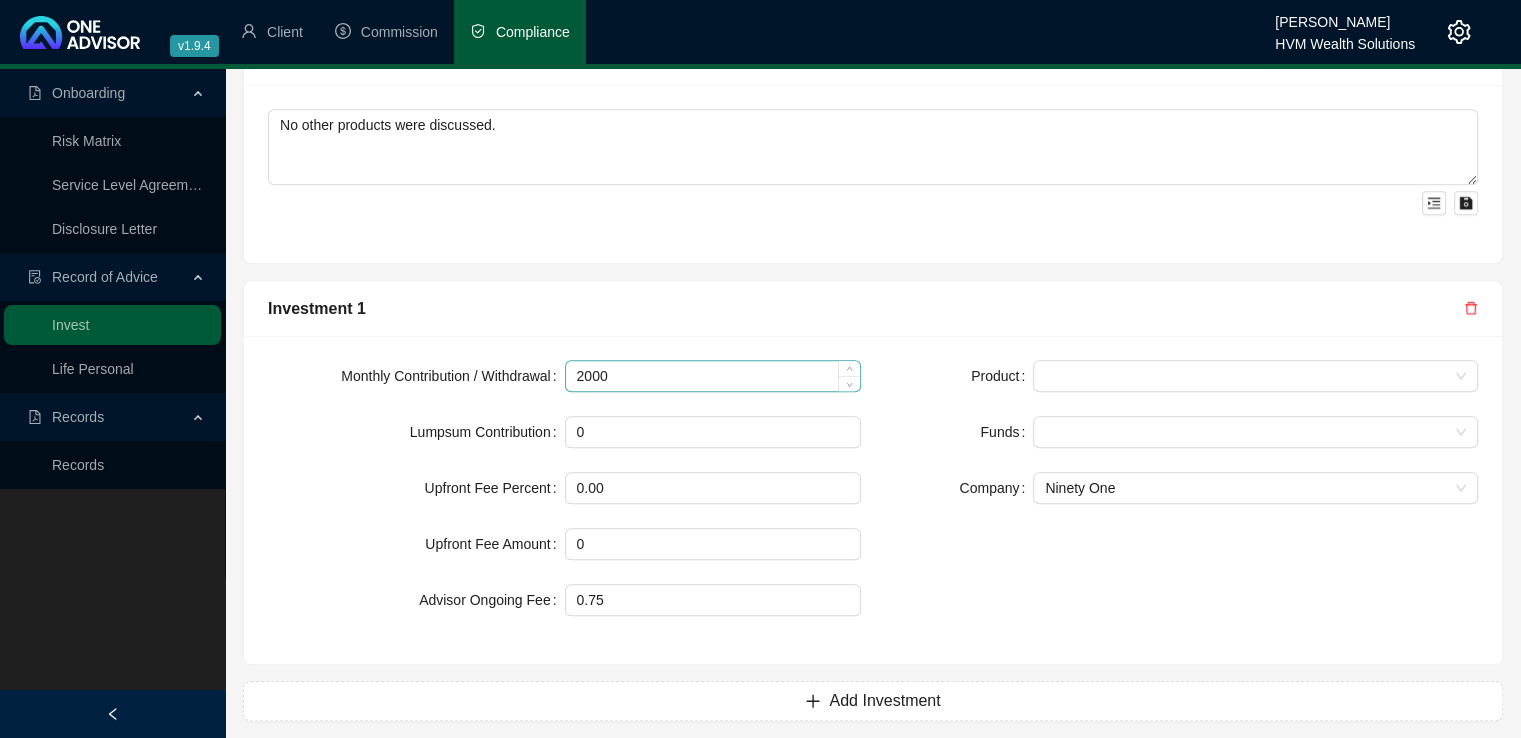 type on "Following our discussions and the presentation of the recommended investment strategy, you have confirmed that you are comfortable with the proposed consolidation of your discretionary investments into the Momentum Wealth Flexible Investment. The decision to proceed with this structure reflects your preference for a simplified investment platform, improved accessibility, and a more coordinated approach to capital management.
You have reviewed the recommended allocation and, while the initial suggestion was to invest the full ad-hoc contribution into a single income-focused fund, you opted instead for a more diversified solution. This led to a revised allocation across three funds: the Ashburton SA Income Fund (existing holding), the Sygnia Enhanced Income Fund, and the Prescient Income Provider Fund. This adjustment aligns with your view that spreading capital across multiple conservative funds will provide a more balanced and secure investment outcome." 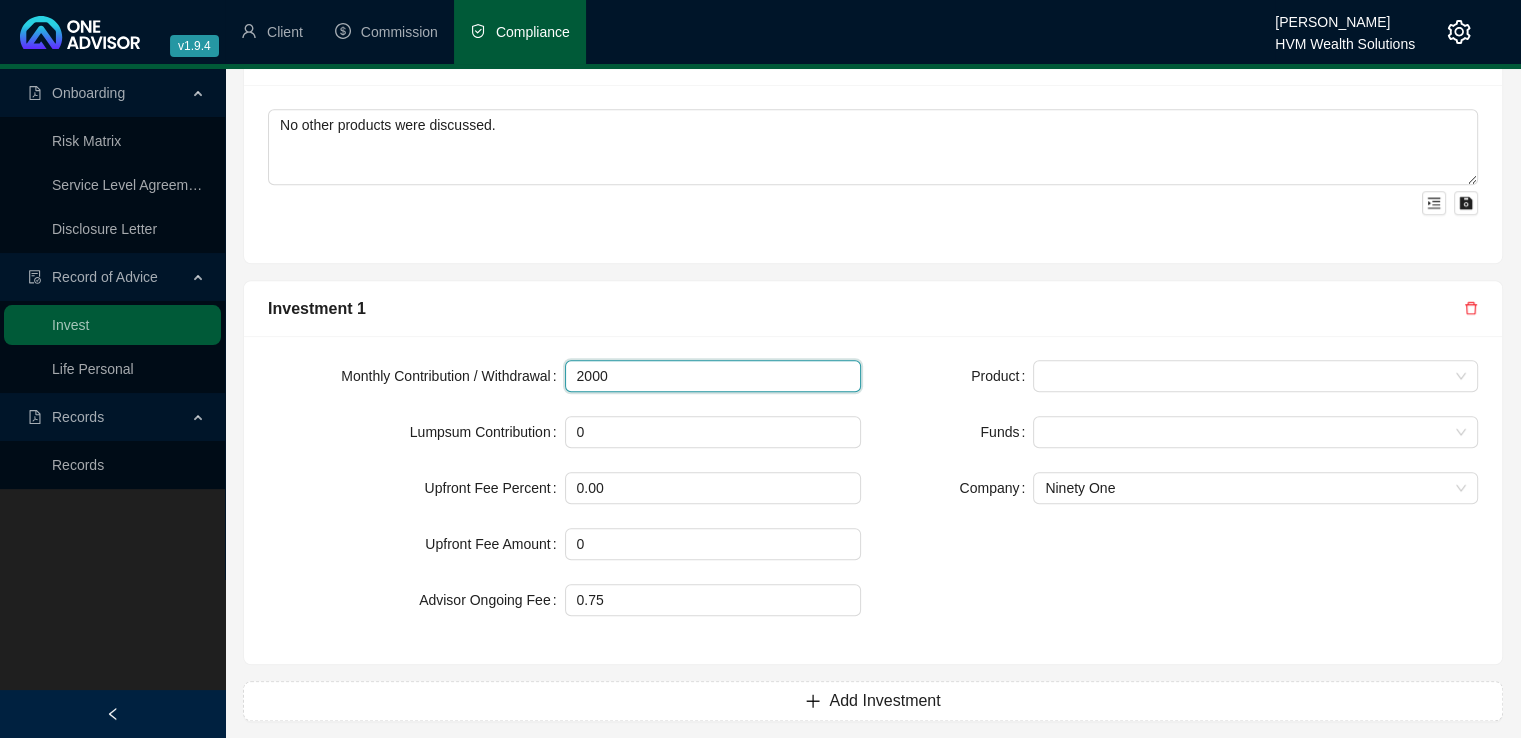 drag, startPoint x: 631, startPoint y: 364, endPoint x: 562, endPoint y: 366, distance: 69.02898 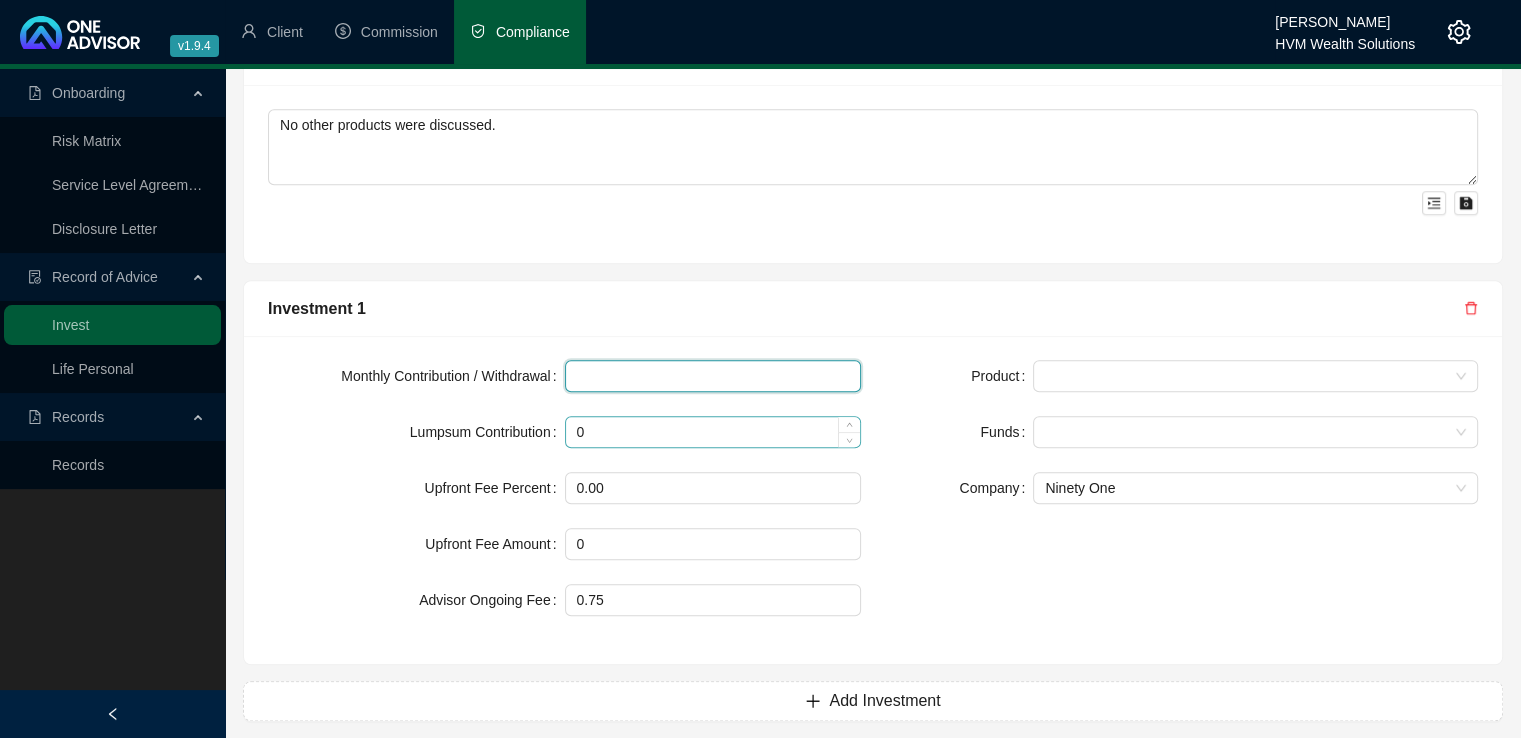 type 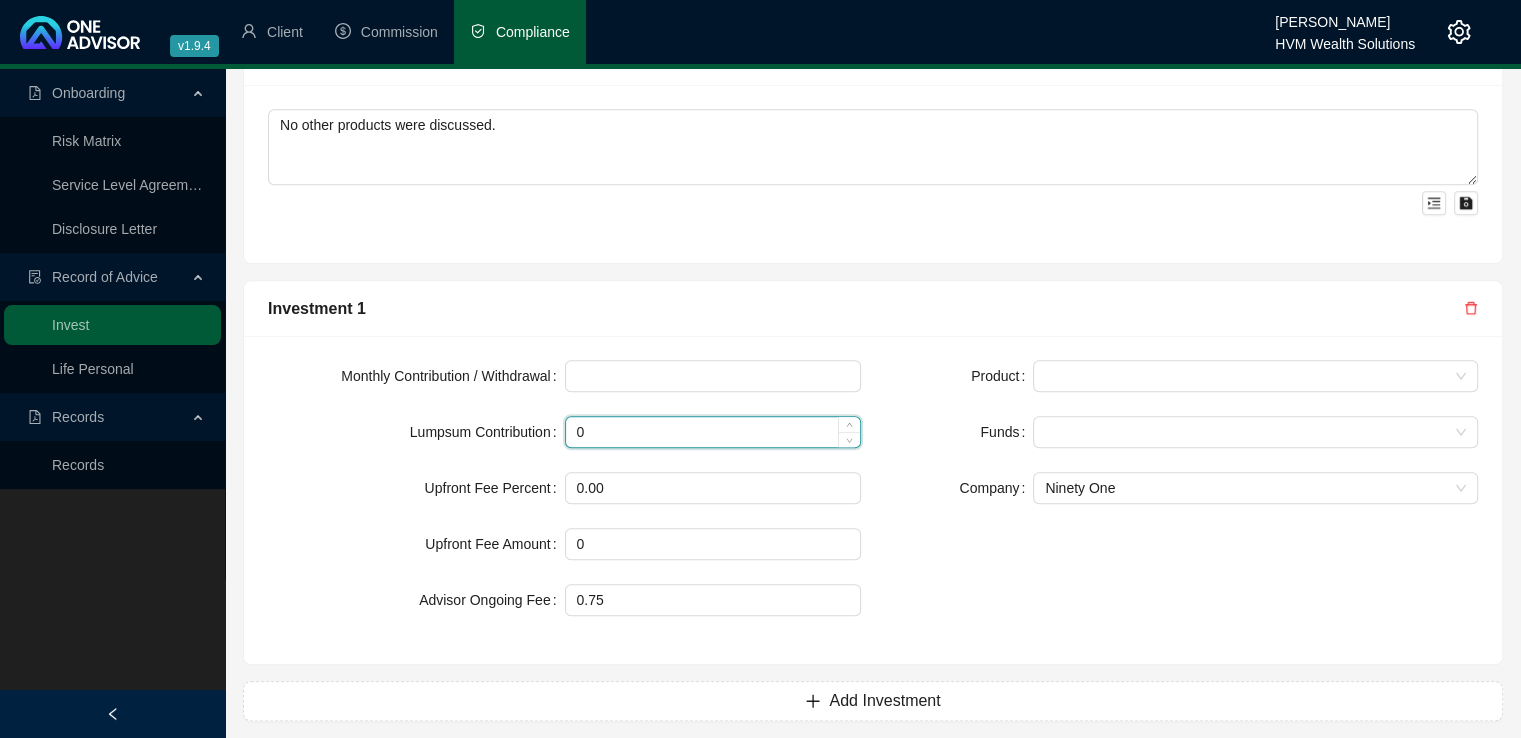 click on "0" at bounding box center (713, 432) 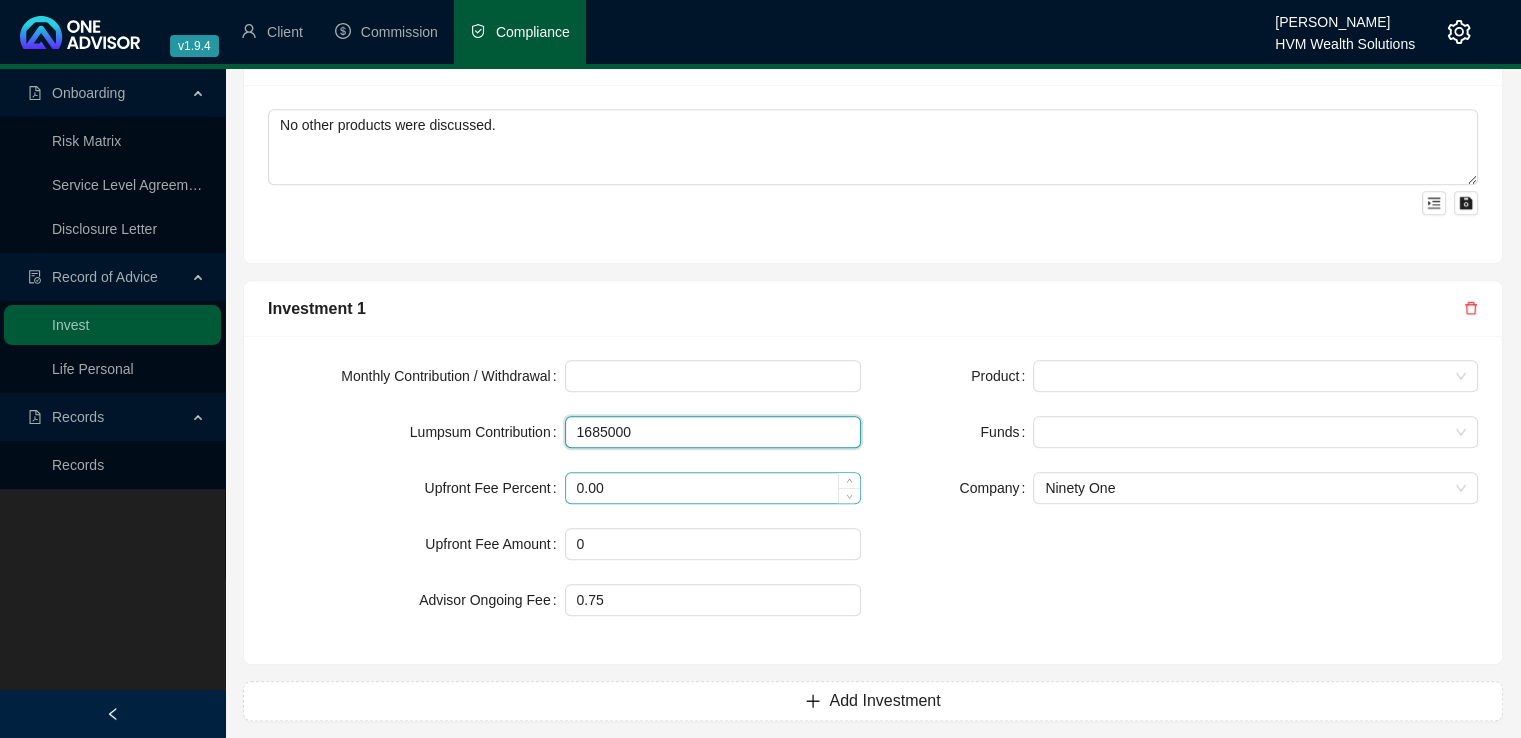 type on "1685000" 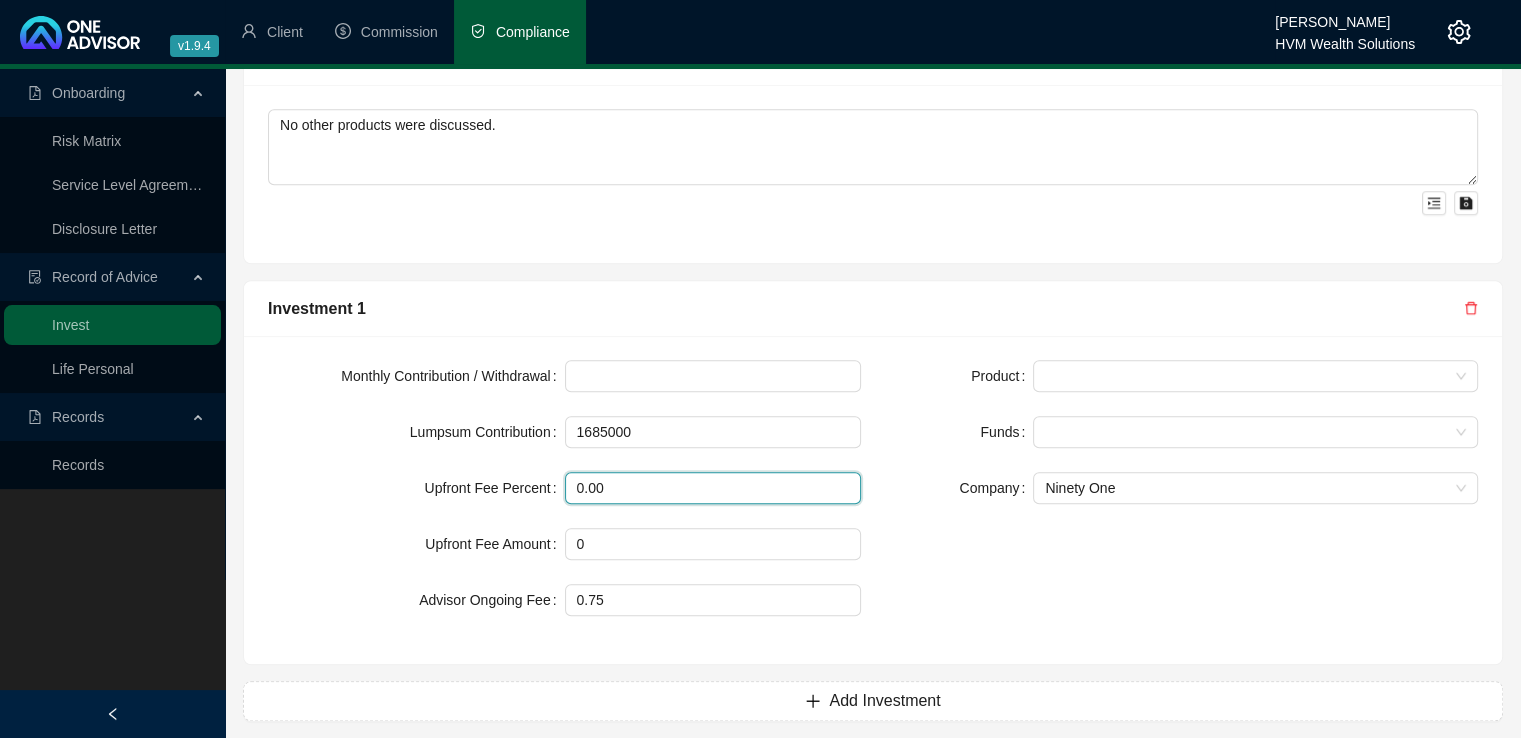 drag, startPoint x: 615, startPoint y: 475, endPoint x: 548, endPoint y: 475, distance: 67 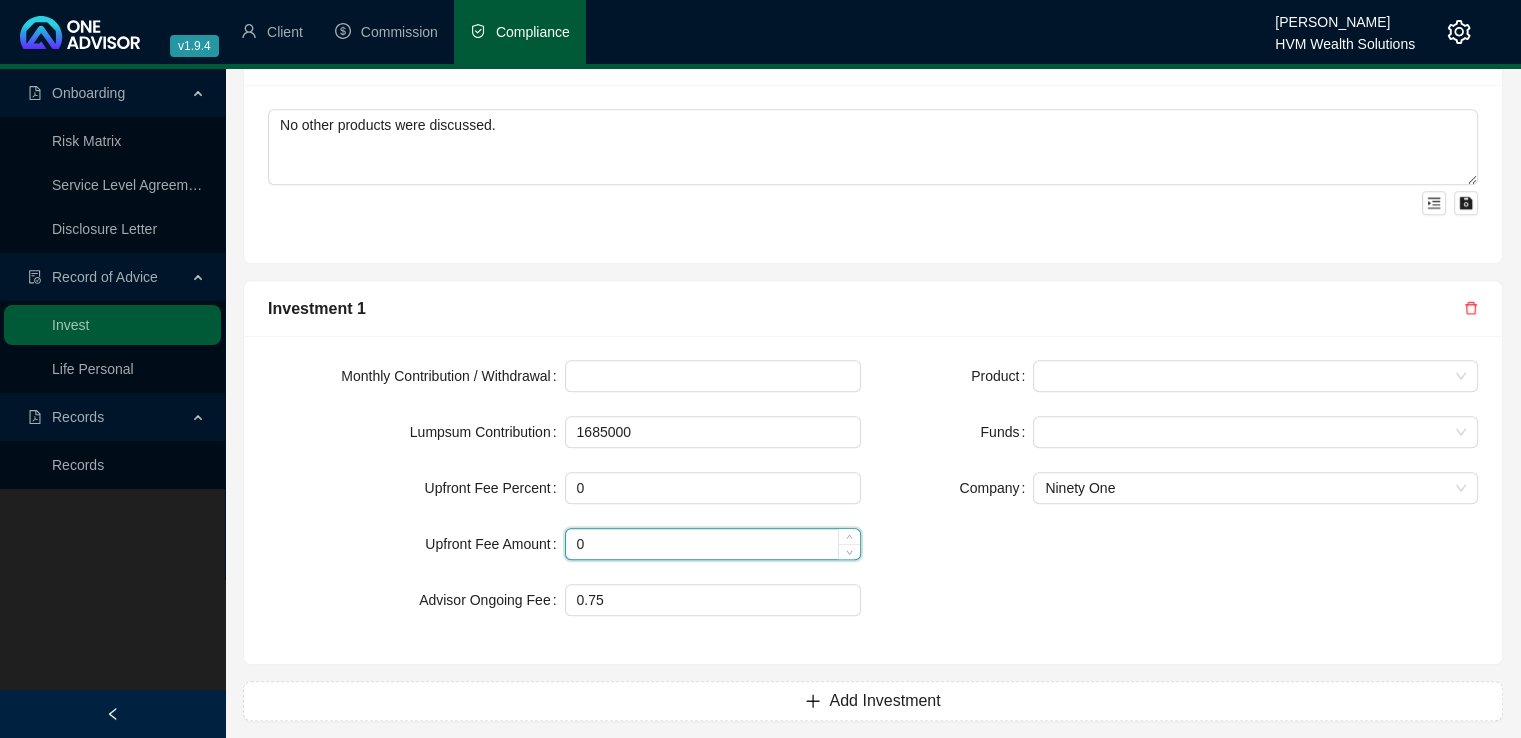 type on "0.00" 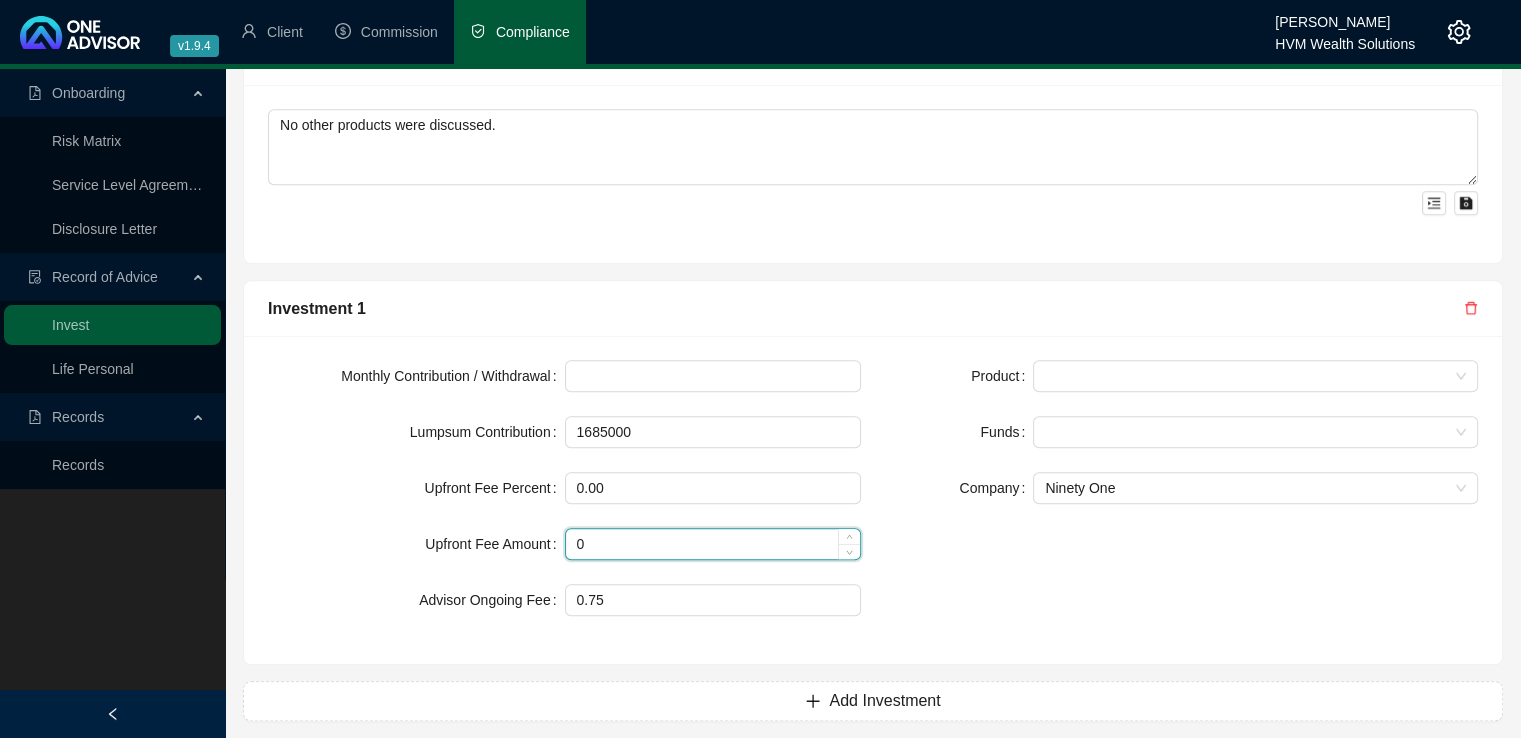 click on "0" at bounding box center [713, 544] 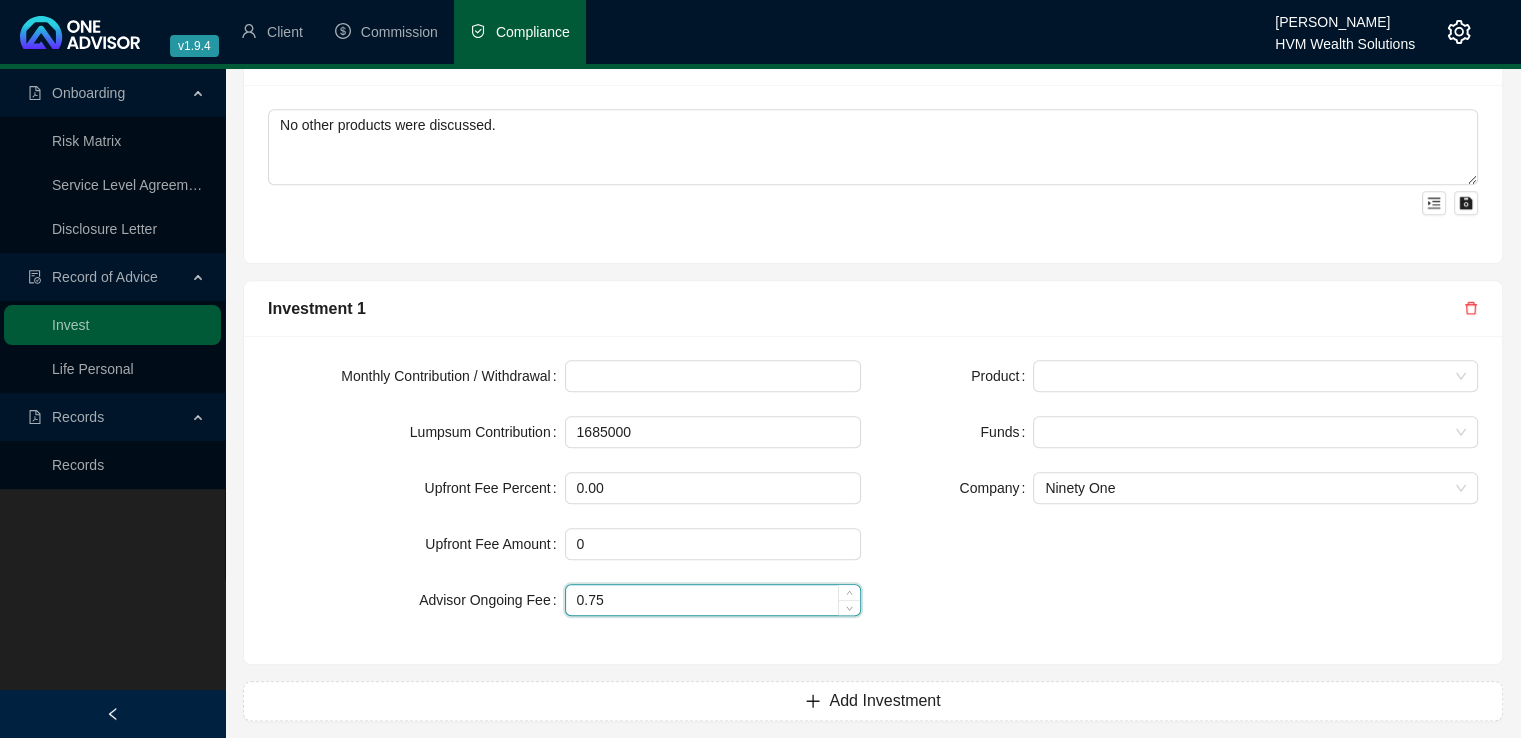 click on "0.75" at bounding box center (713, 600) 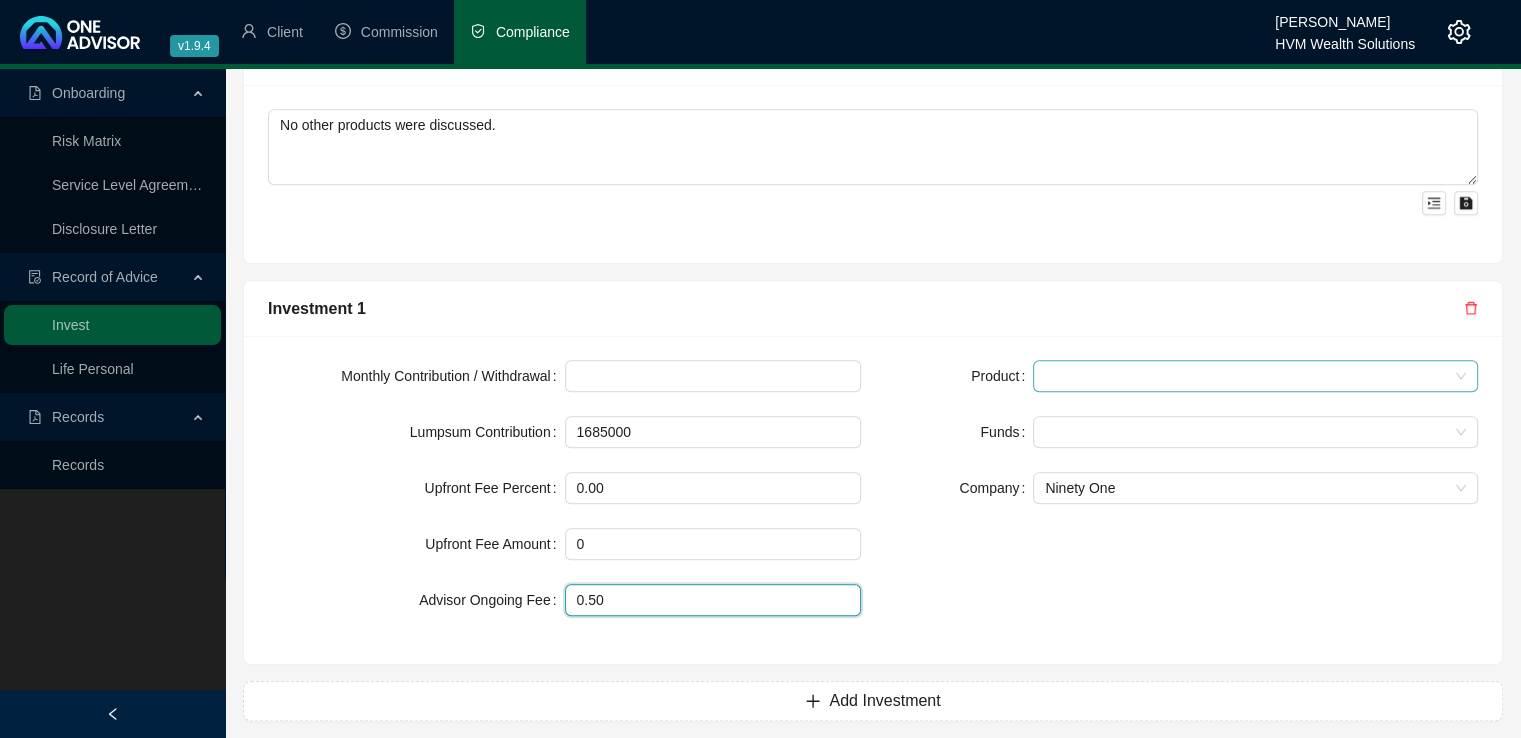 click at bounding box center [1255, 376] 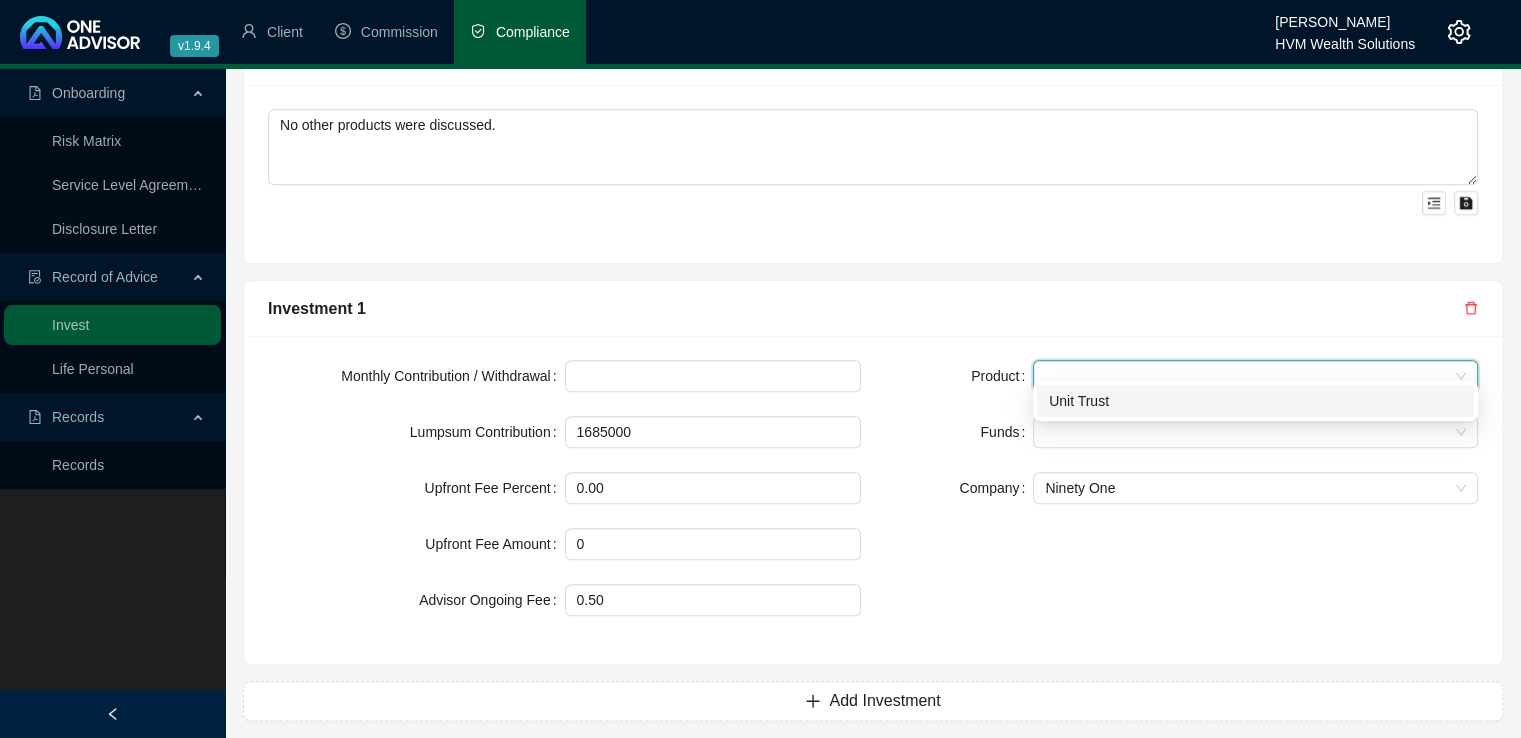 click on "Unit Trust" at bounding box center (1255, 401) 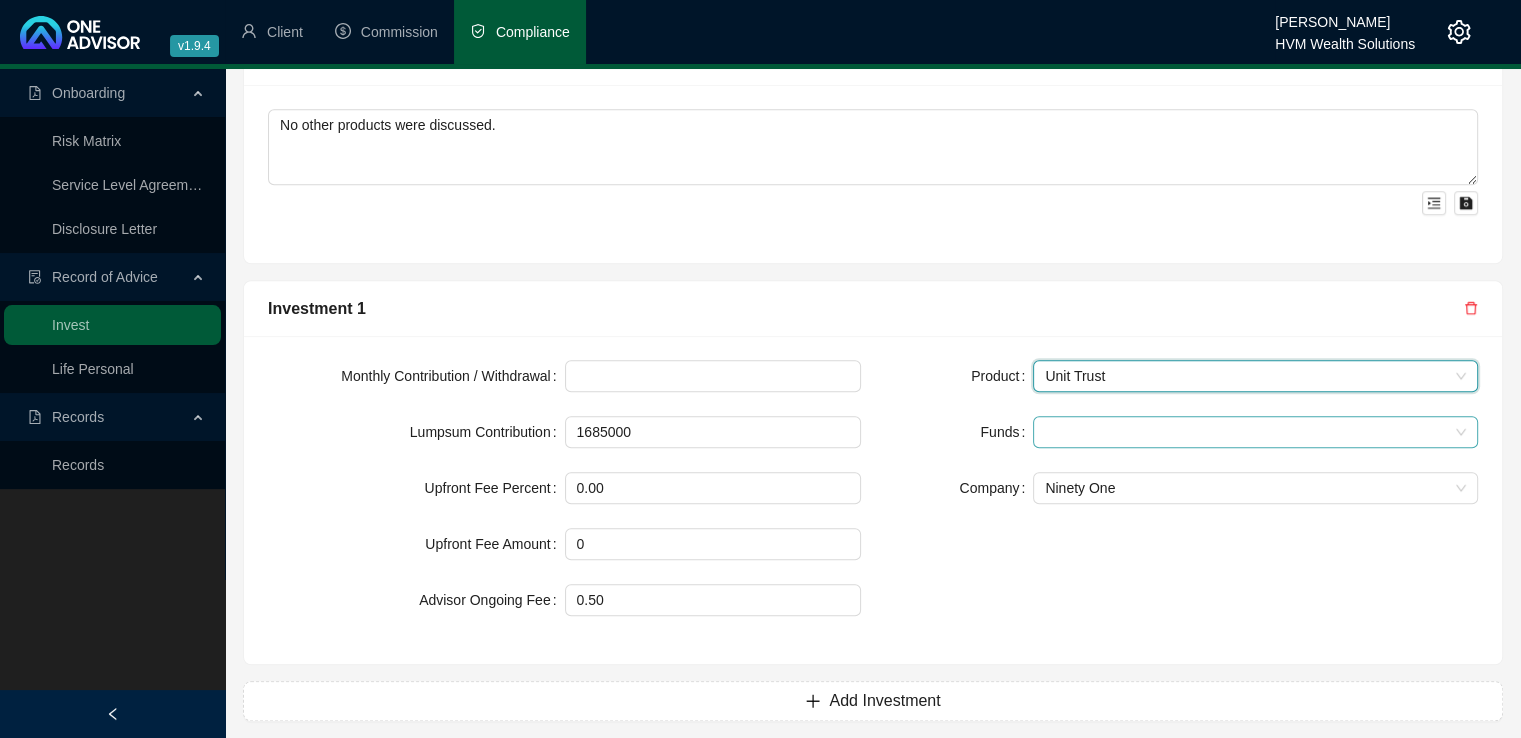 click at bounding box center (1245, 432) 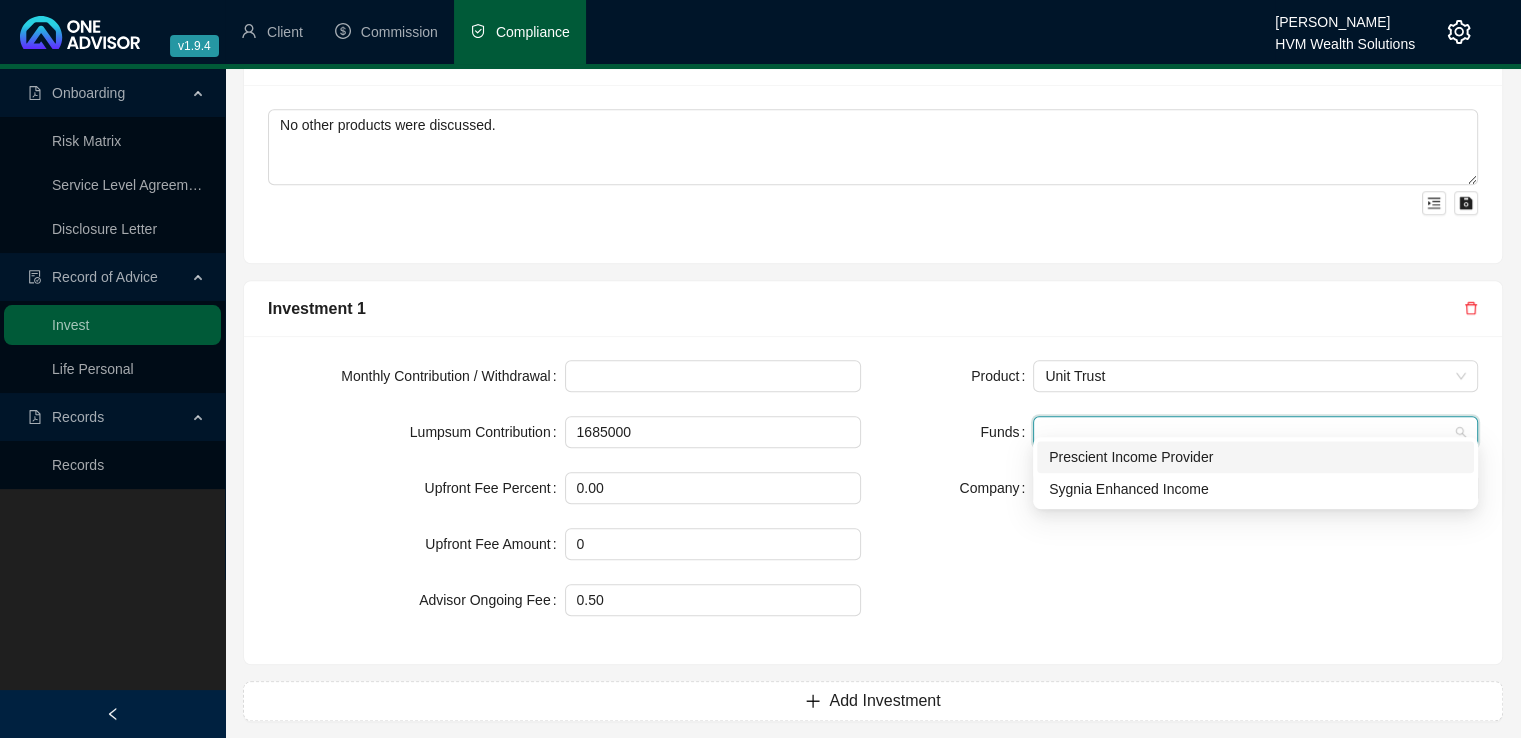 click on "Prescient Income Provider" at bounding box center [1255, 457] 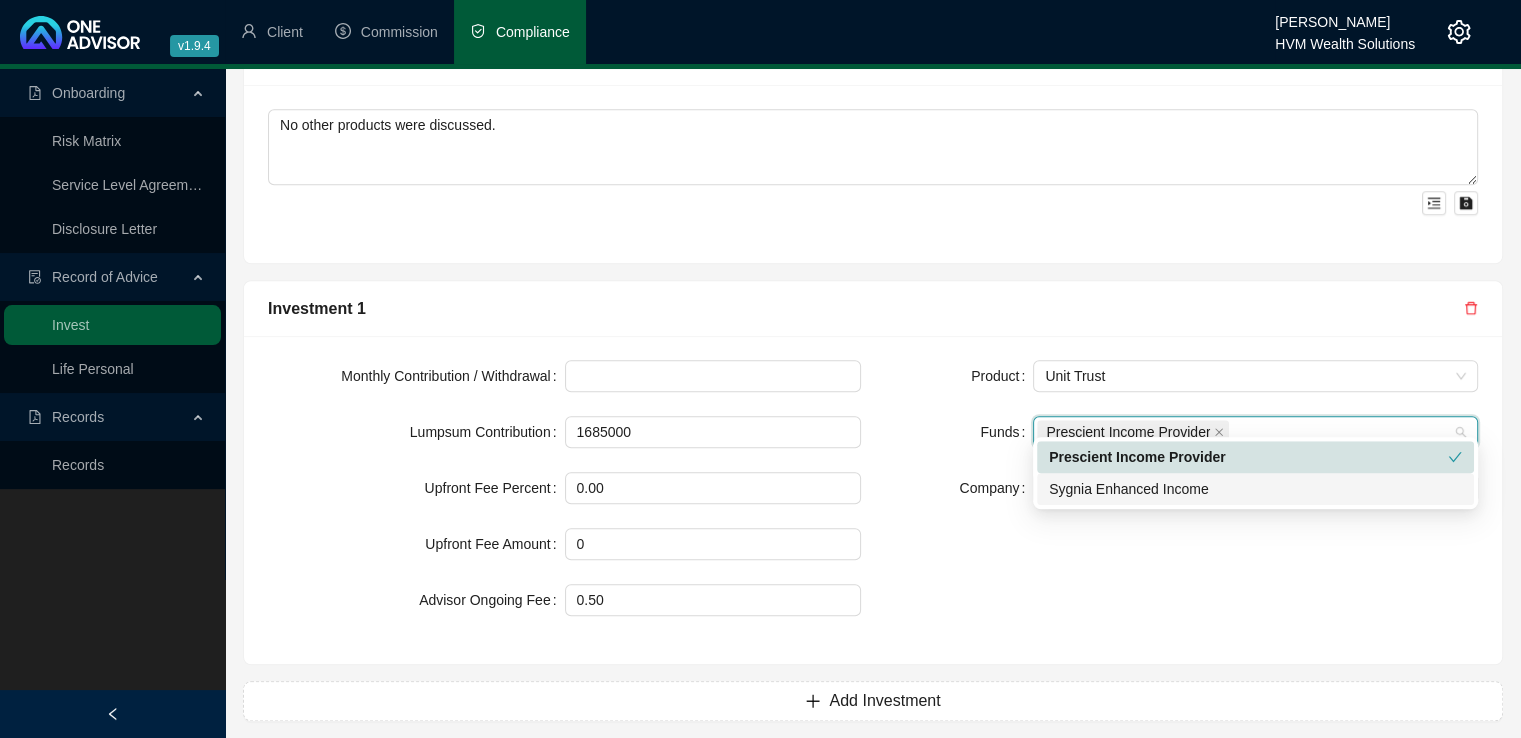 click on "Sygnia Enhanced Income" at bounding box center (1255, 489) 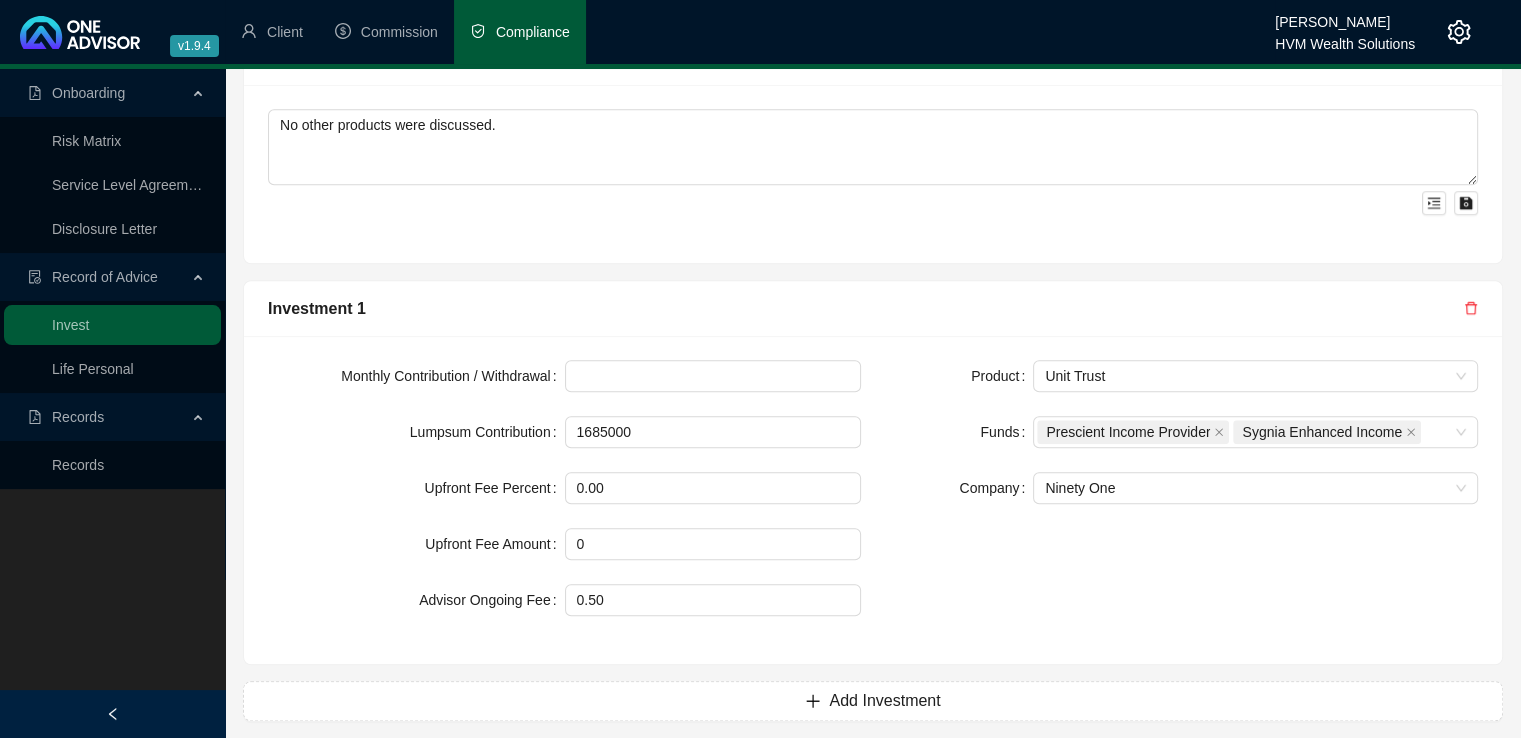 click on "Product Unit Trust Funds Prescient Income Provider Sygnia Enhanced Income   Company Ninety One" at bounding box center (1181, 500) 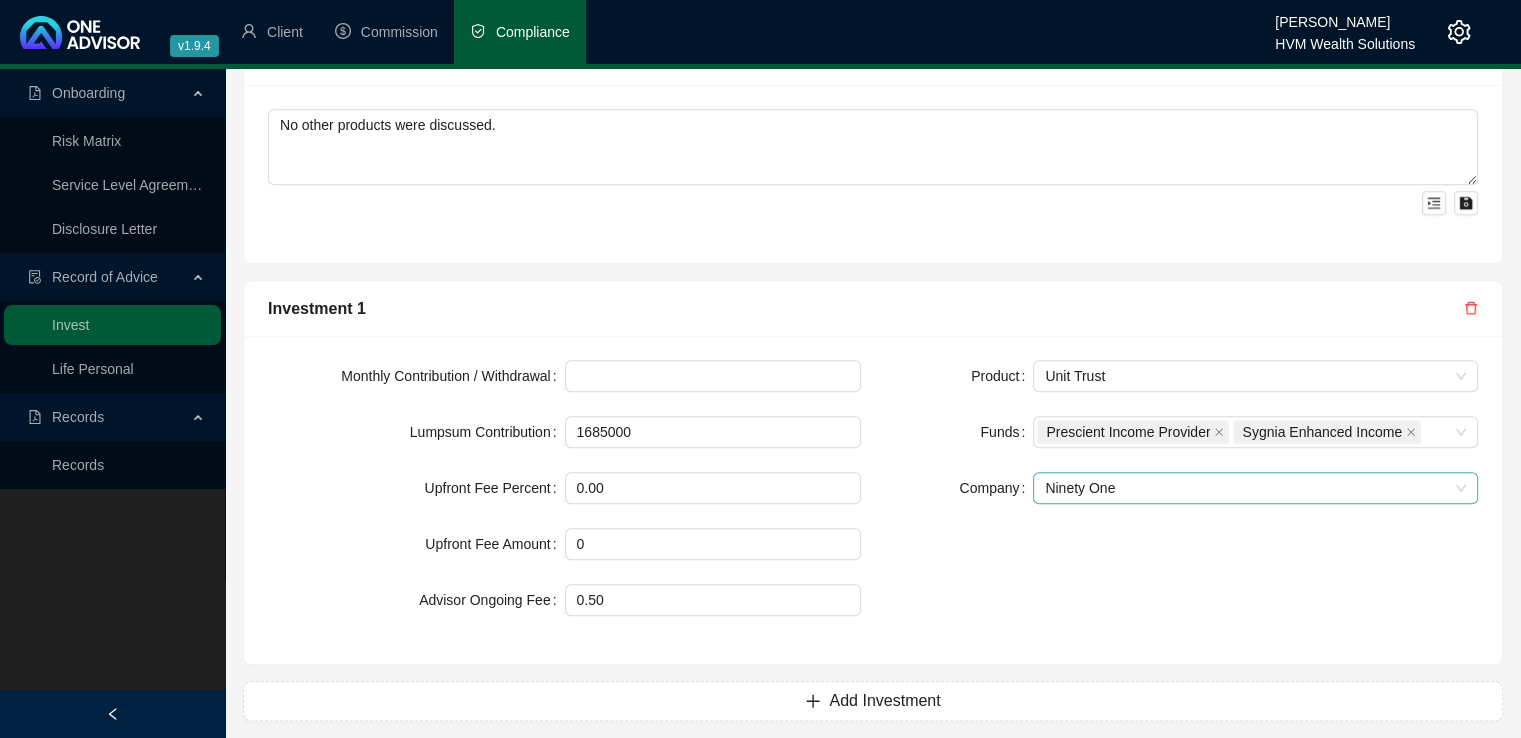 click on "Ninety One" at bounding box center (1255, 488) 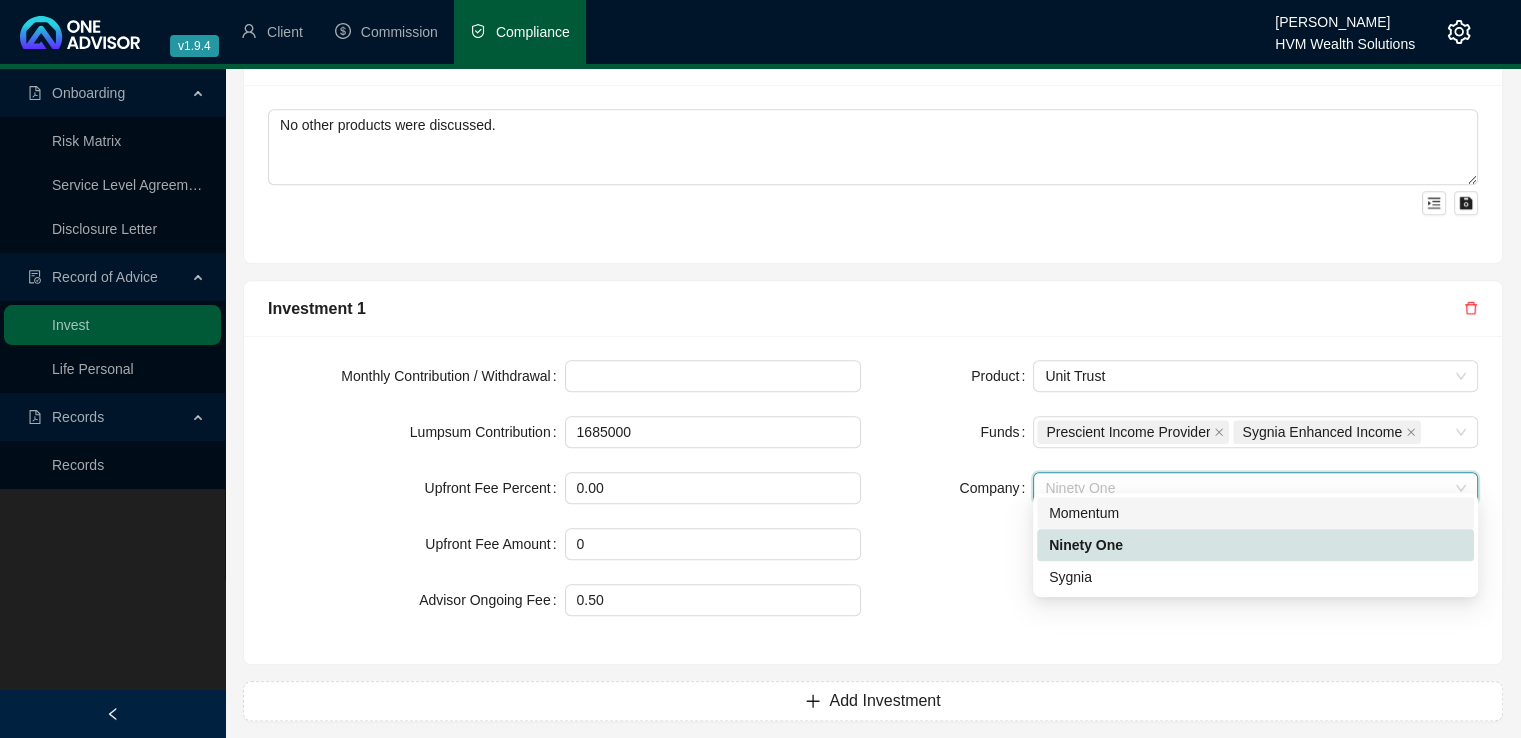 click on "Momentum" at bounding box center (1255, 513) 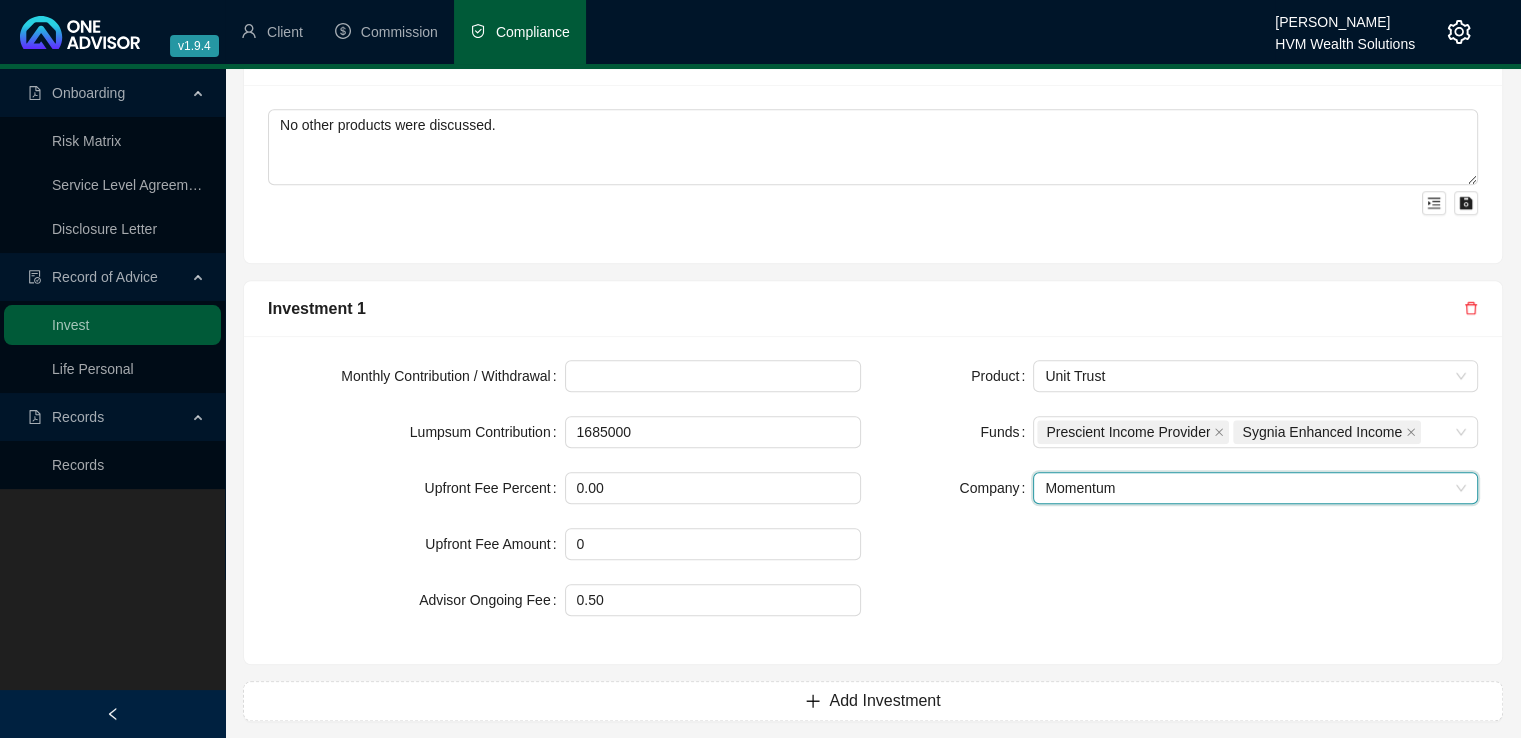 click on "Product Unit Trust Funds Prescient Income Provider Sygnia Enhanced Income   Company Momentum Momentum" at bounding box center [1181, 500] 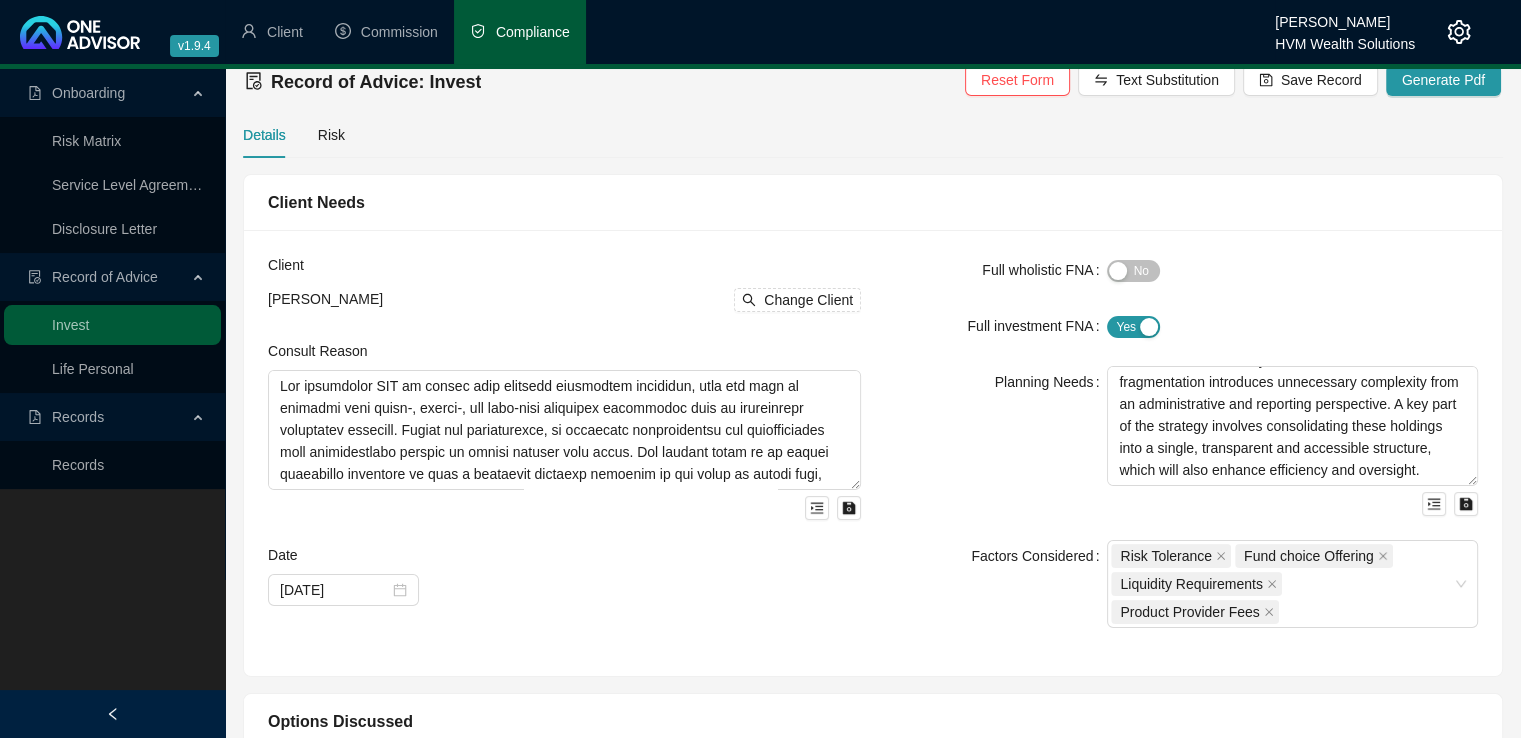 scroll, scrollTop: 0, scrollLeft: 0, axis: both 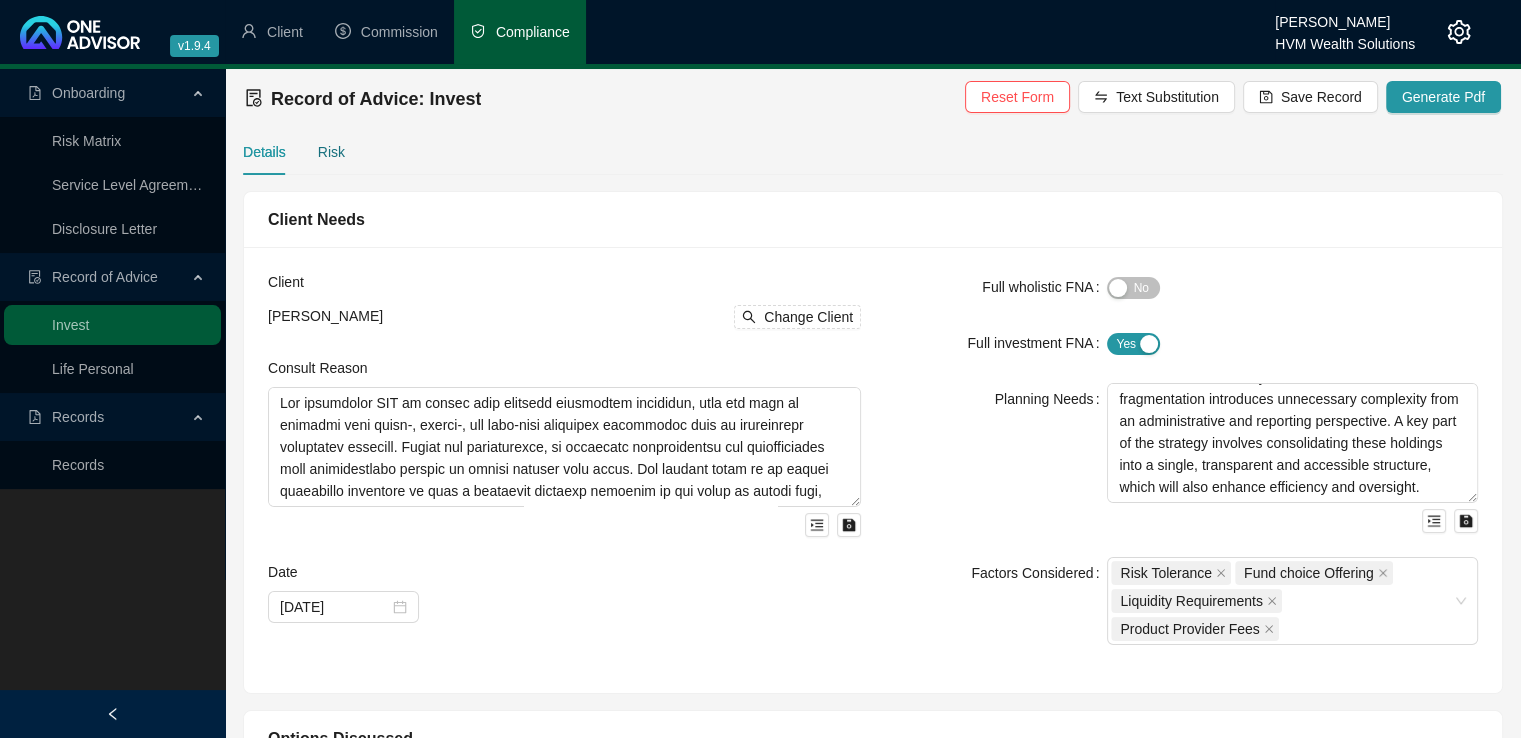 click on "Risk" at bounding box center (331, 152) 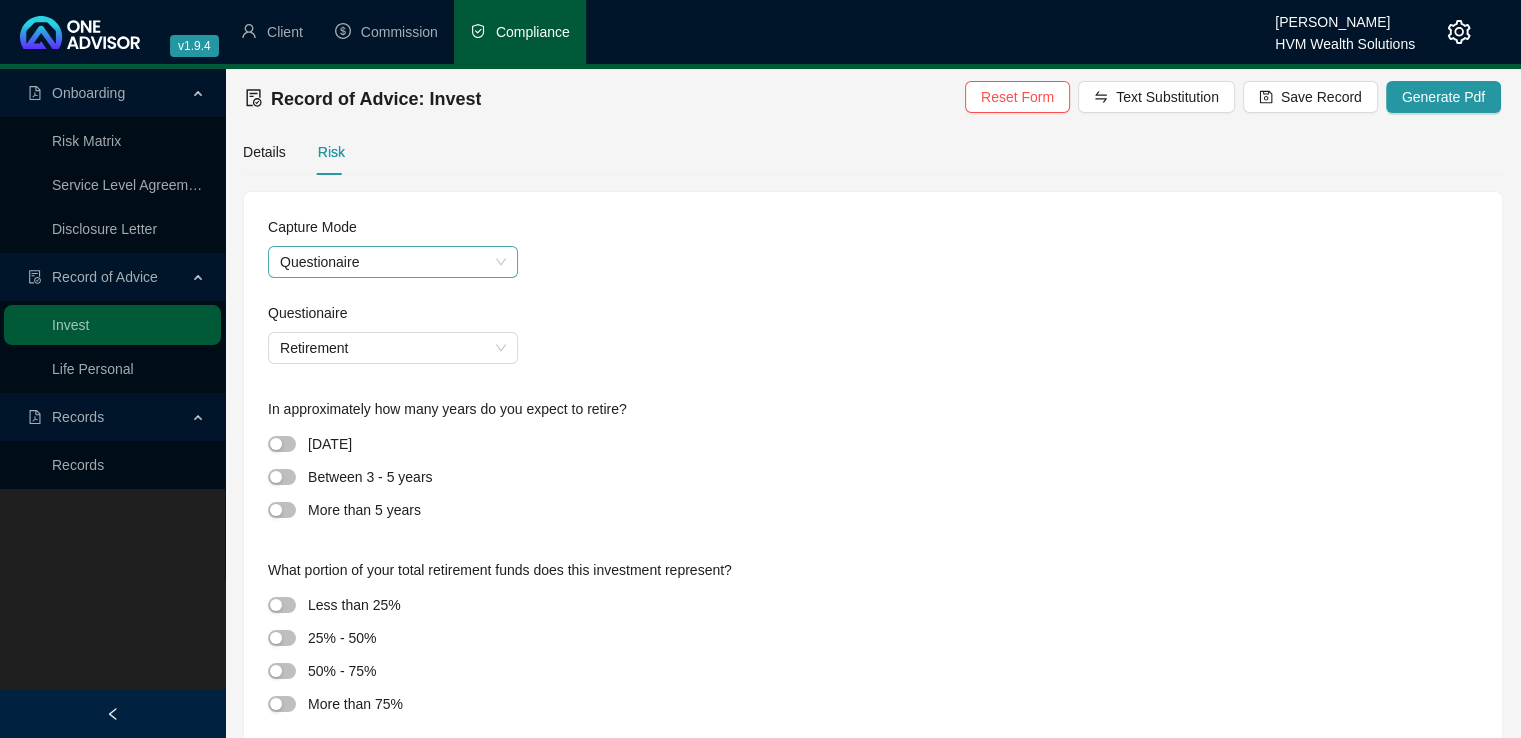 click on "Questionaire" at bounding box center (393, 262) 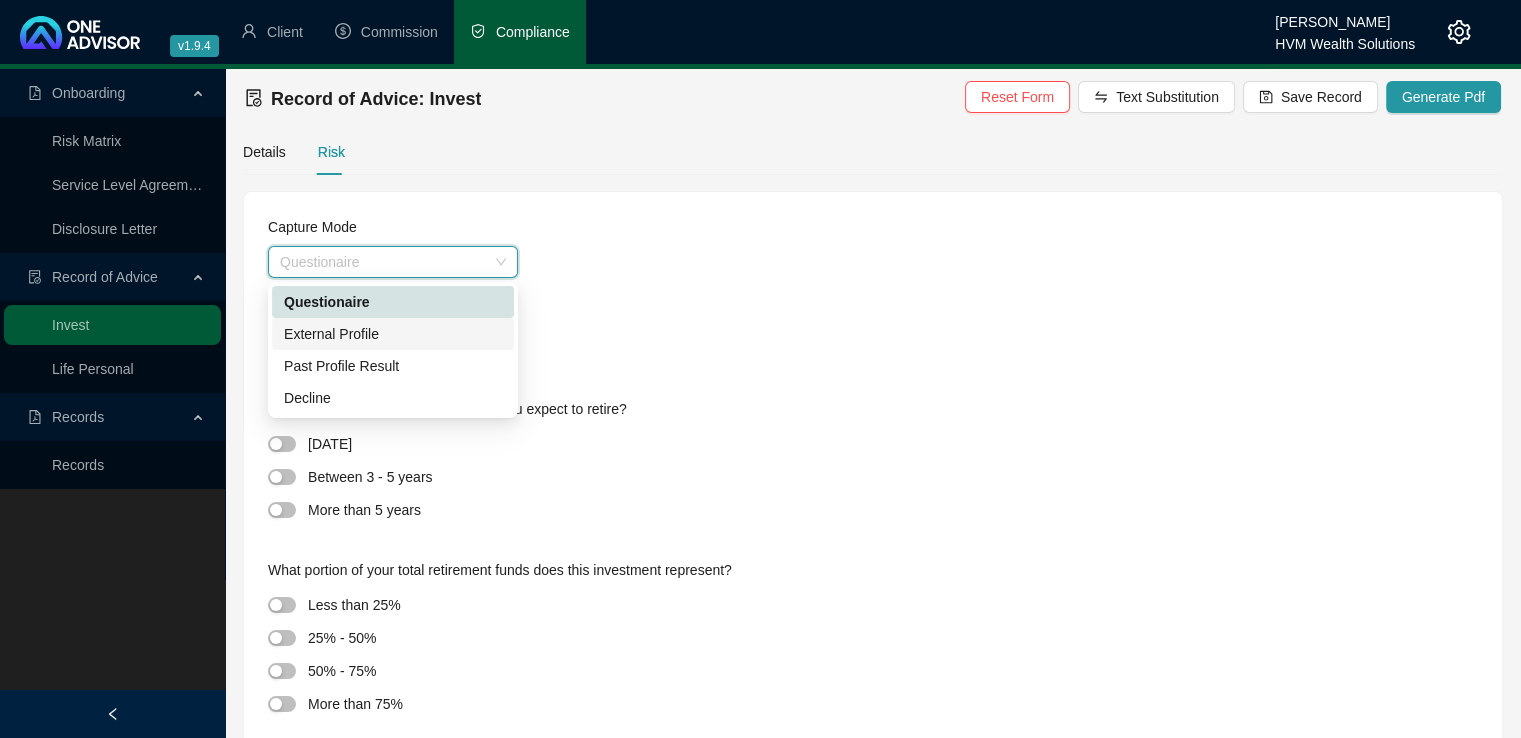 click on "External Profile" at bounding box center [393, 334] 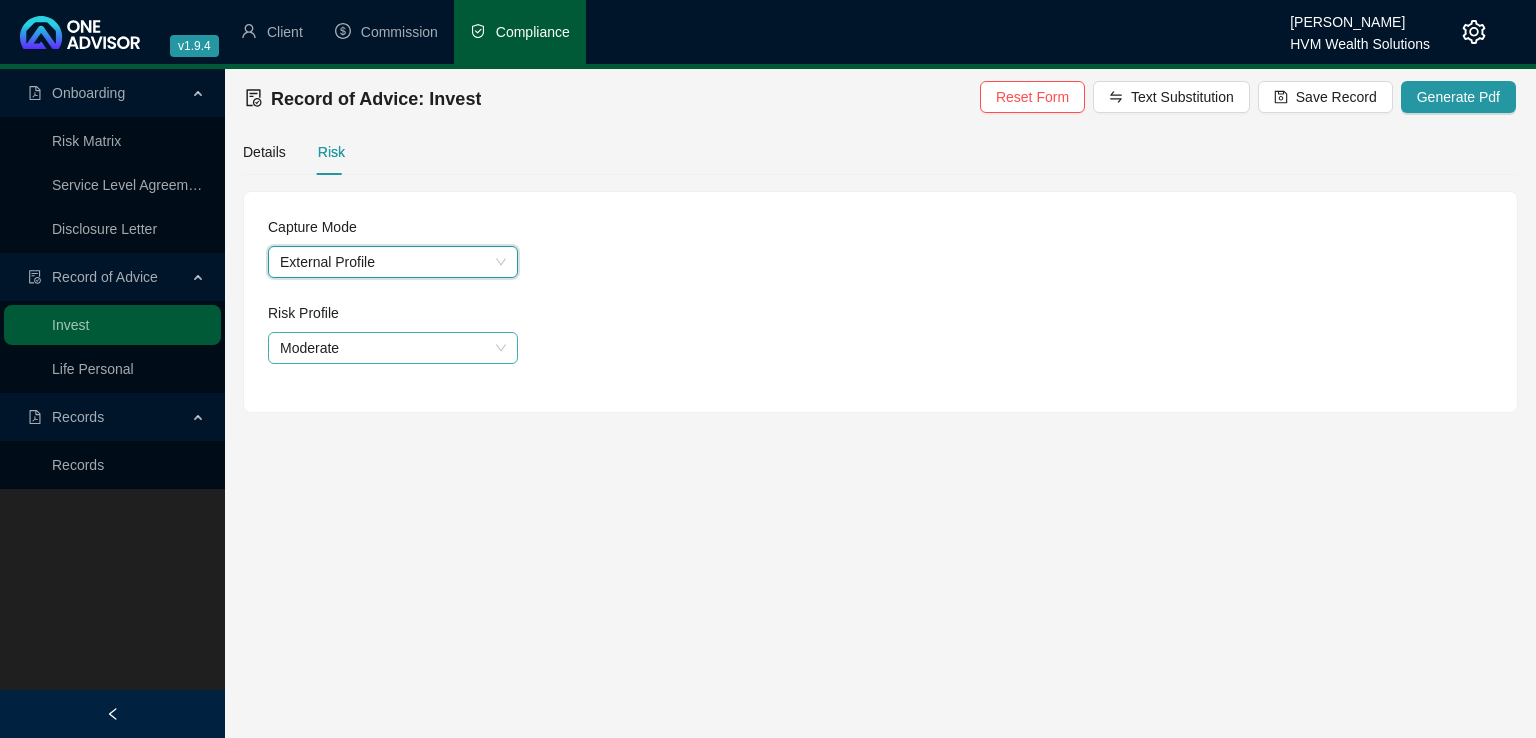 click on "Moderate" at bounding box center [393, 348] 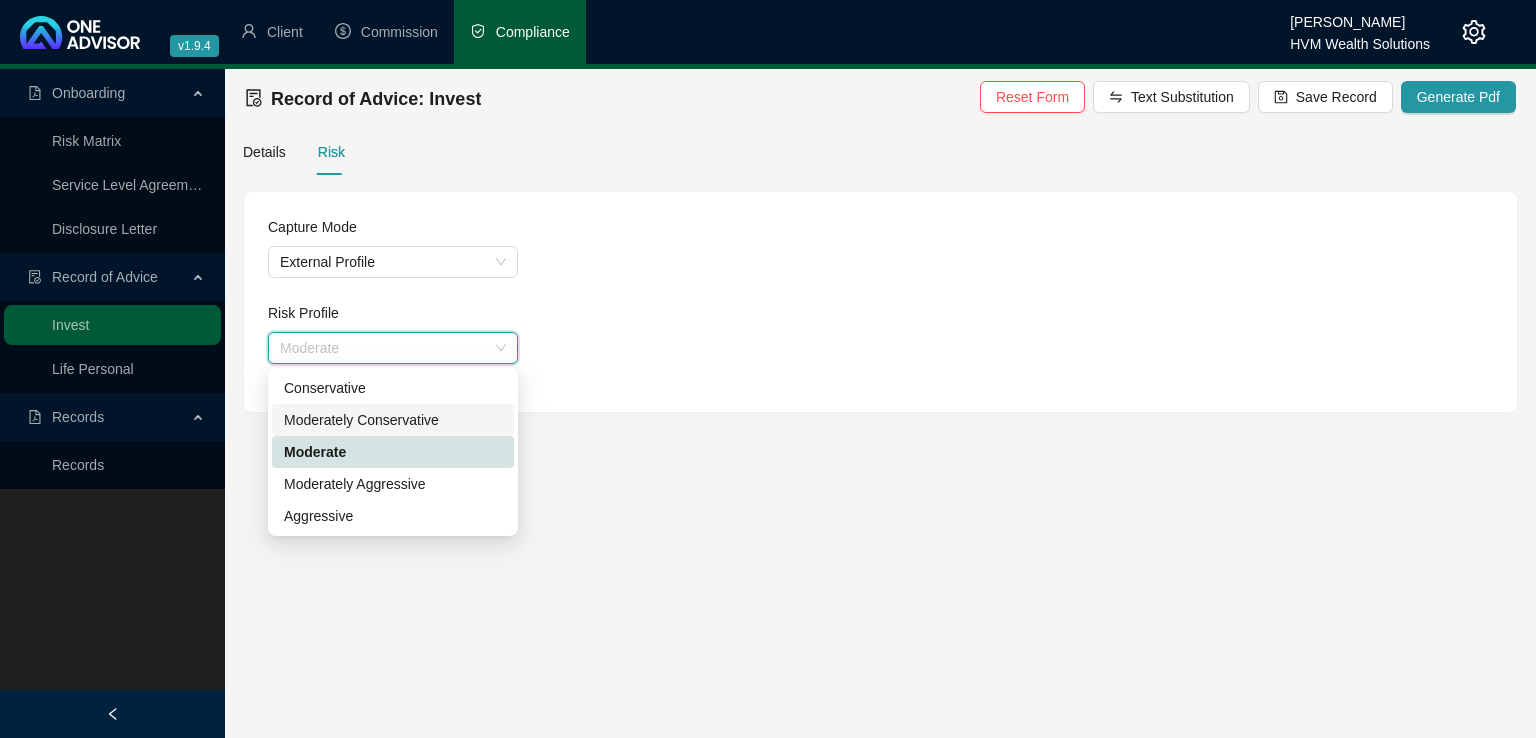 click on "Moderately Conservative" at bounding box center (393, 420) 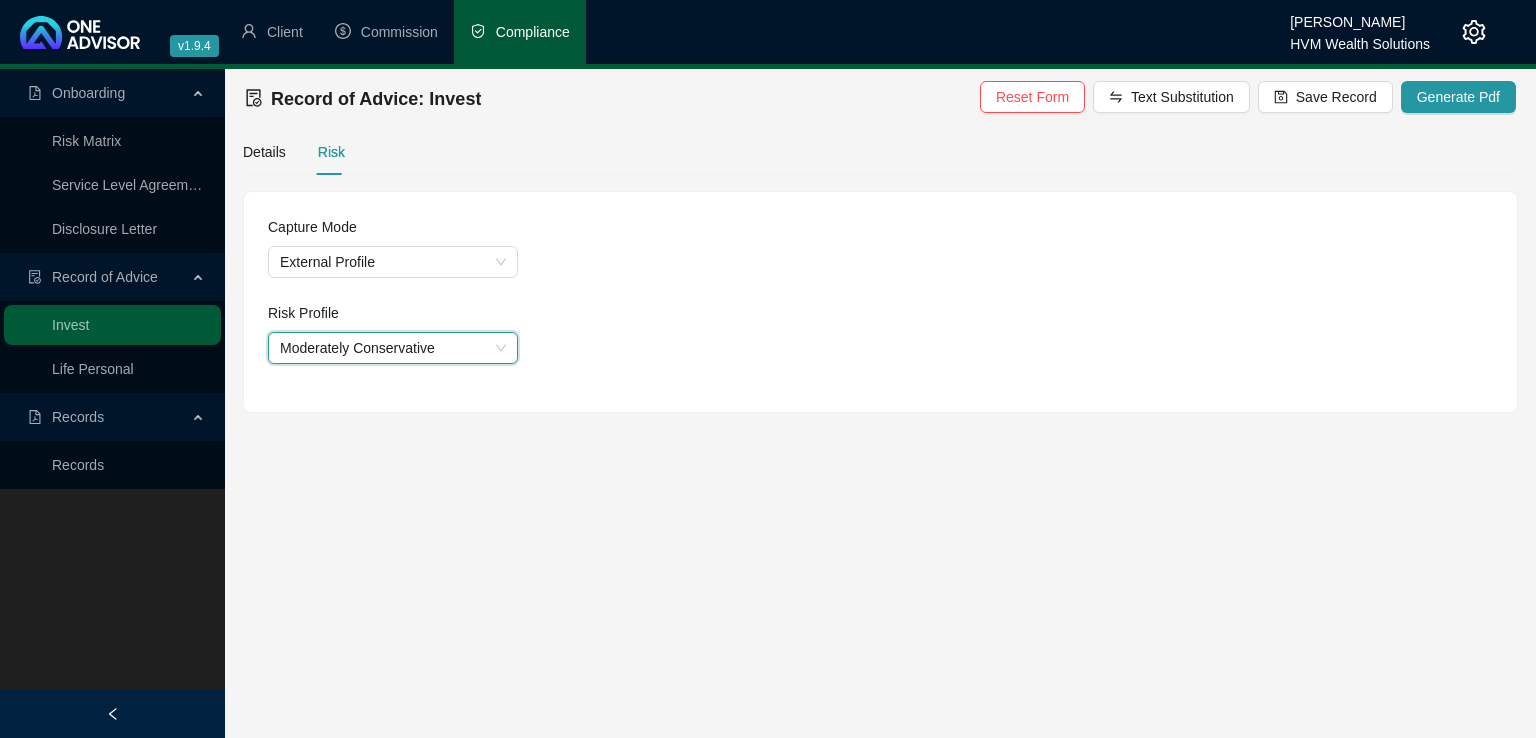 click on "Capture Mode External Profile Risk Profile Moderately Conservative Moderately Conservative" at bounding box center (880, 302) 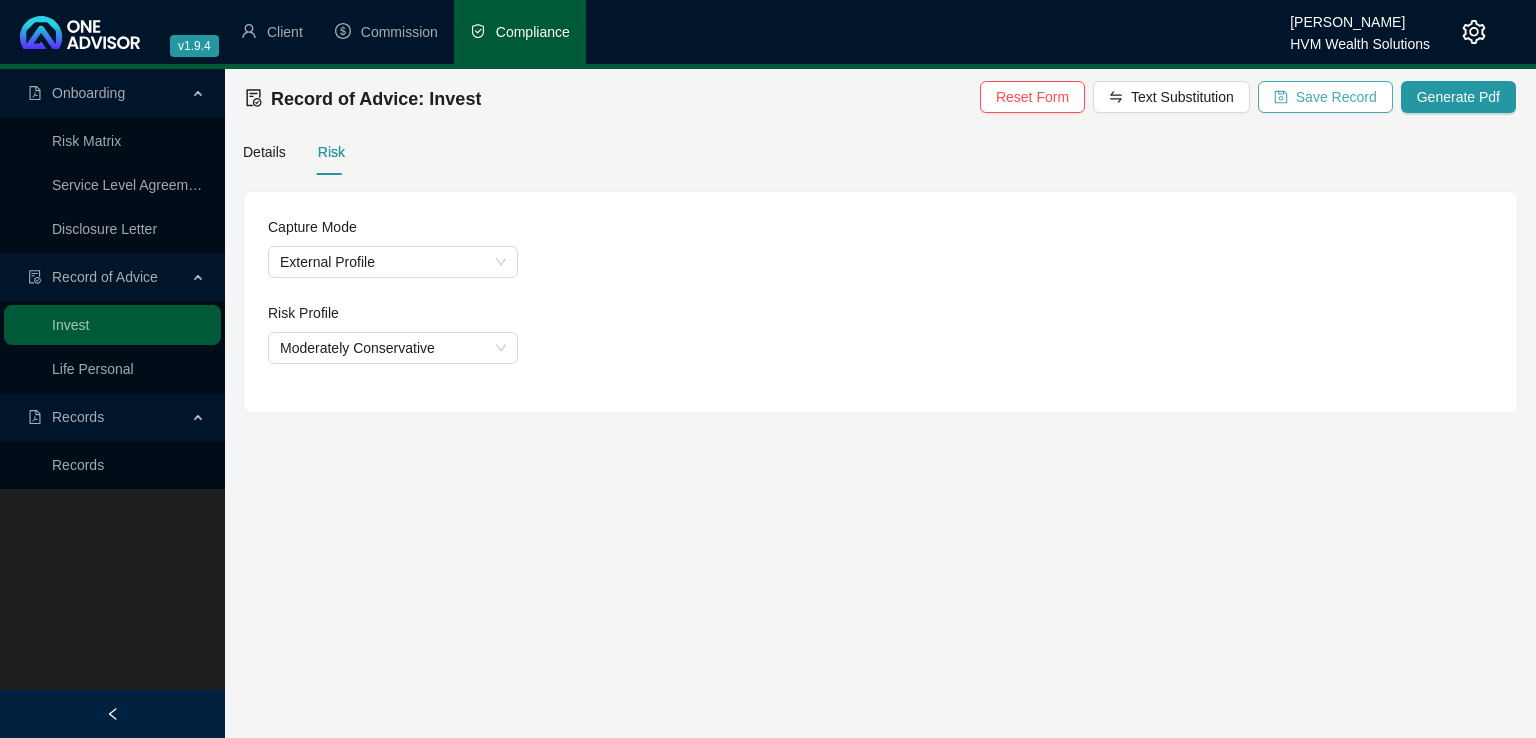 click on "Save Record" at bounding box center [1336, 97] 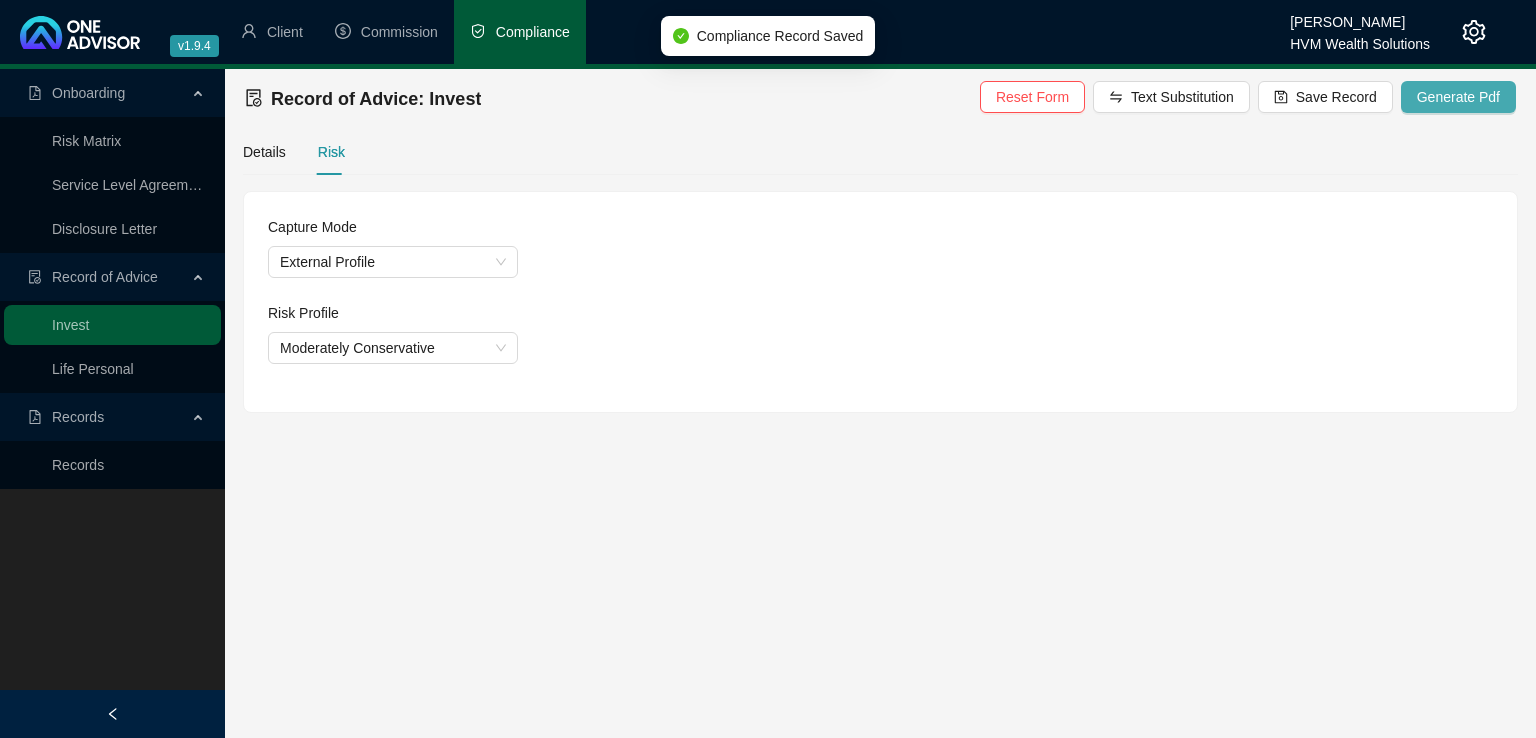 click on "Generate Pdf" at bounding box center (1458, 97) 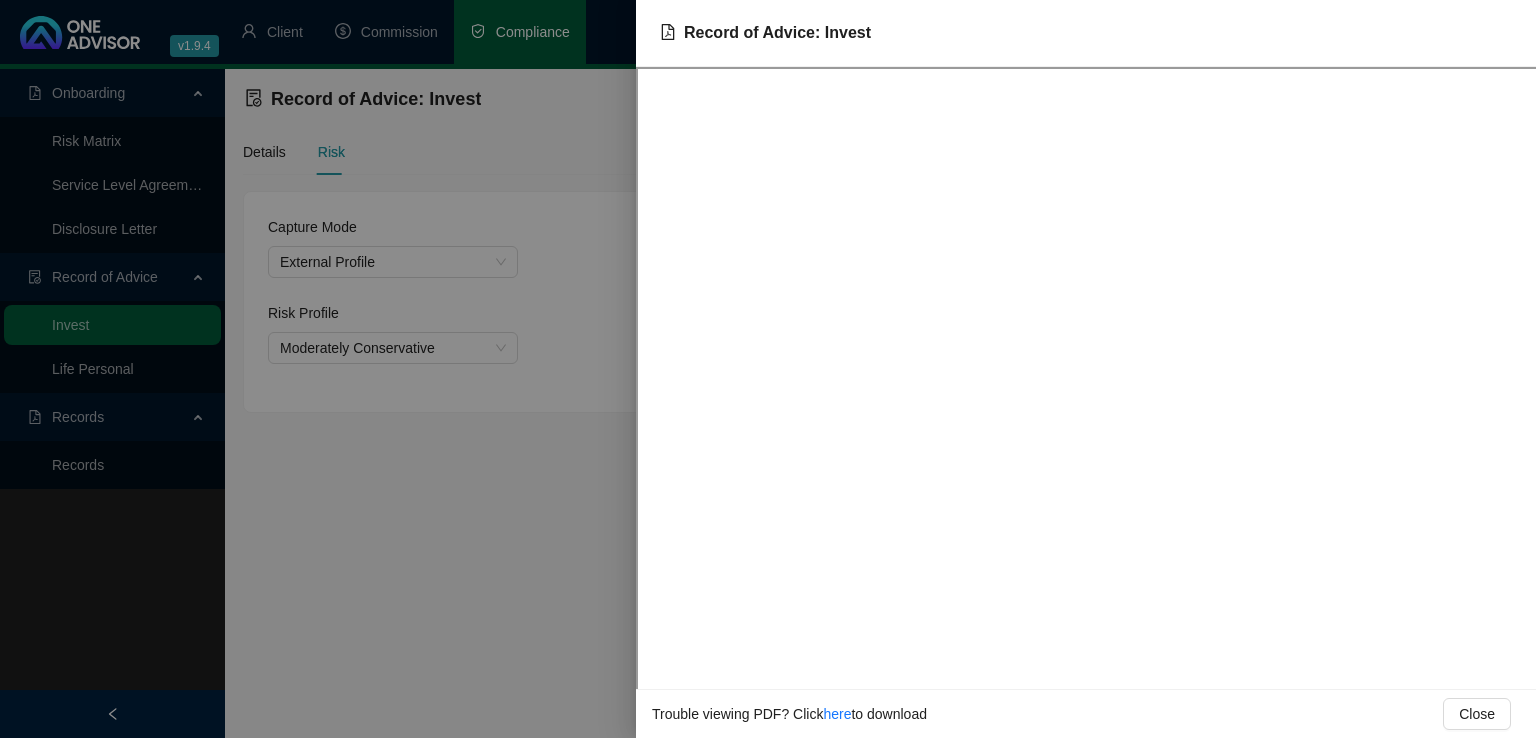 click at bounding box center (768, 369) 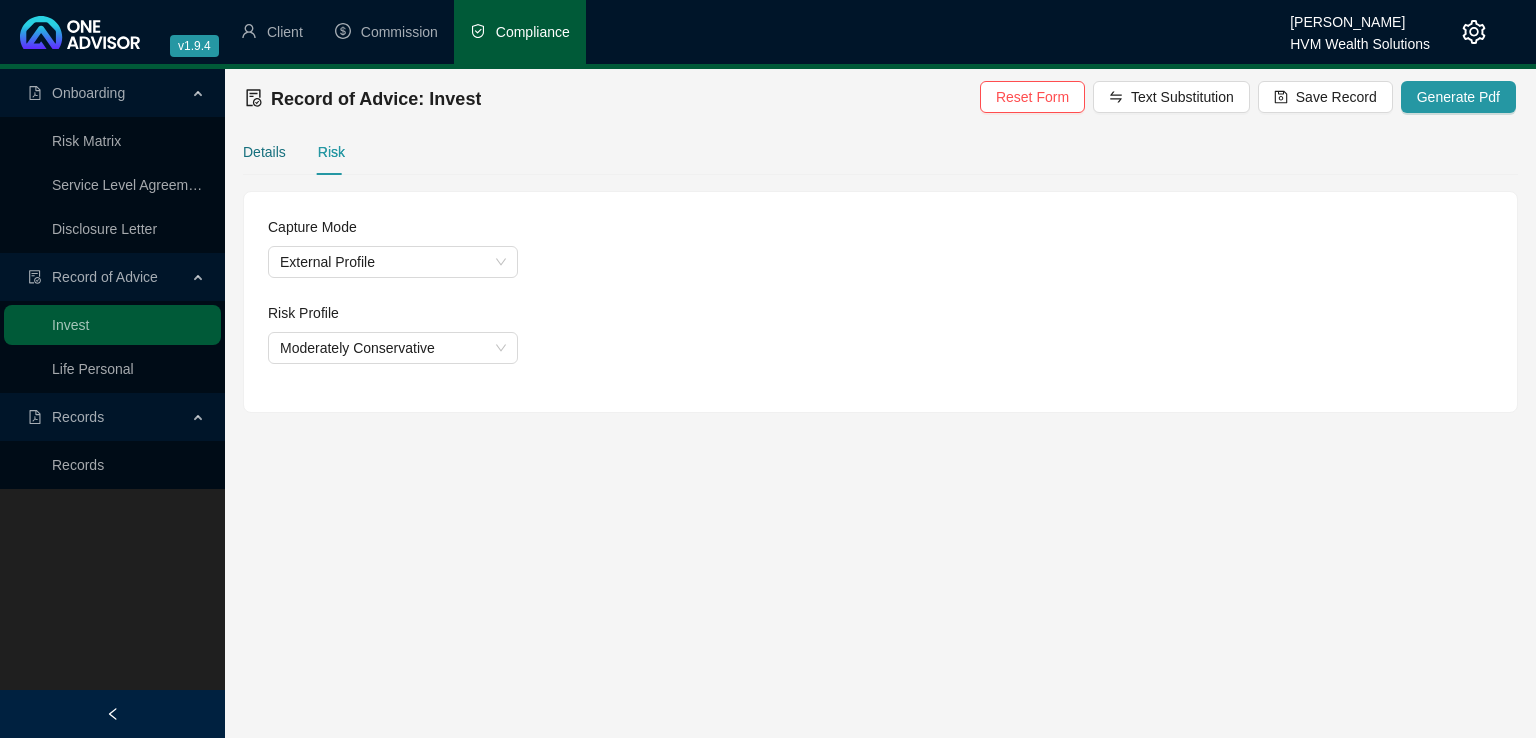 click on "Details" at bounding box center [264, 152] 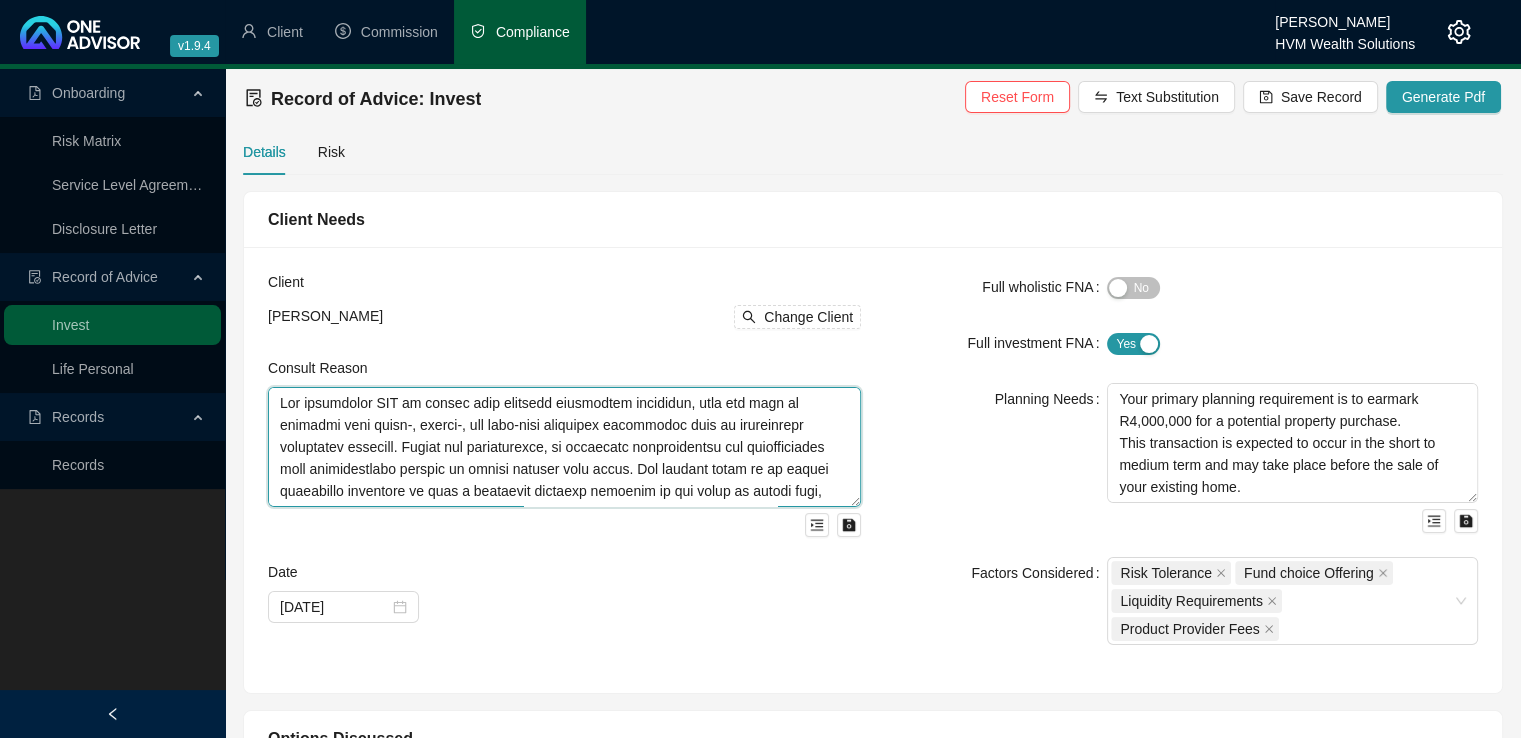 click at bounding box center (564, 447) 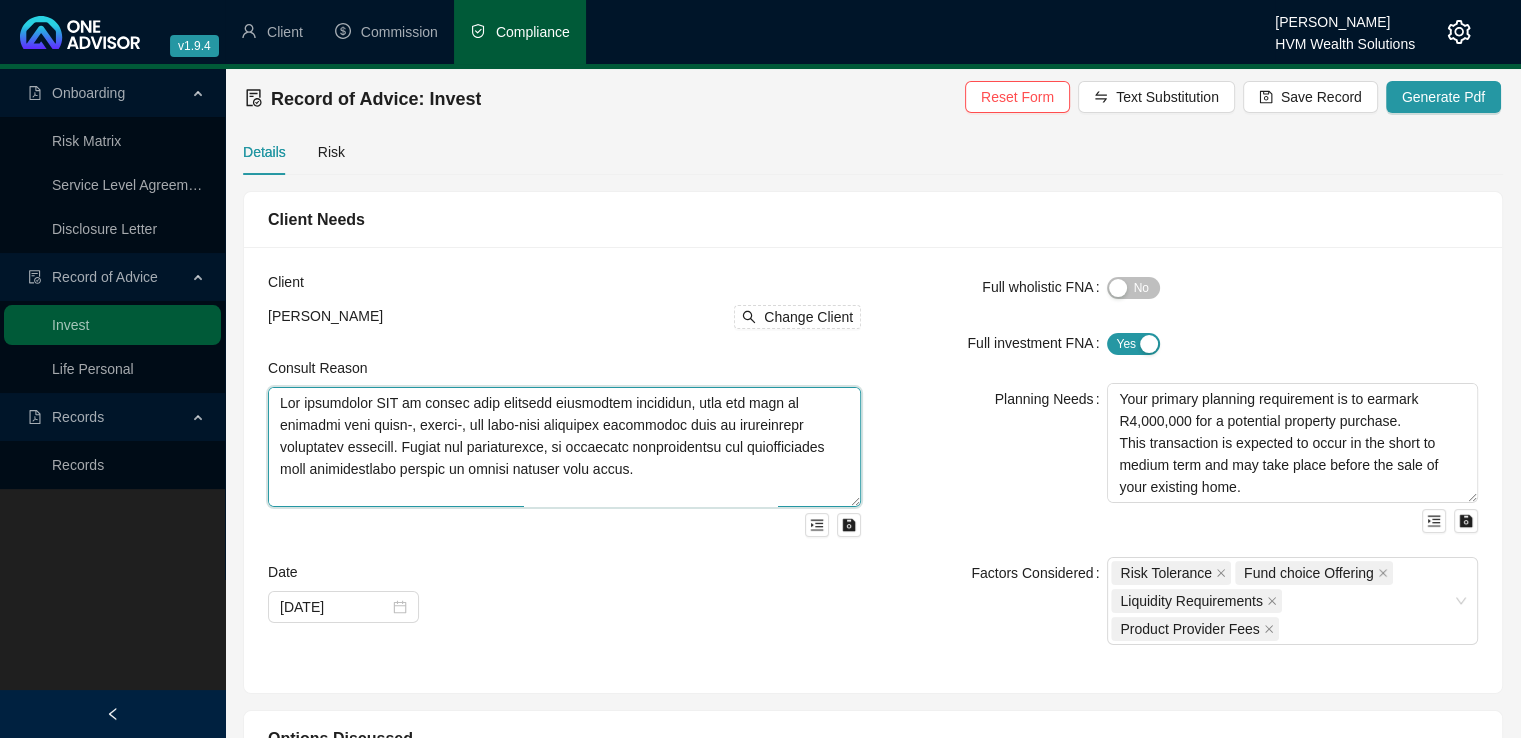 scroll, scrollTop: 16, scrollLeft: 0, axis: vertical 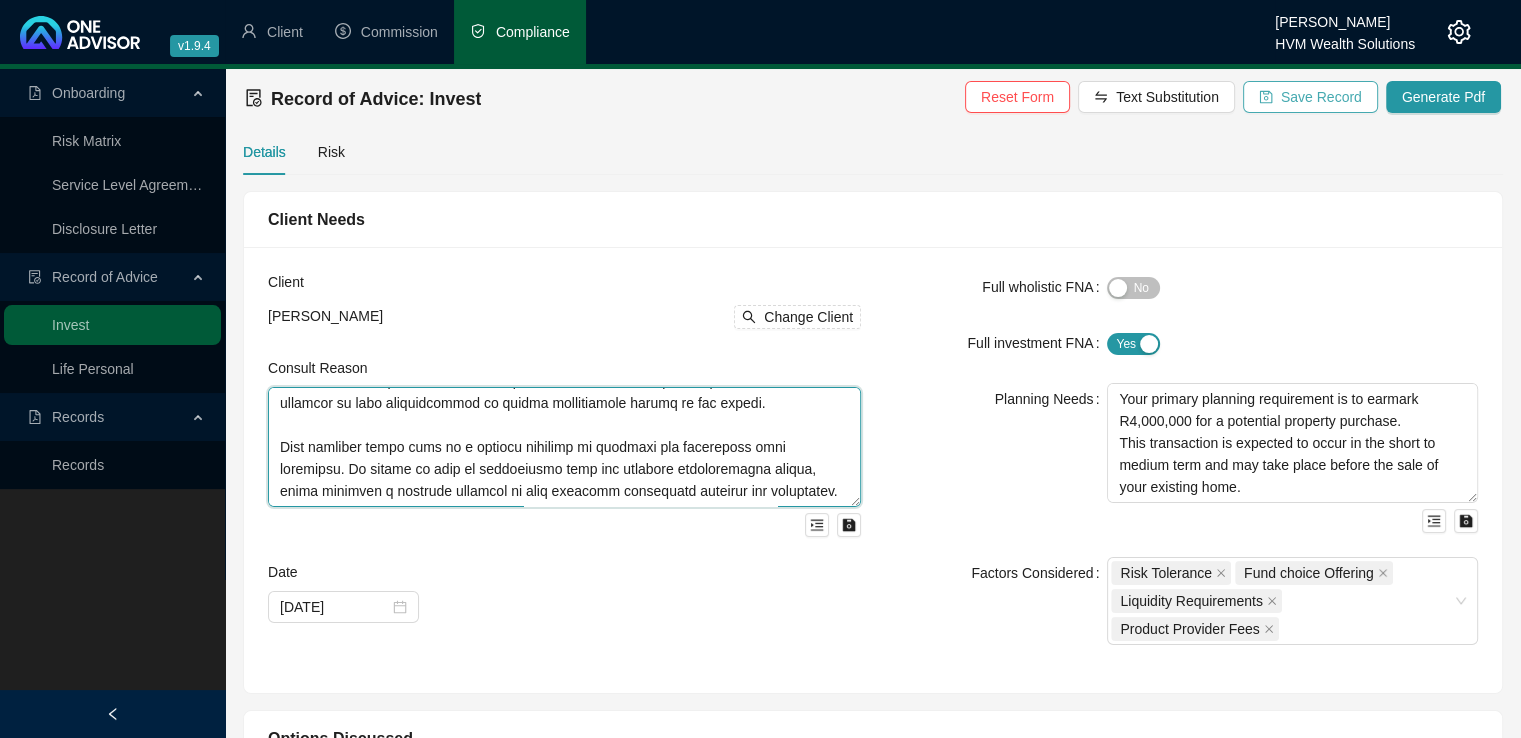 type on "You approached HVM to review your existing investment portfolio, with the goal of aligning your short-, medium-, and long-term financial objectives with an appropriate investment strategy. During our consultation, we discussed restructuring and consolidating your discretionary capital to better support your needs.
The primary focus is to ensure sufficient liquidity to fund a potential property purchase in the short to medium term, while positioning the remaining capital for long-term preservation and growth.
At age [DEMOGRAPHIC_DATA], you are retired, and your monthly income from the GEPF life annuity is sufficient to meet your ongoing living expenses. There is currently no need to draw from your discretionary investments. However, the recommended structure remains flexible and can be adjusted if your circumstances or income requirements change in the future.
This proposal forms part of a broader exercise to simplify and streamline your portfolio. It should be read in conjunction with the separate consolidation report..." 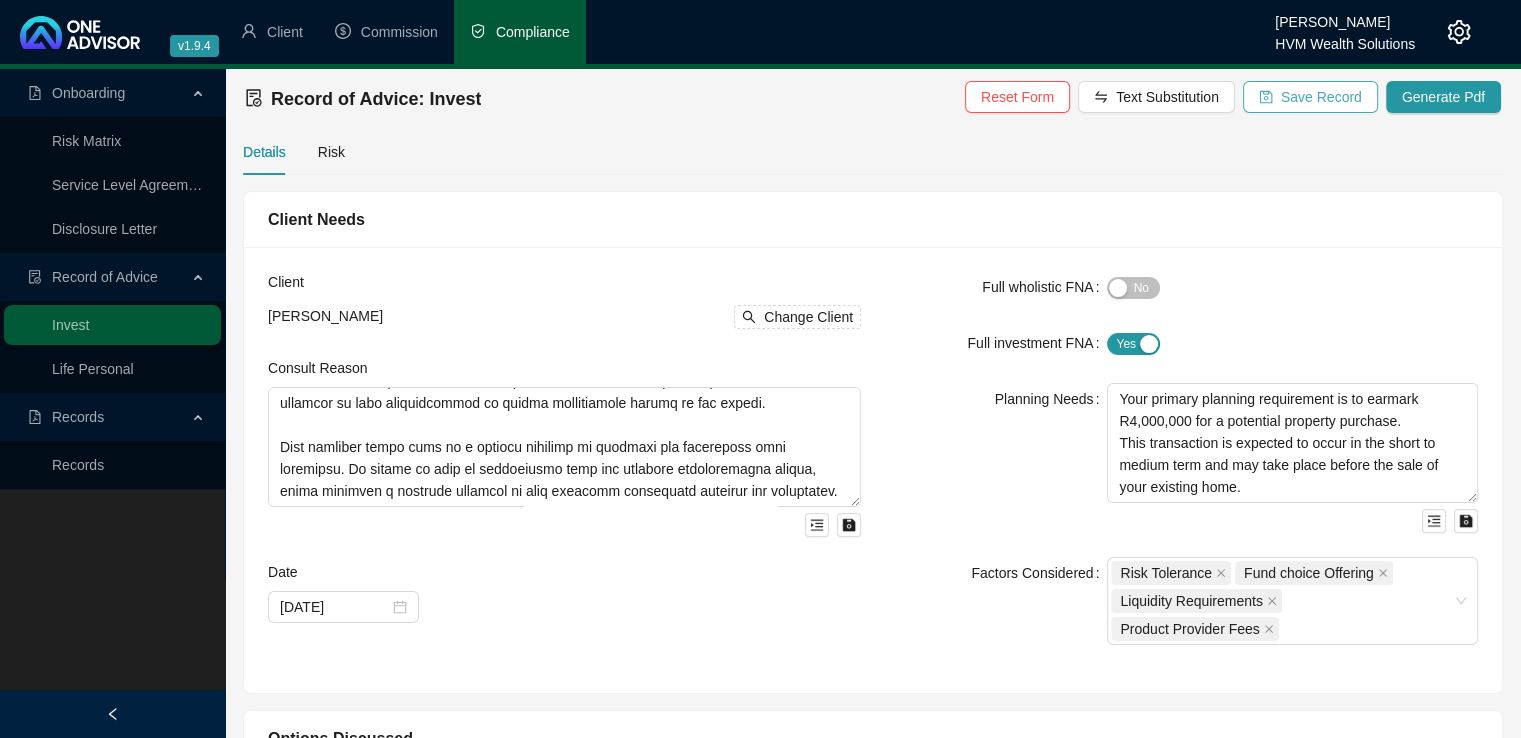 click on "Save Record" at bounding box center (1321, 97) 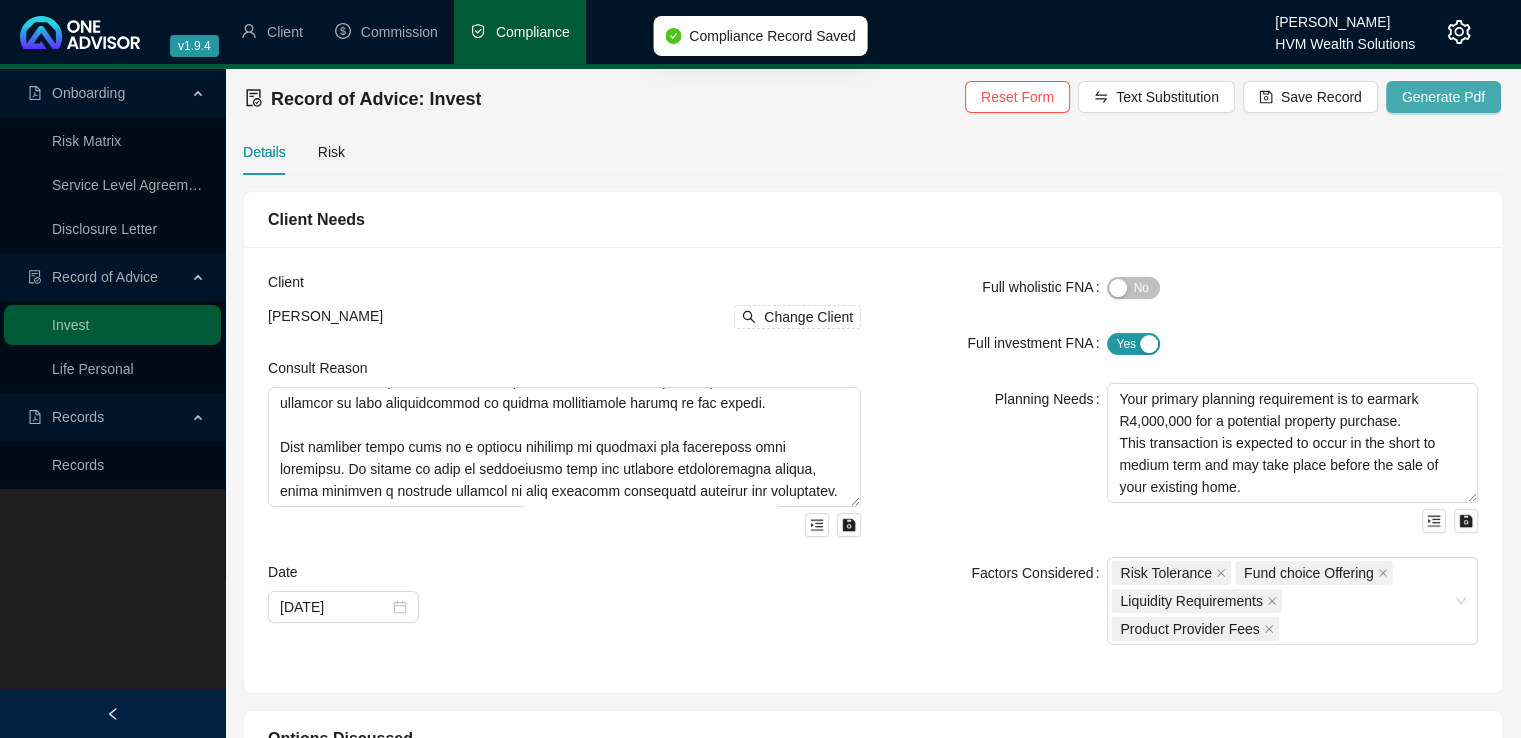 click on "Generate Pdf" at bounding box center [1443, 97] 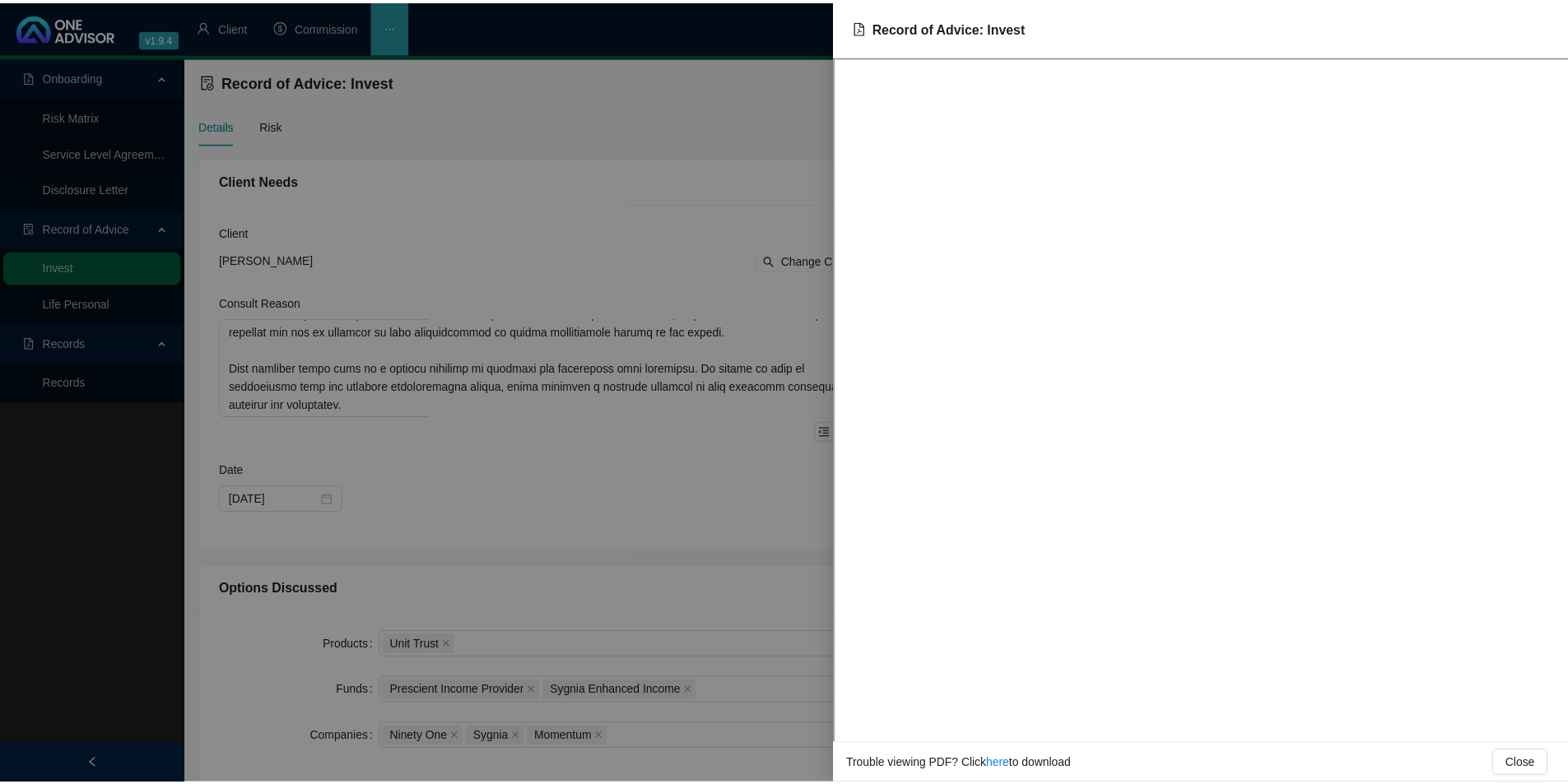 scroll, scrollTop: 163, scrollLeft: 0, axis: vertical 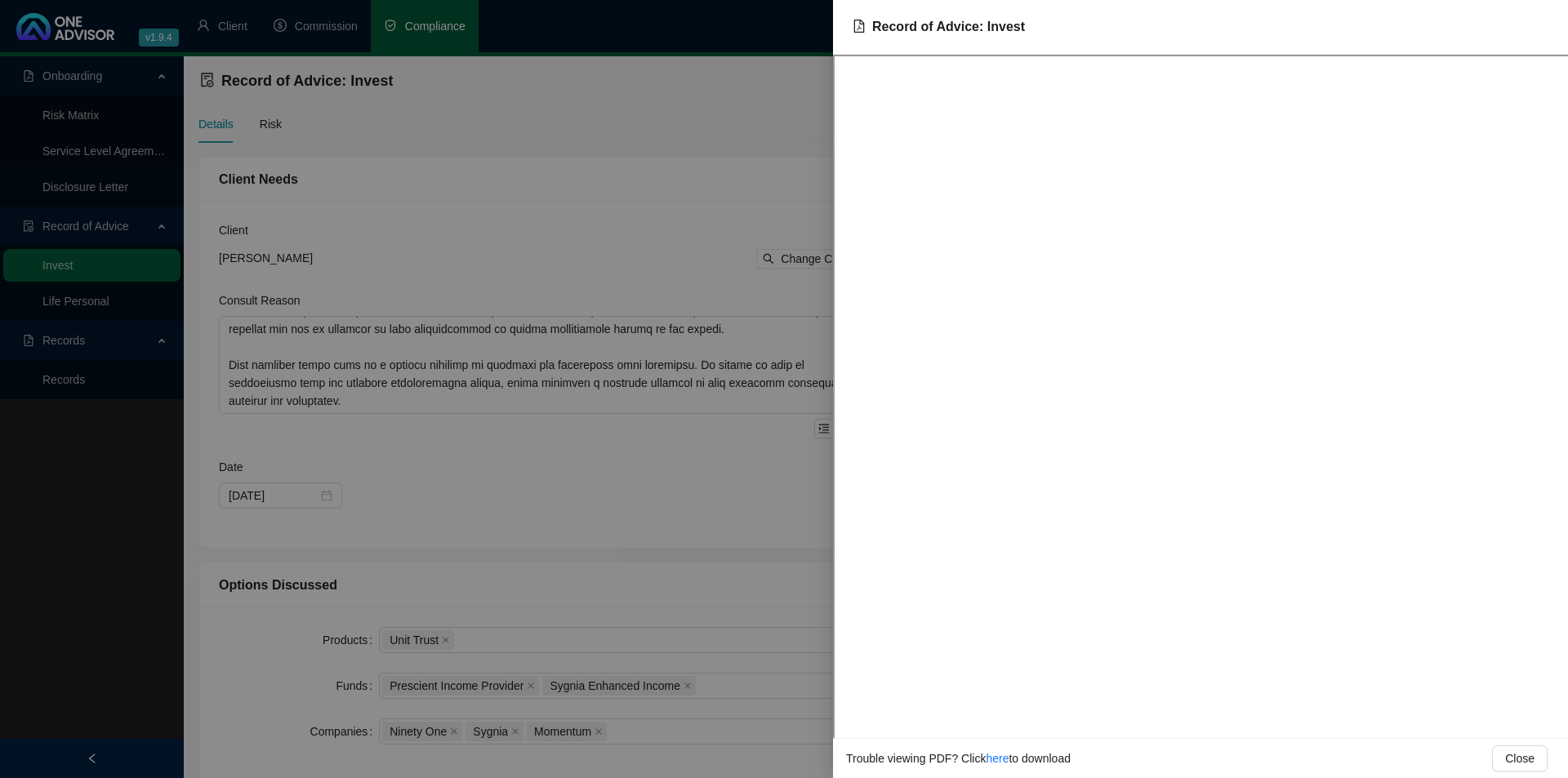 click at bounding box center [784, 389] 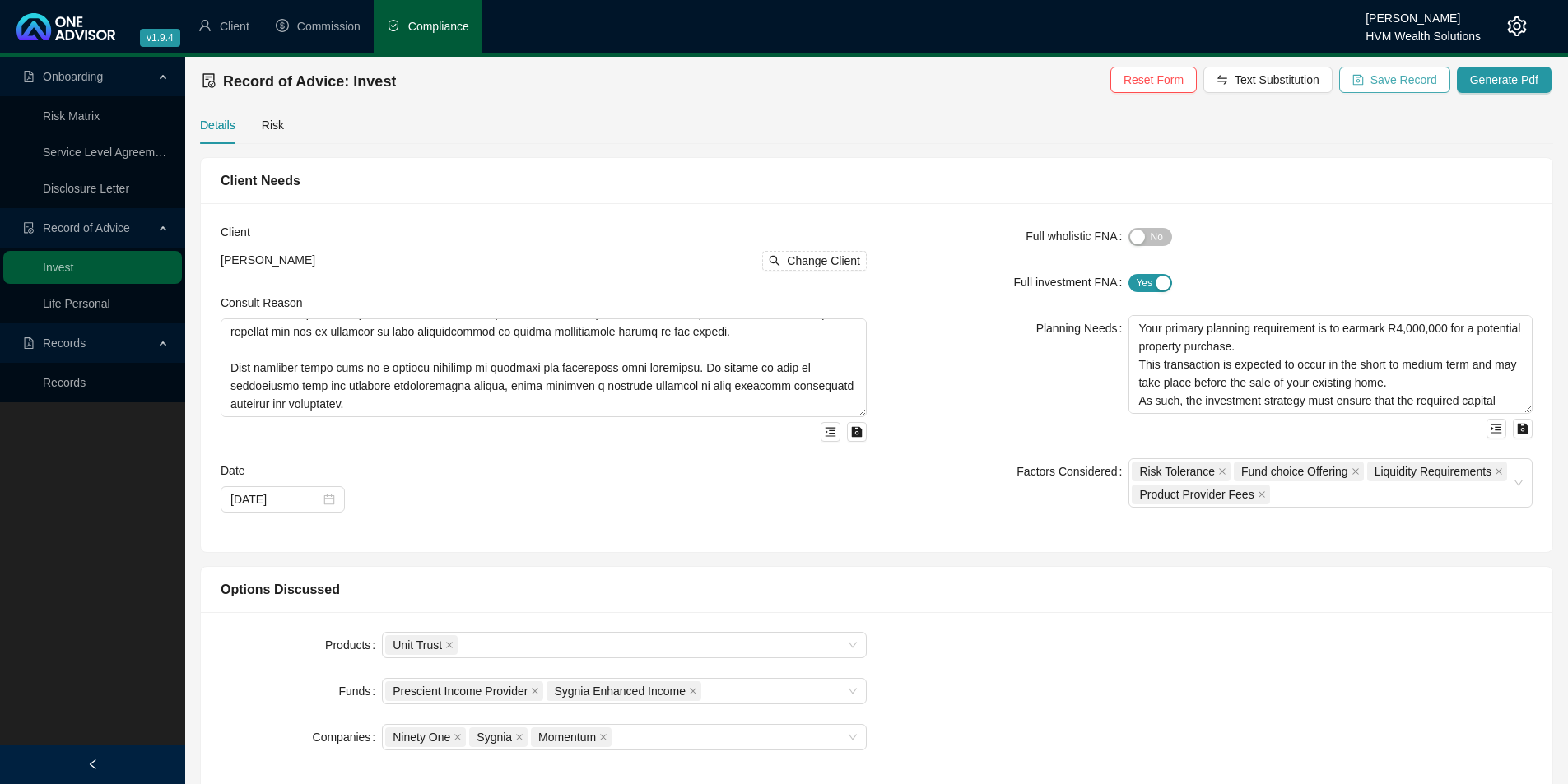 click on "Save Record" at bounding box center [1403, 80] 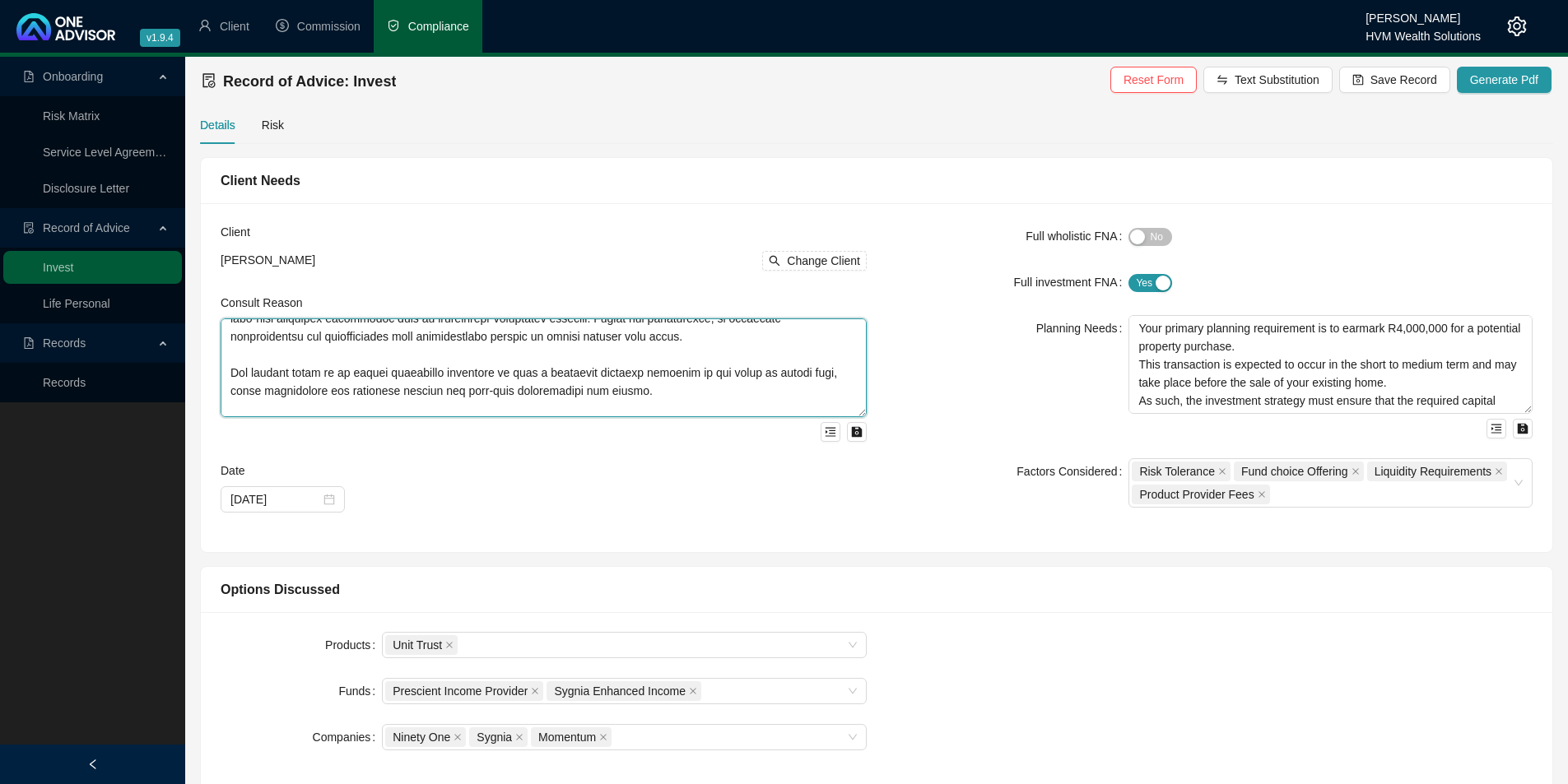 scroll, scrollTop: 163, scrollLeft: 0, axis: vertical 